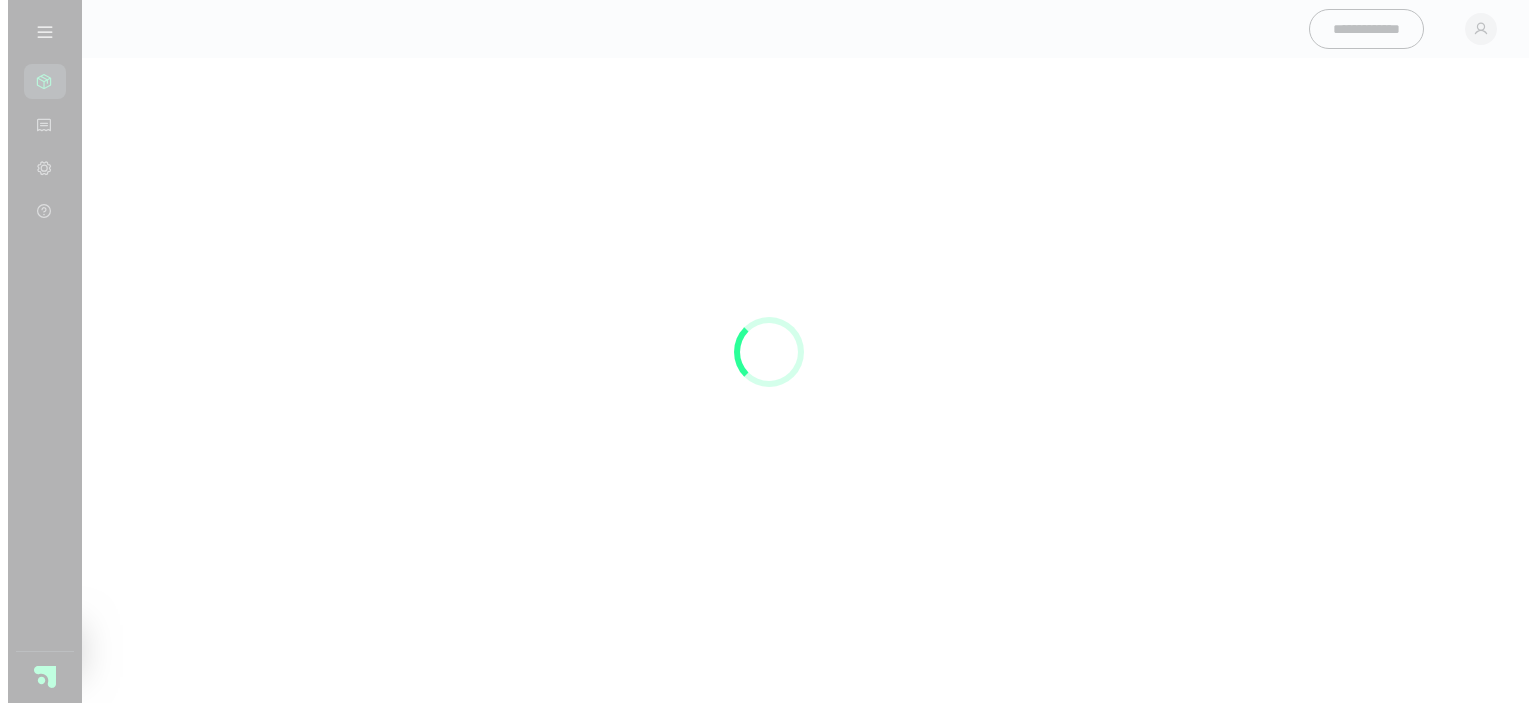 scroll, scrollTop: 0, scrollLeft: 0, axis: both 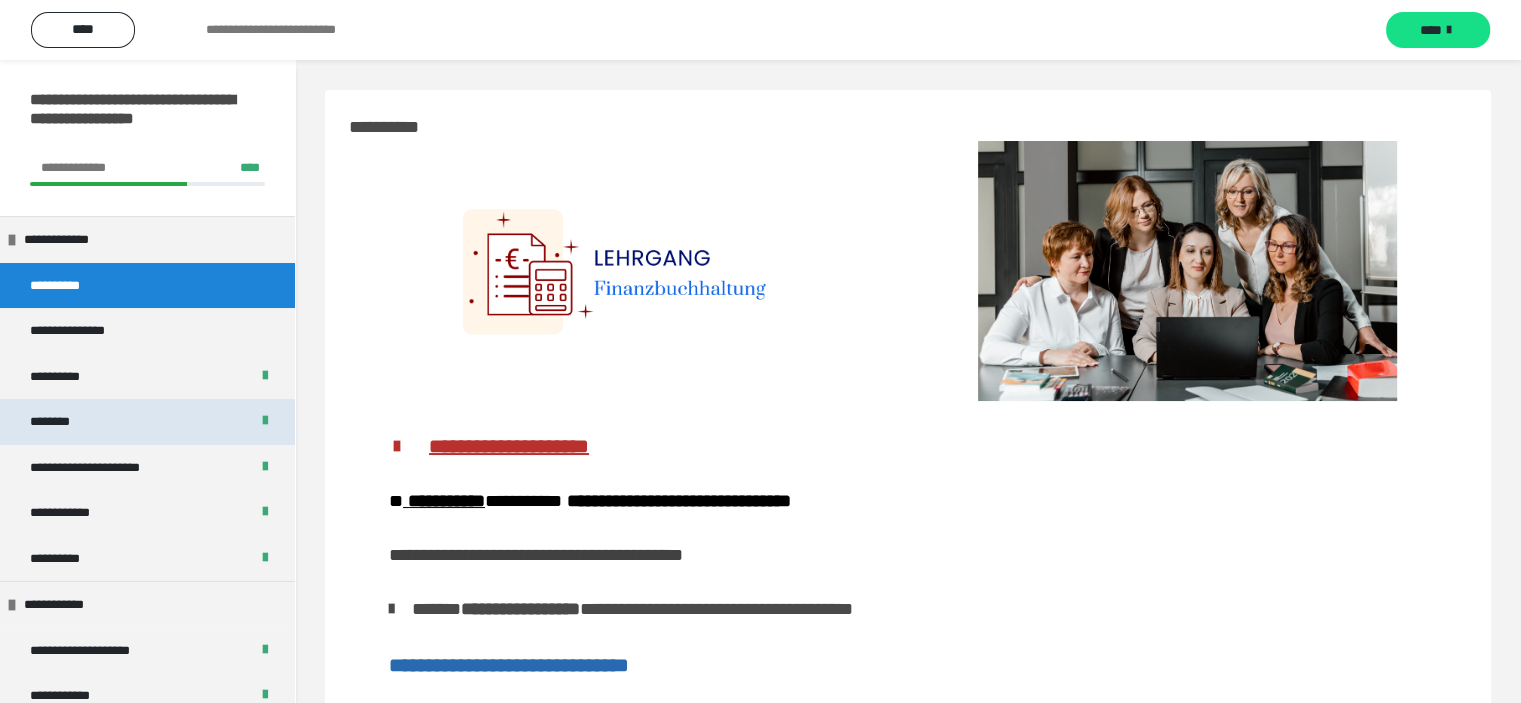 click on "********" at bounding box center (59, 422) 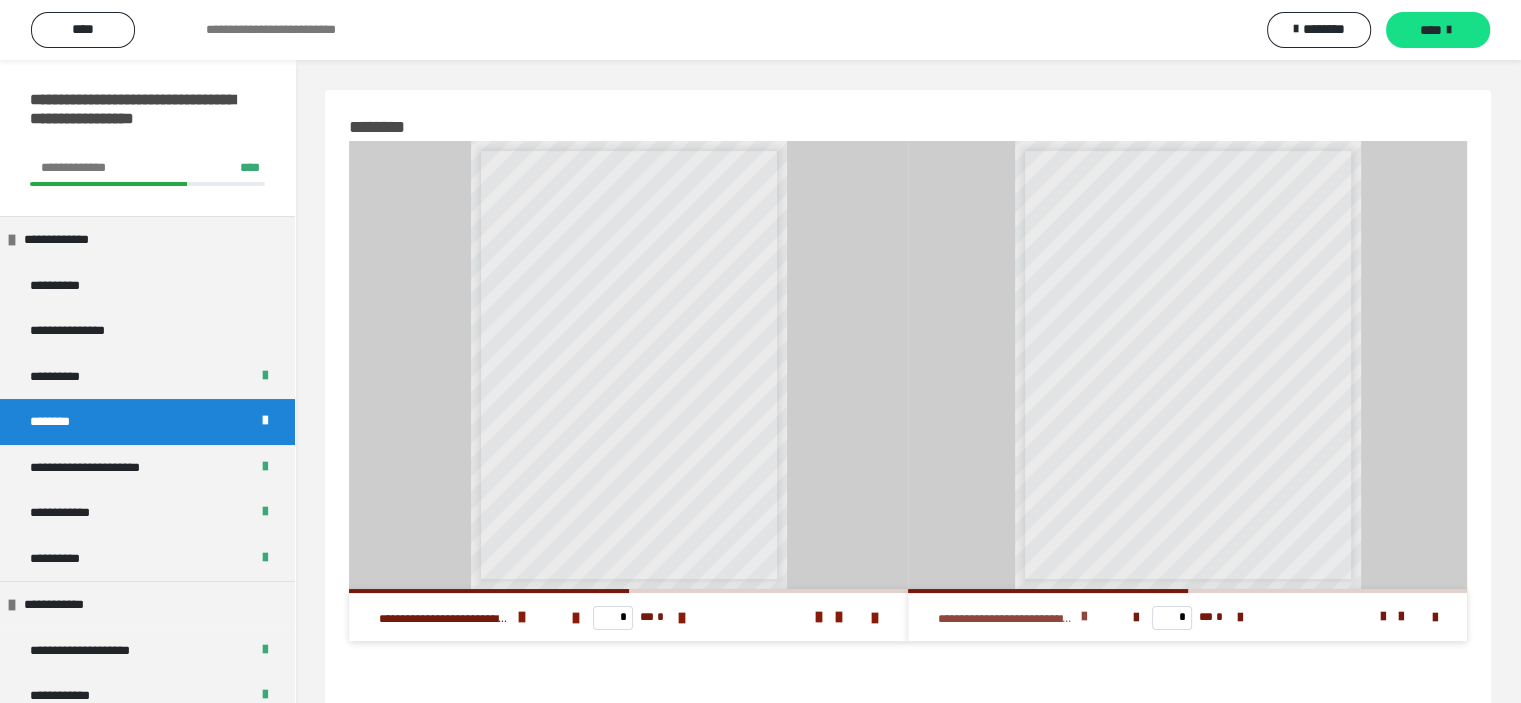 click at bounding box center (1084, 617) 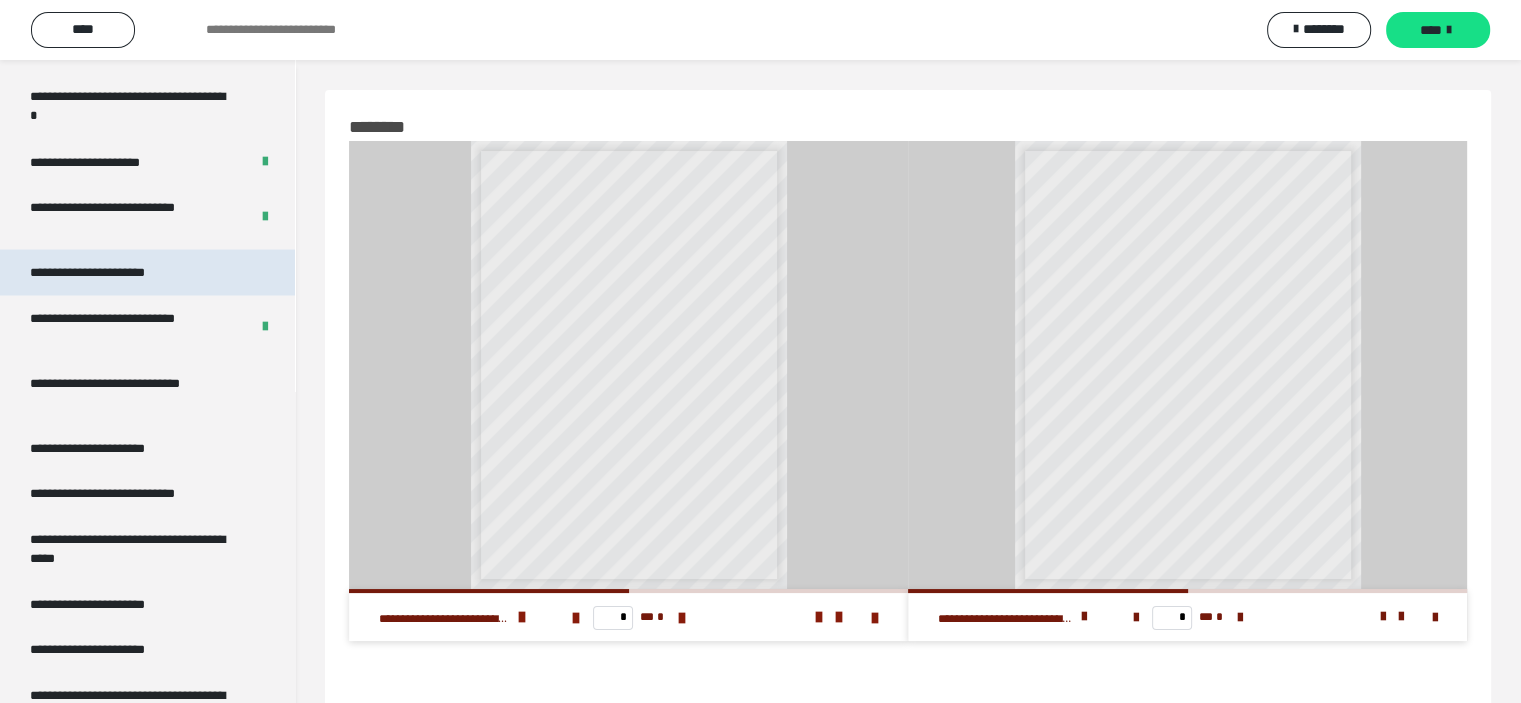 scroll, scrollTop: 3900, scrollLeft: 0, axis: vertical 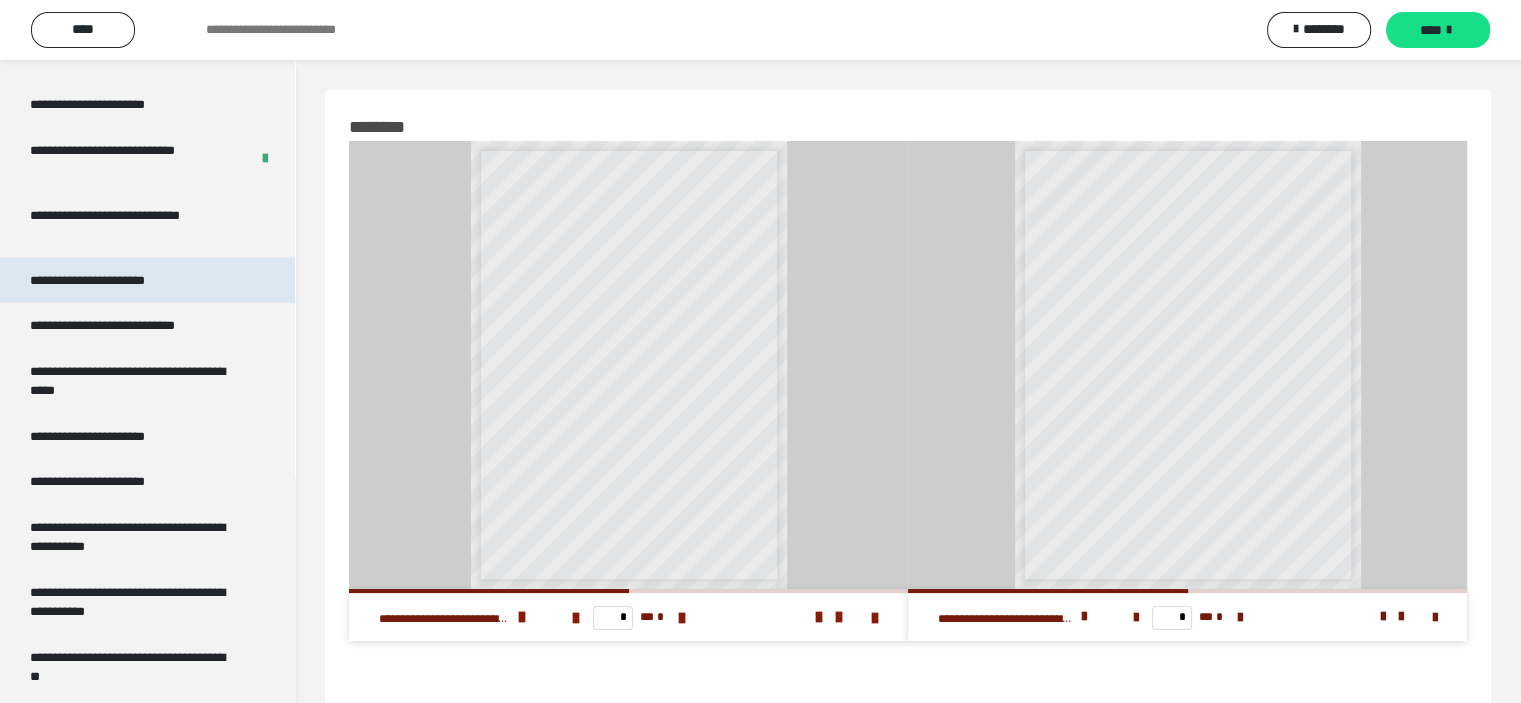 click on "**********" at bounding box center (109, 281) 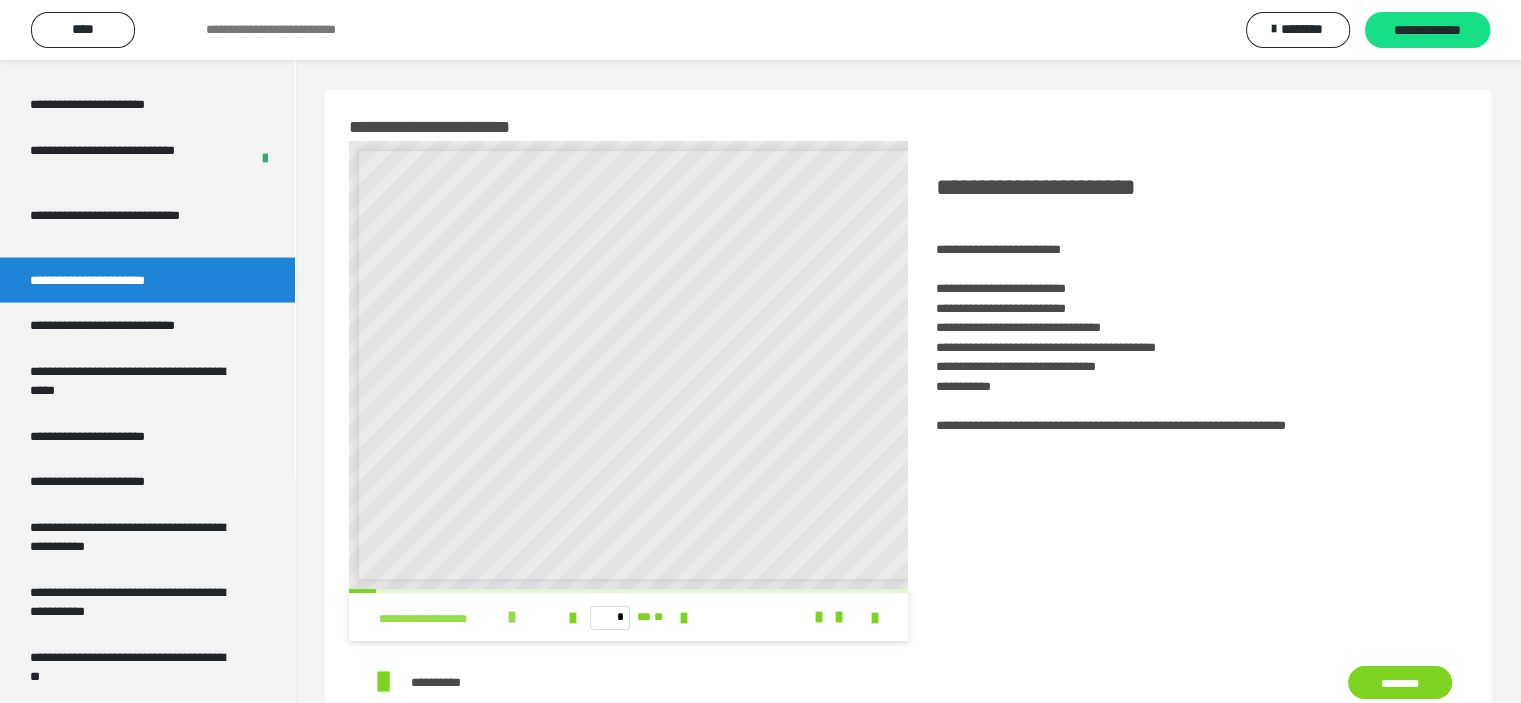 click at bounding box center [512, 617] 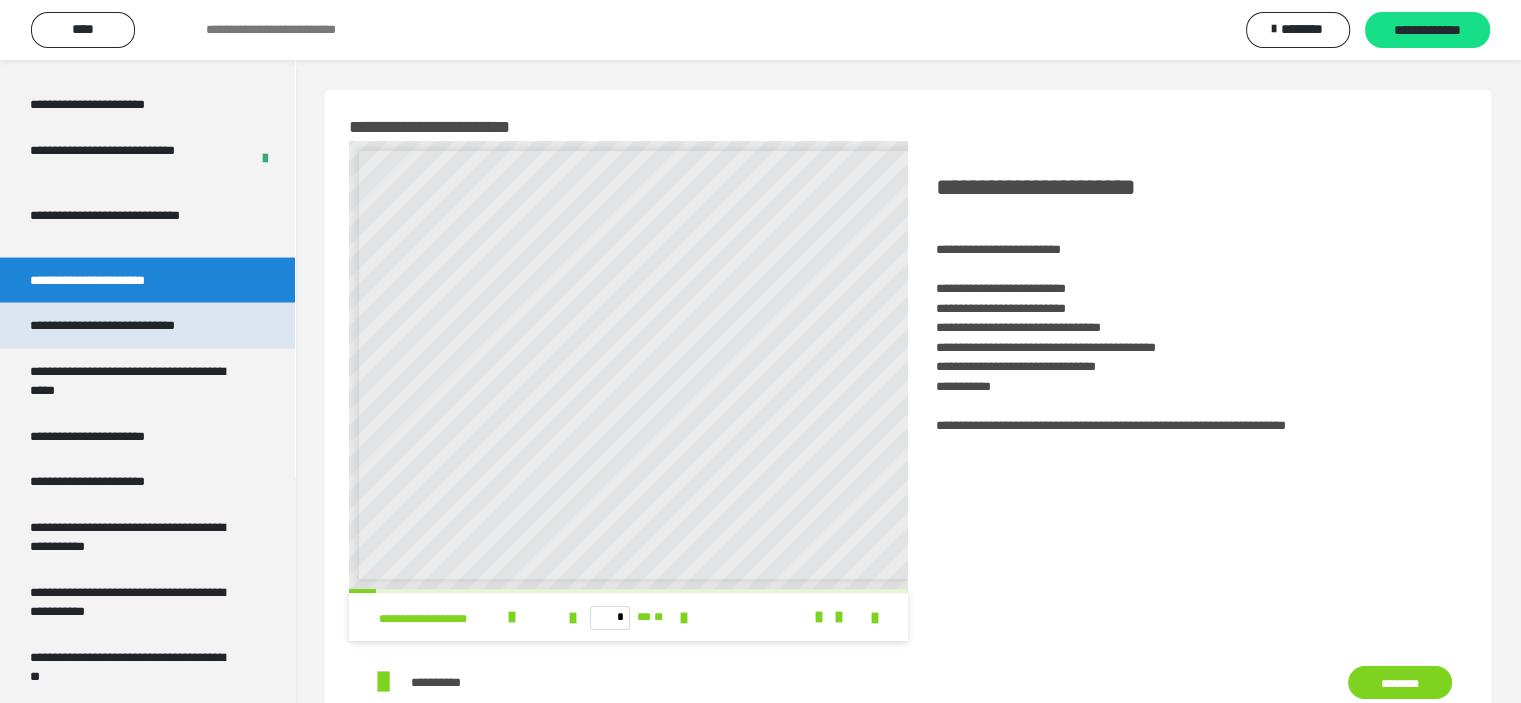 click on "**********" at bounding box center (129, 326) 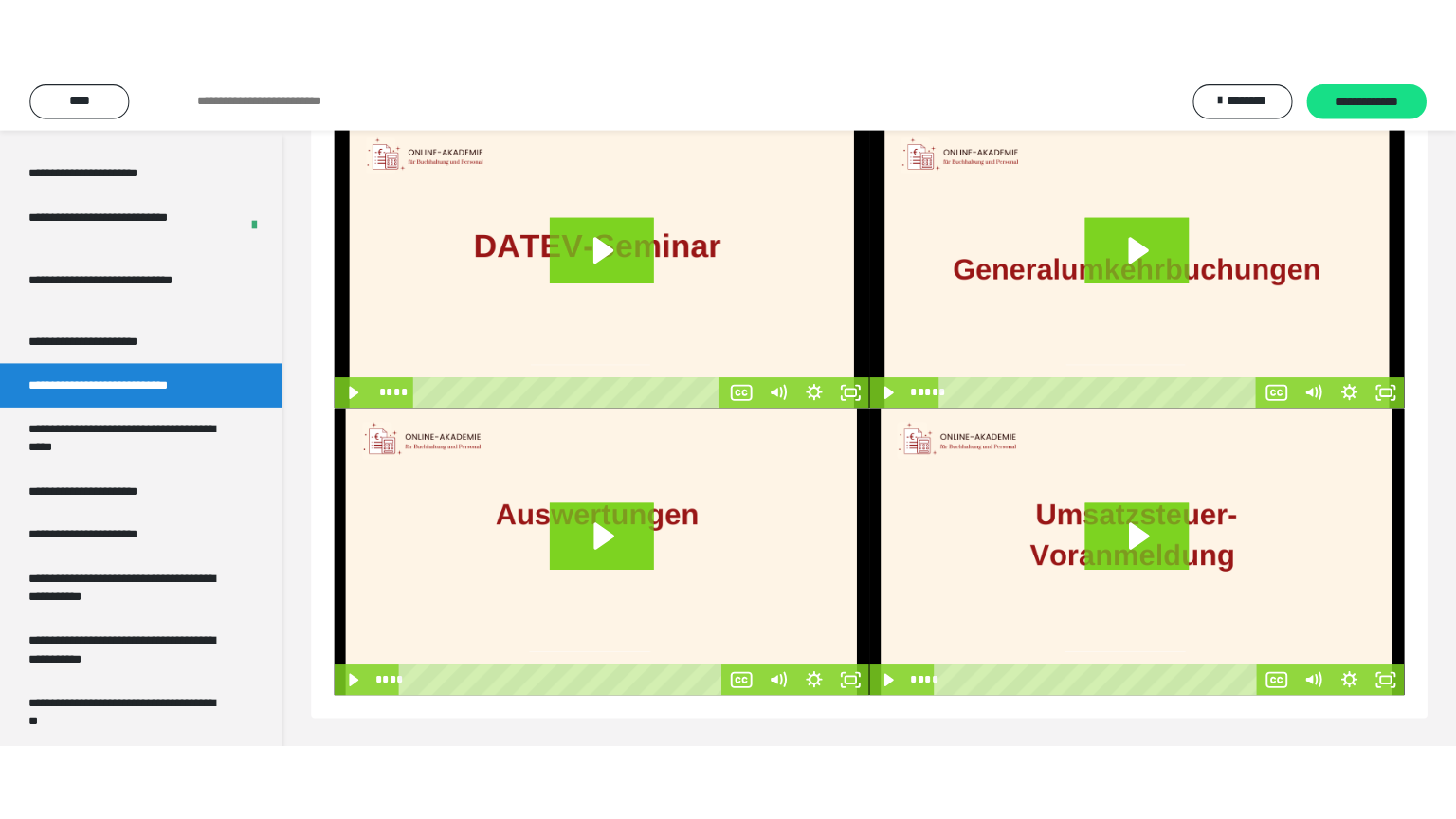 scroll, scrollTop: 0, scrollLeft: 0, axis: both 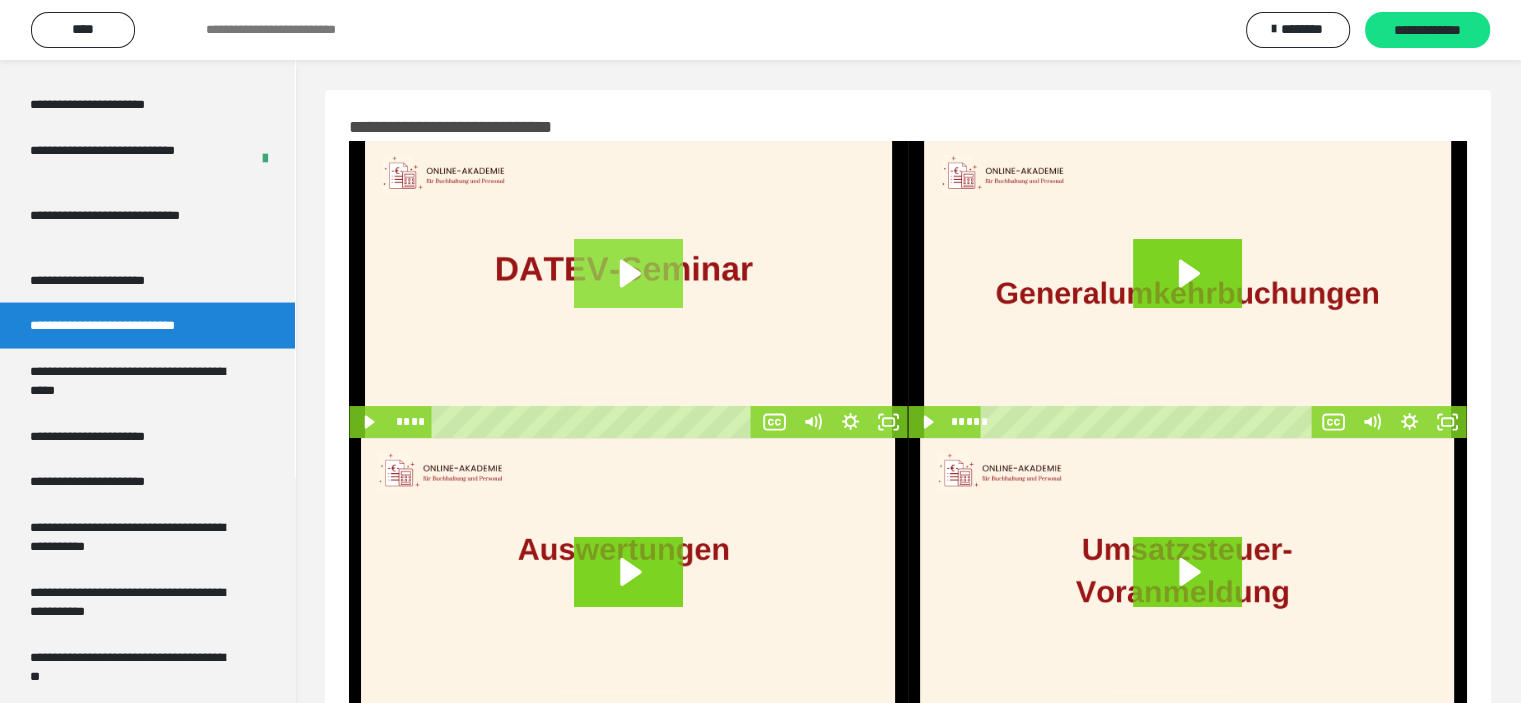 click 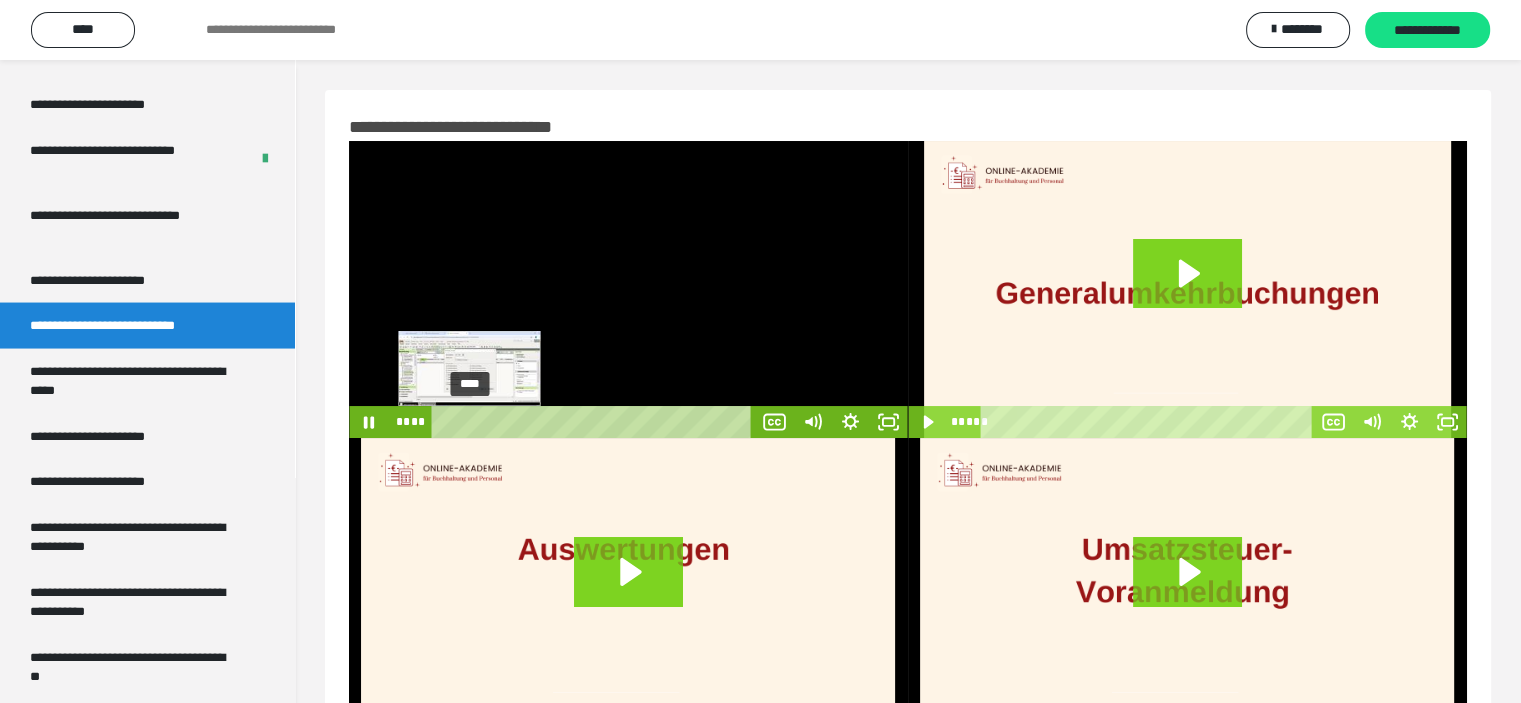 click on "****" at bounding box center [596, 422] 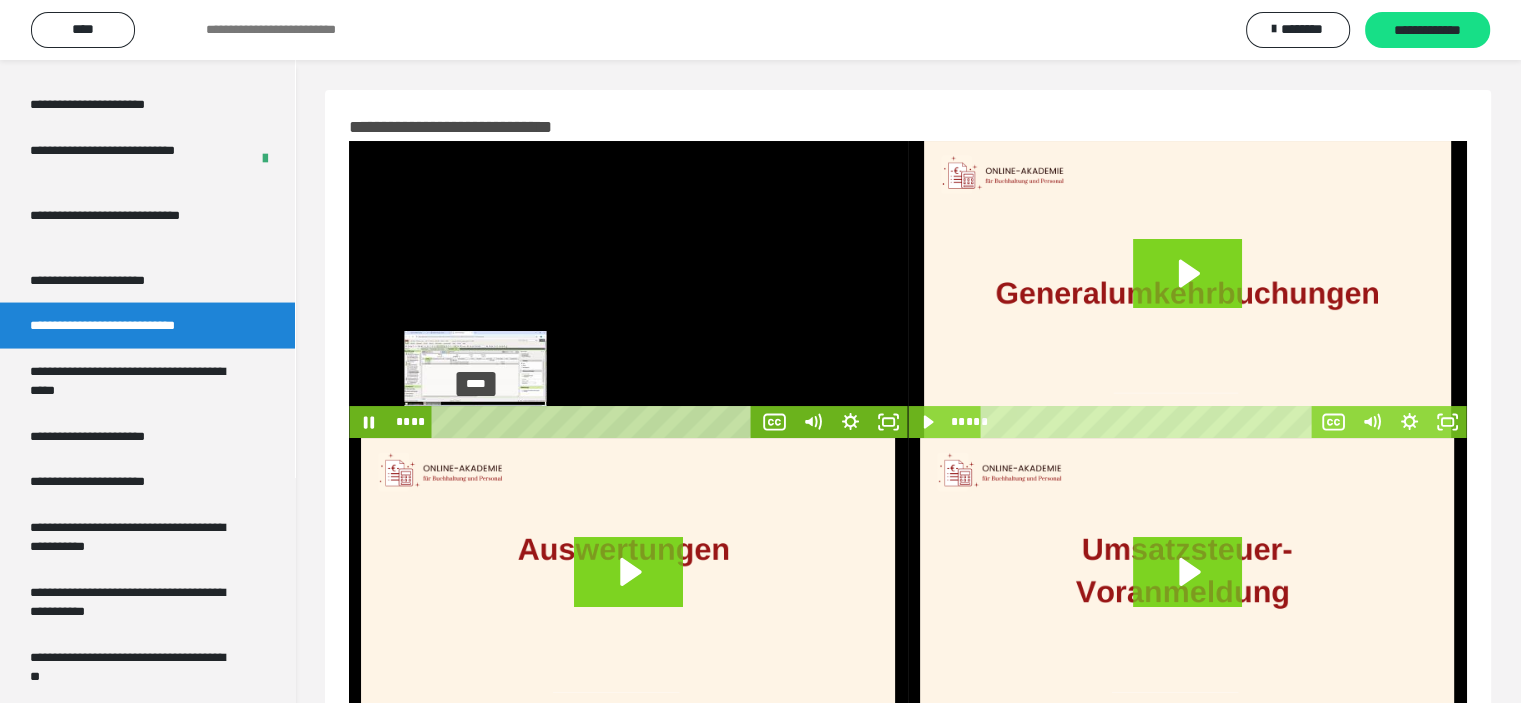click on "****" at bounding box center (596, 422) 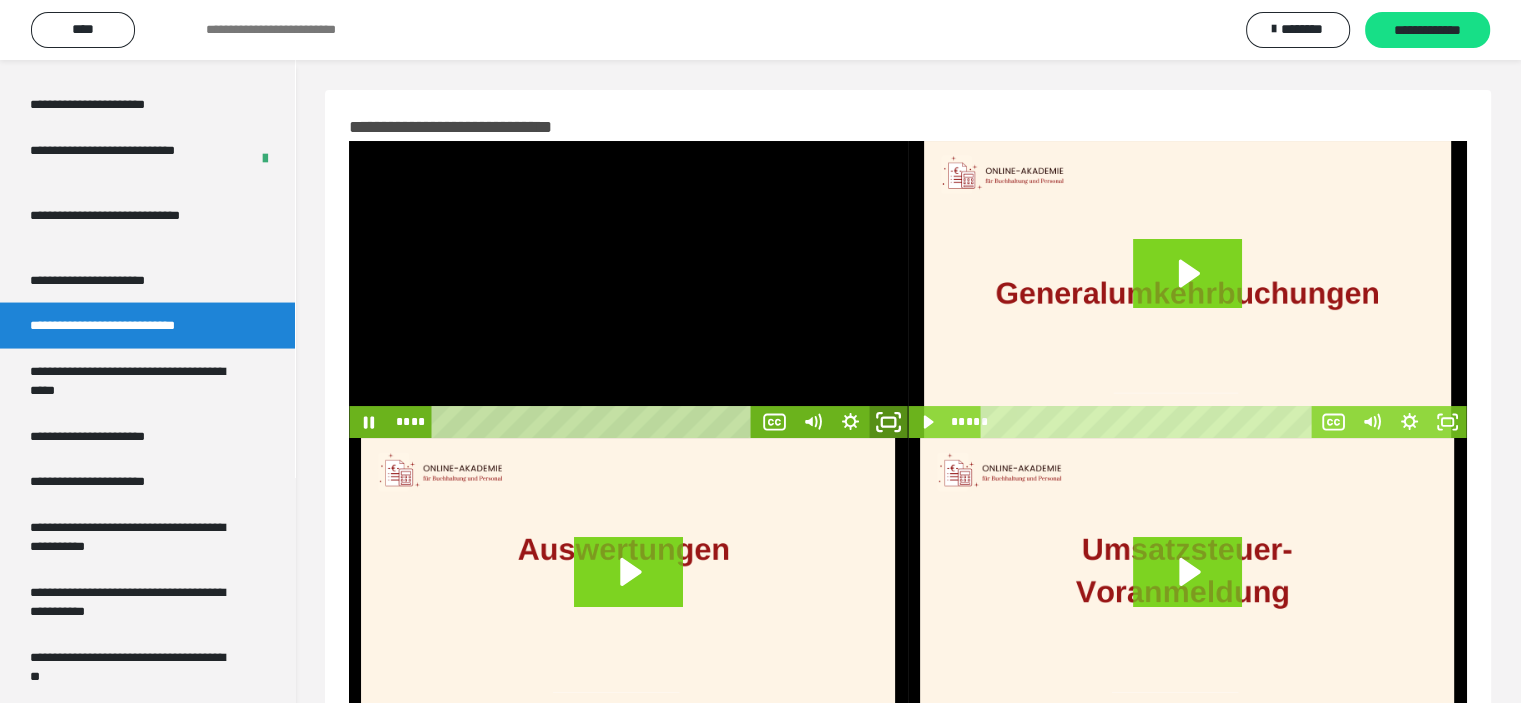 click 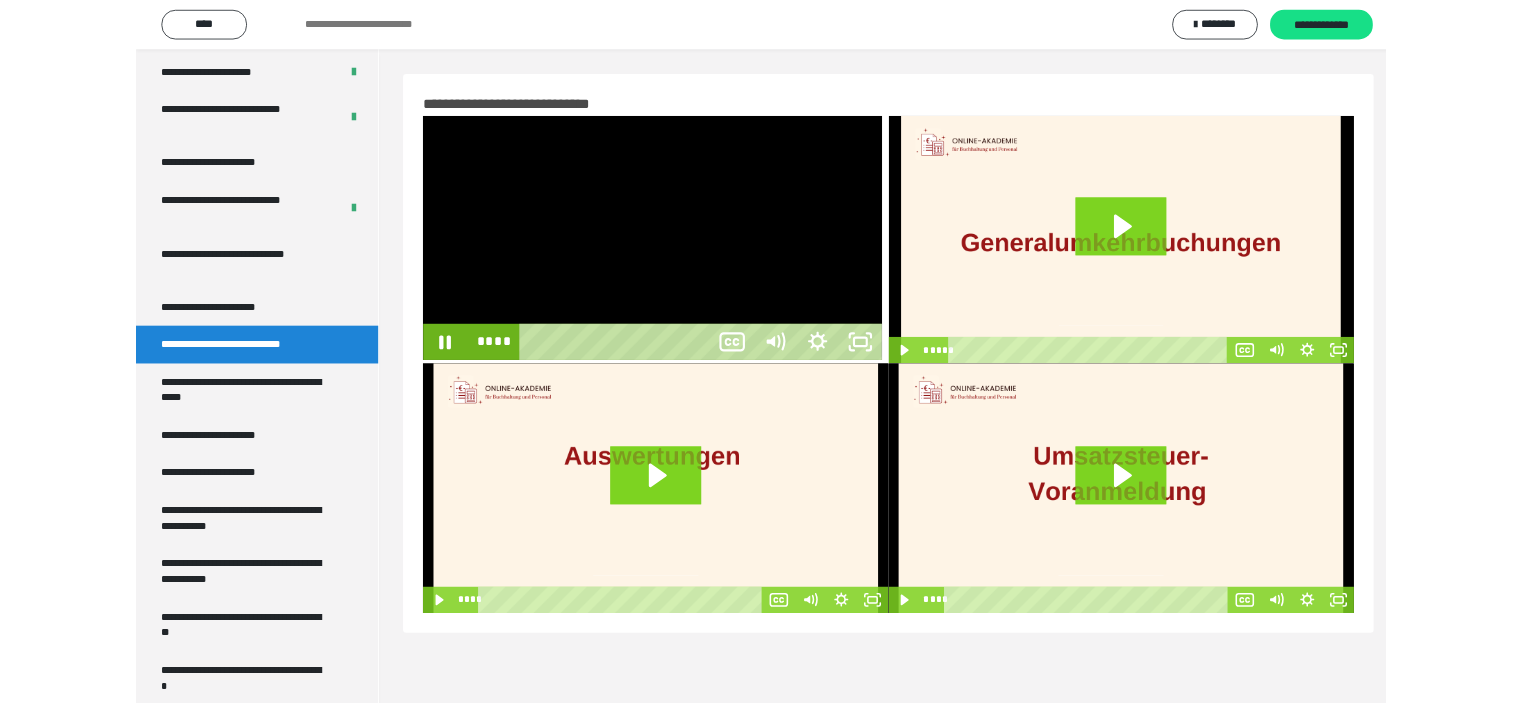scroll, scrollTop: 3804, scrollLeft: 0, axis: vertical 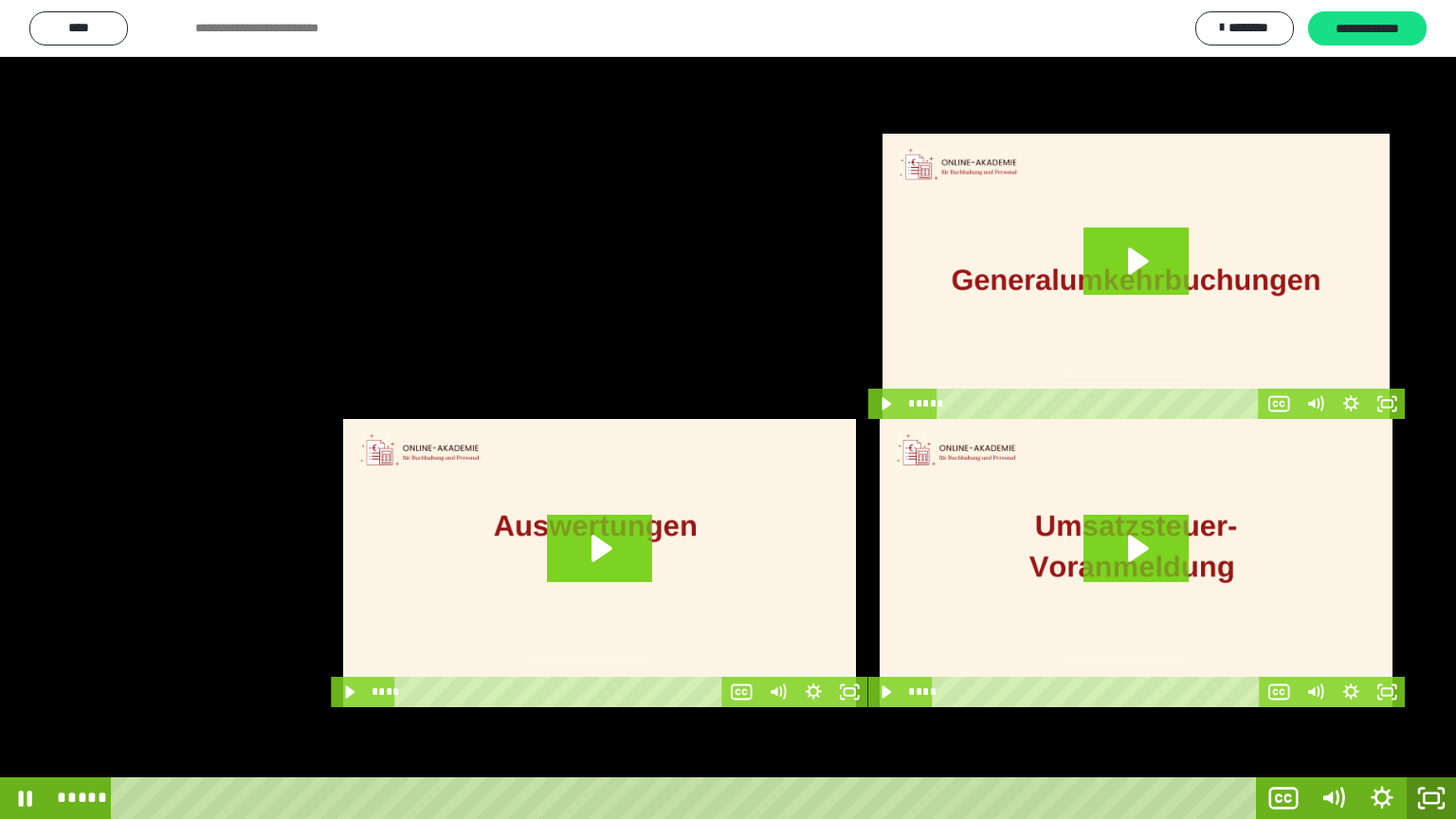 click 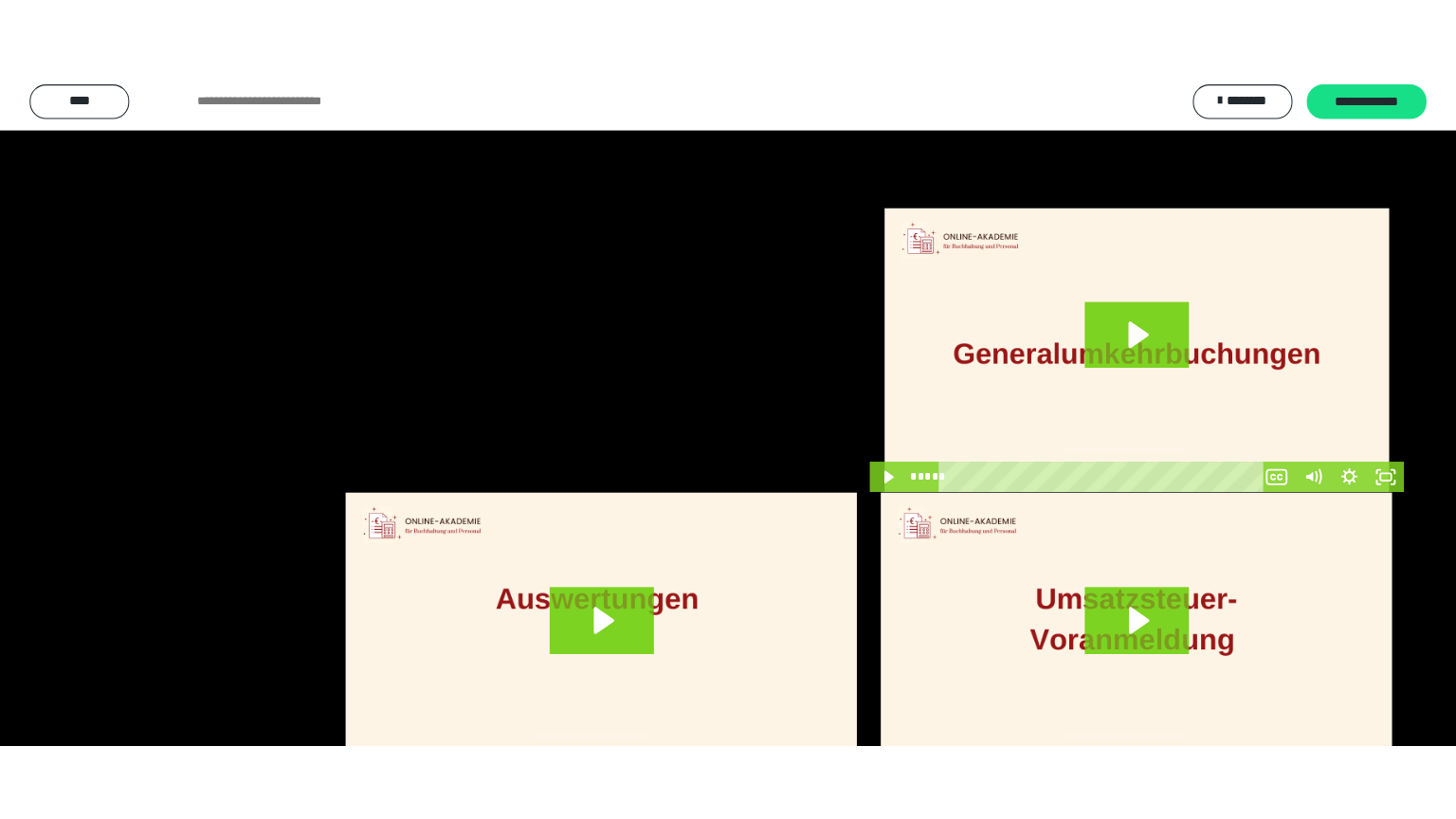 scroll, scrollTop: 3697, scrollLeft: 0, axis: vertical 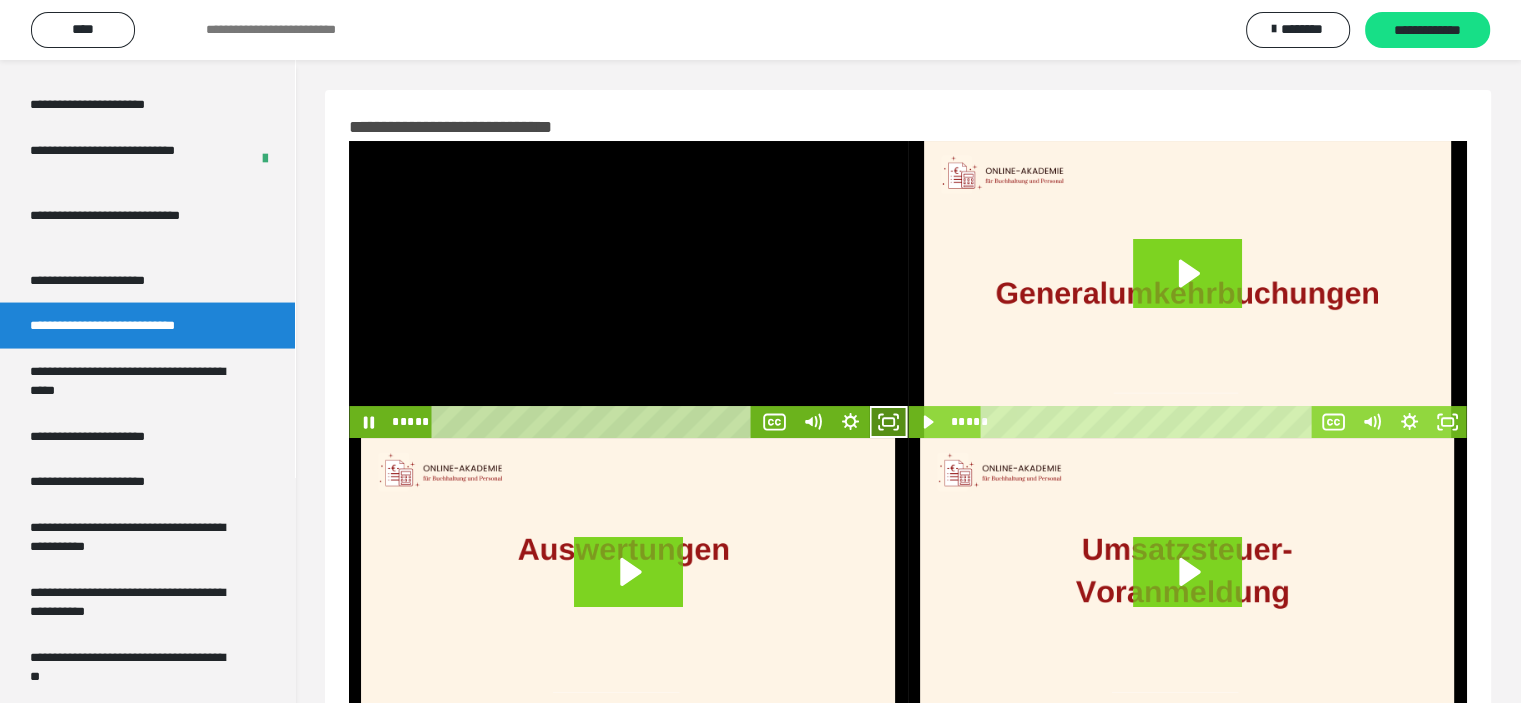 click 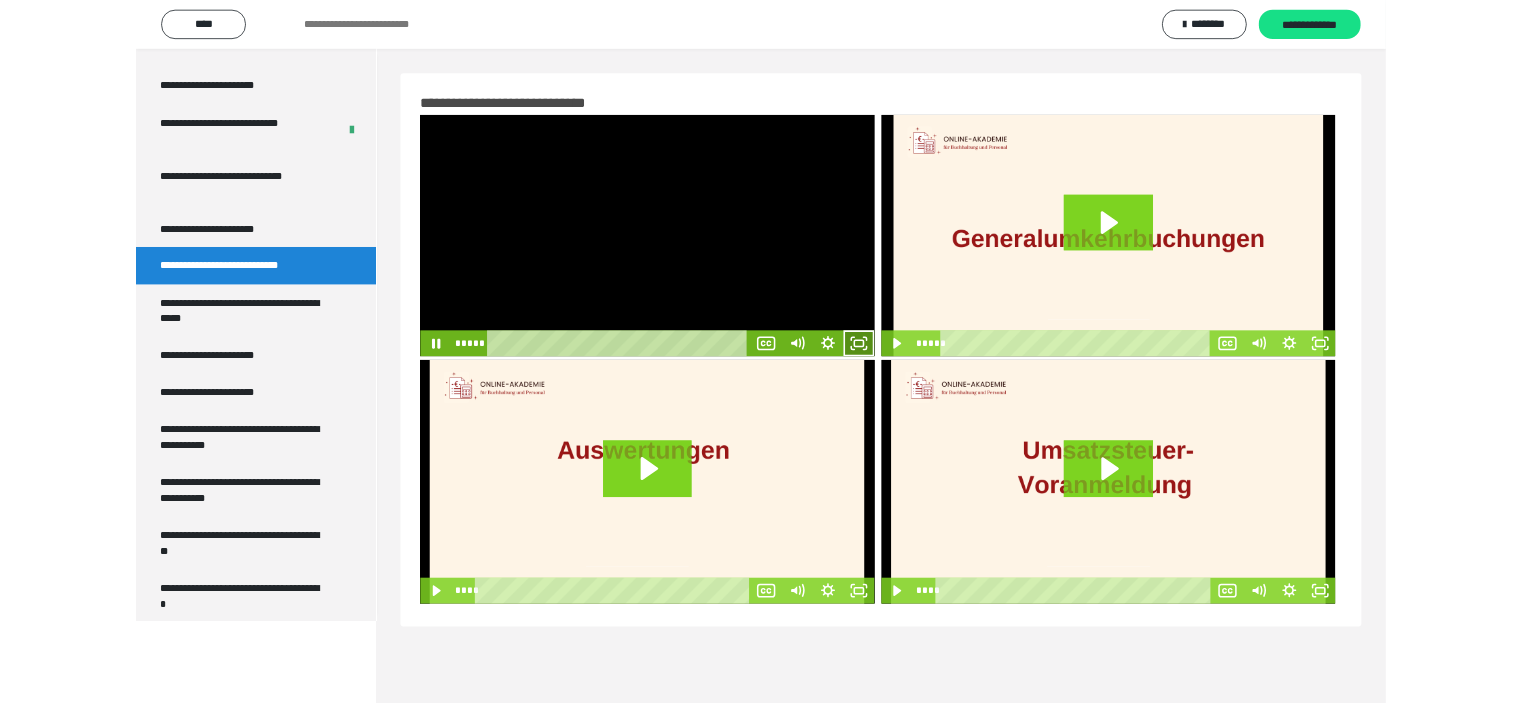 scroll, scrollTop: 3804, scrollLeft: 0, axis: vertical 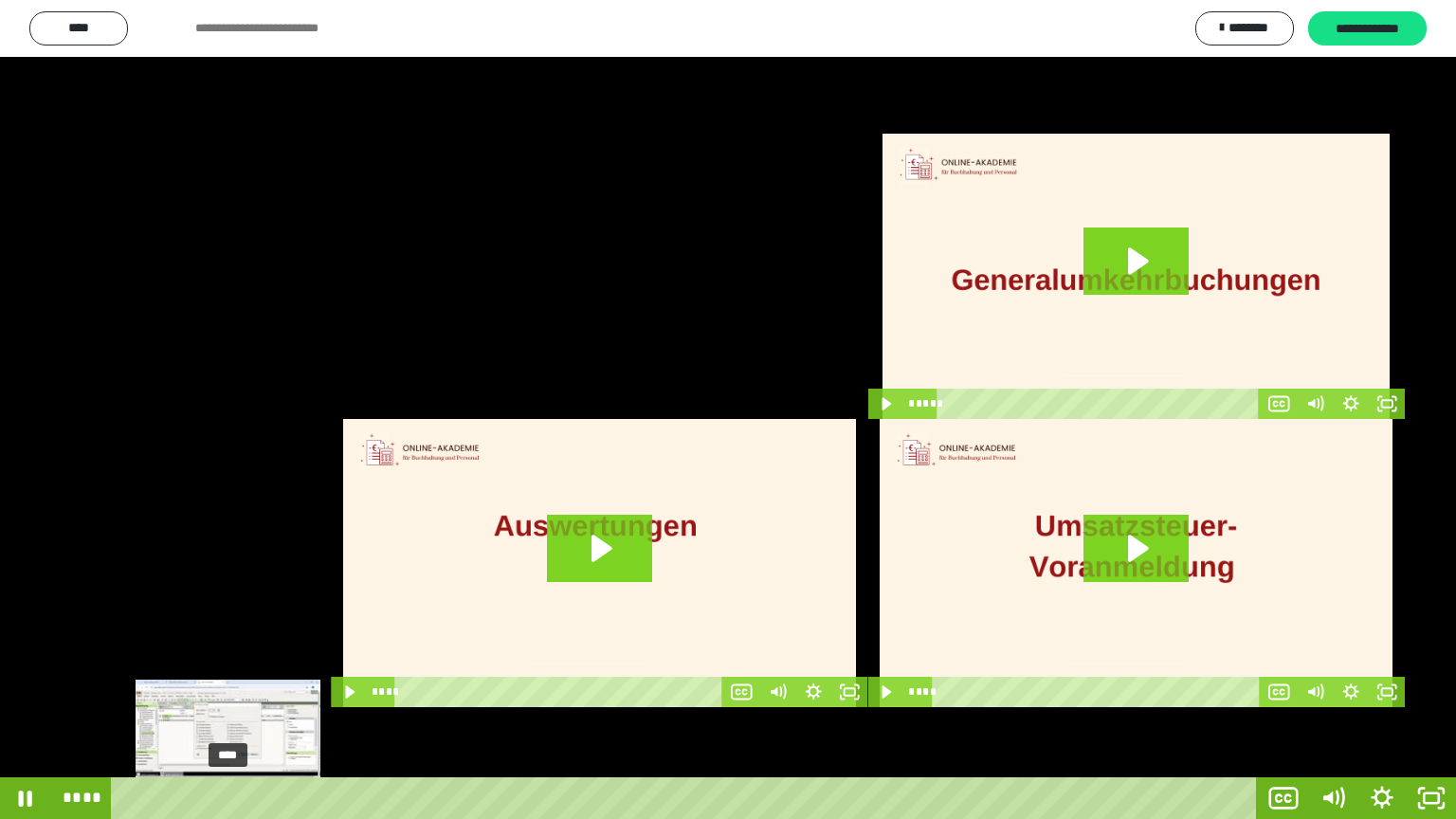 click on "****" at bounding box center (687, 798) 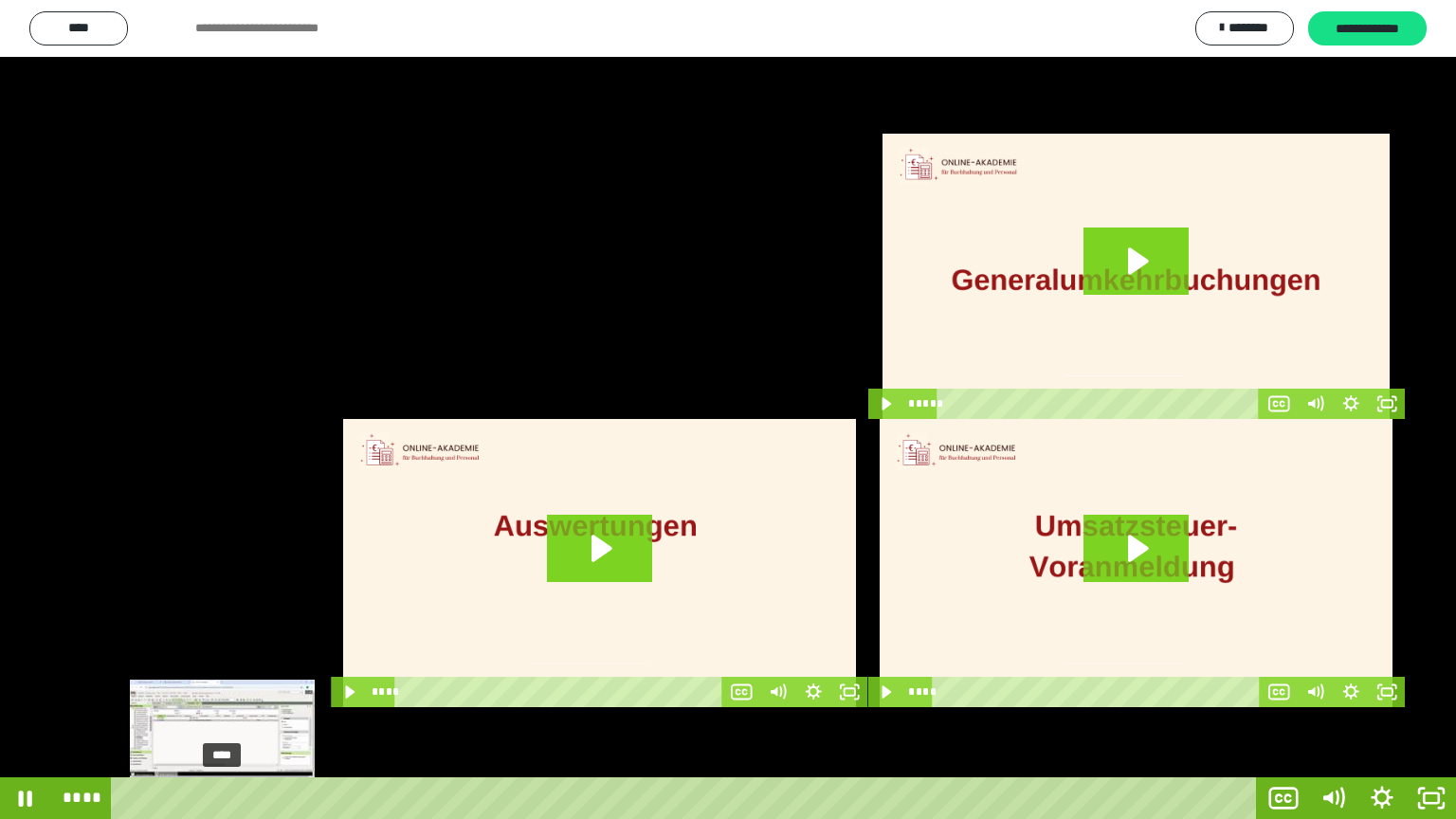 click at bounding box center (222, 798) 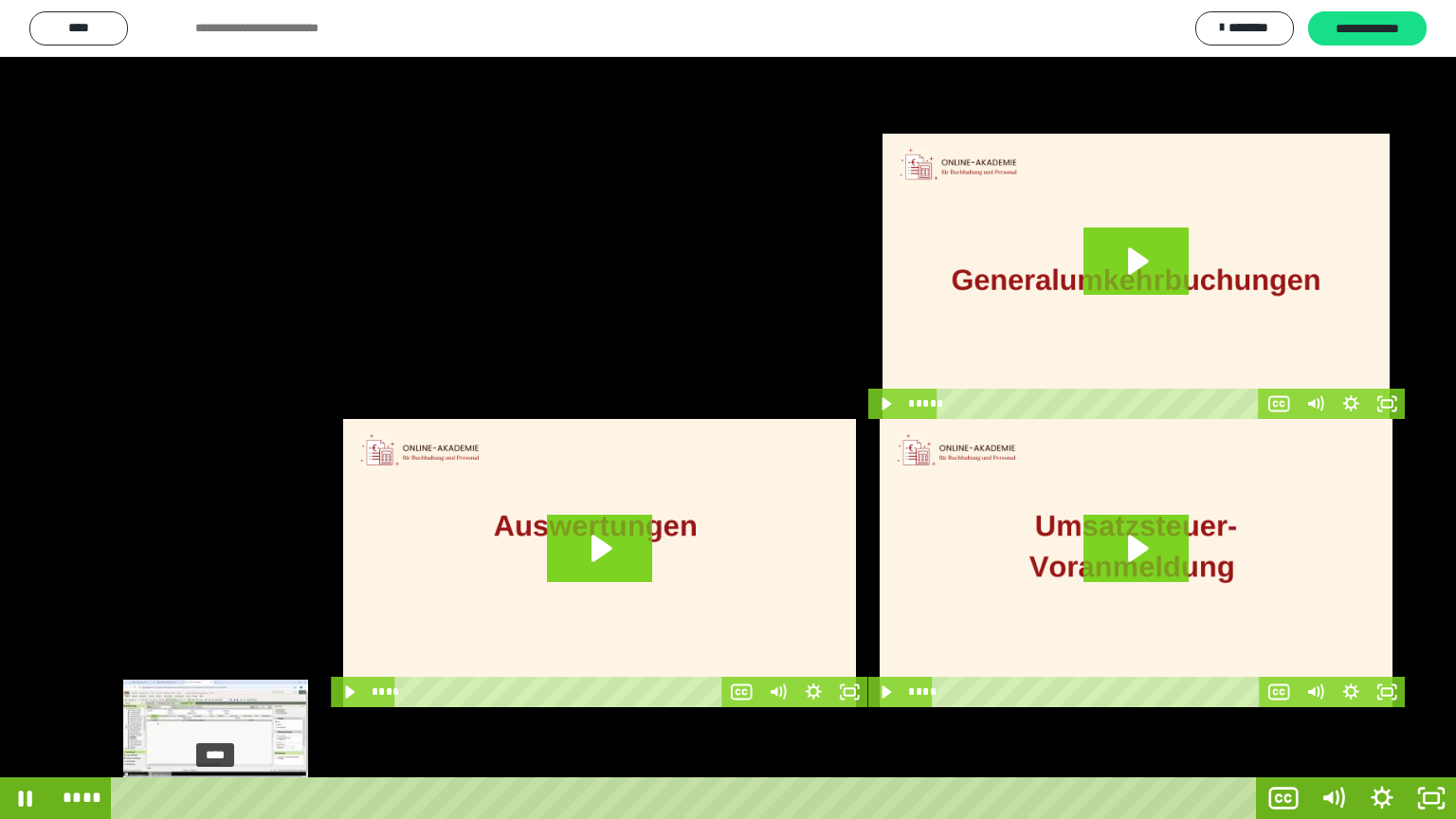 click at bounding box center (223, 798) 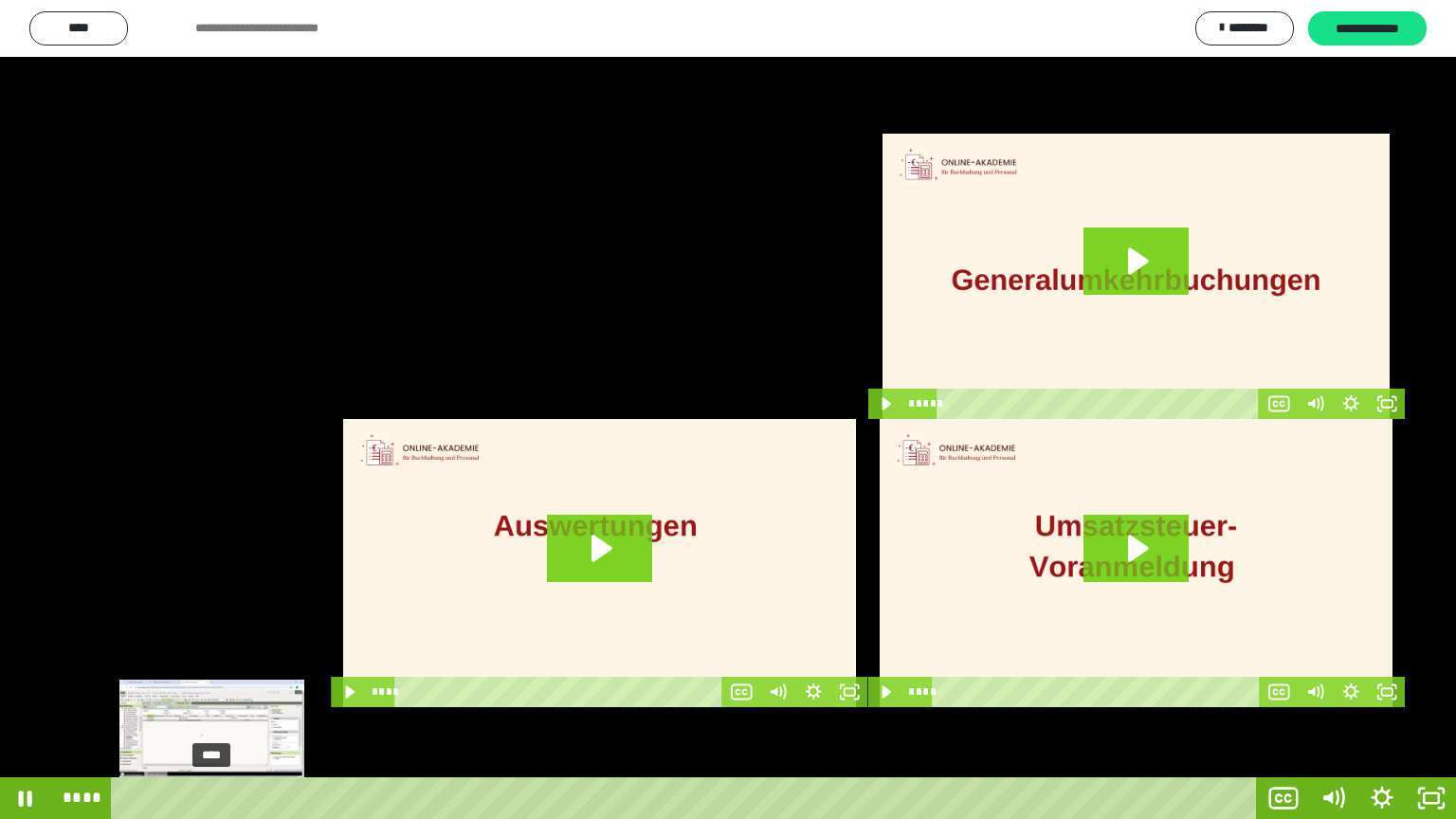 click at bounding box center (216, 798) 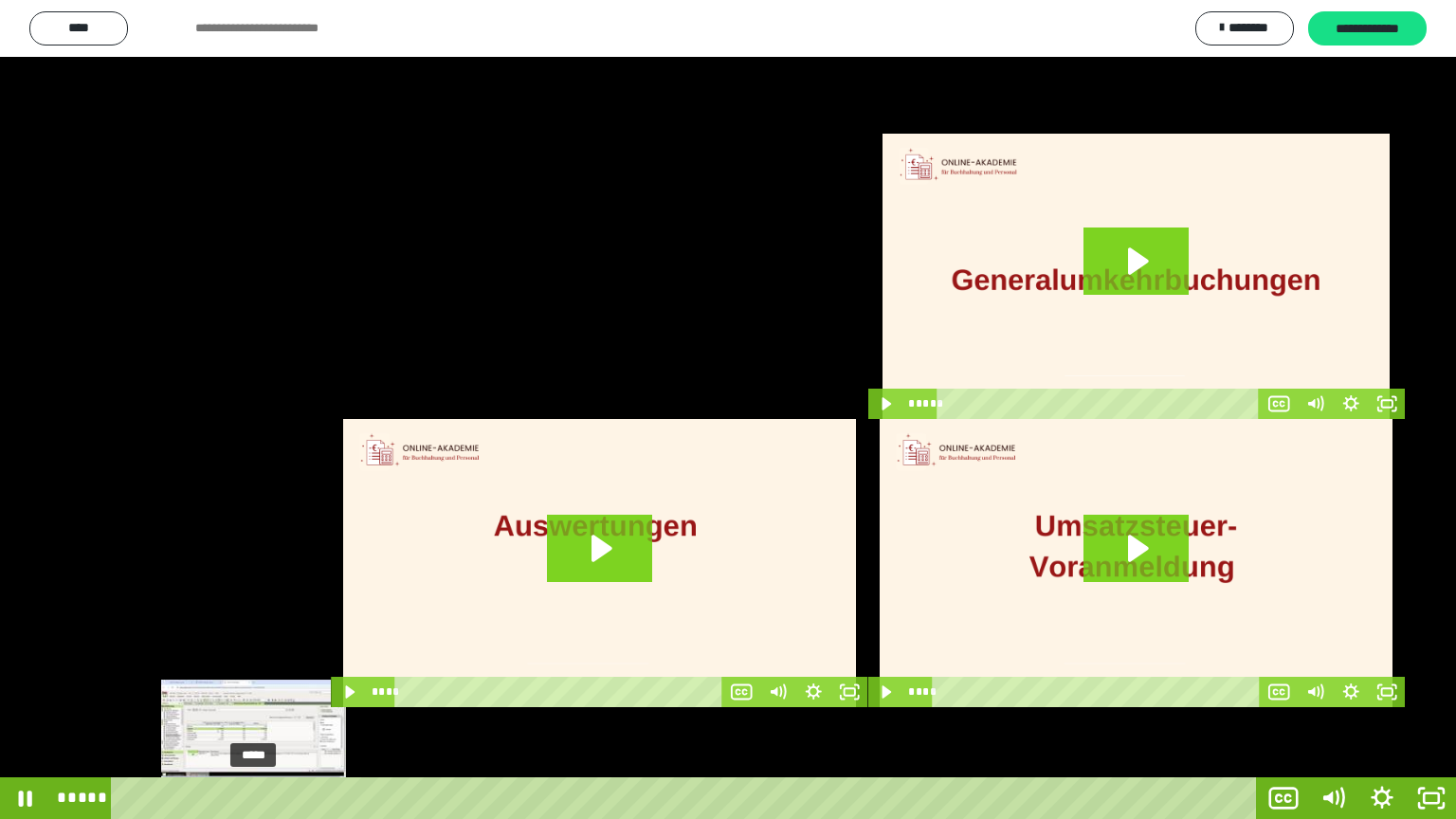 click on "*****" at bounding box center [687, 798] 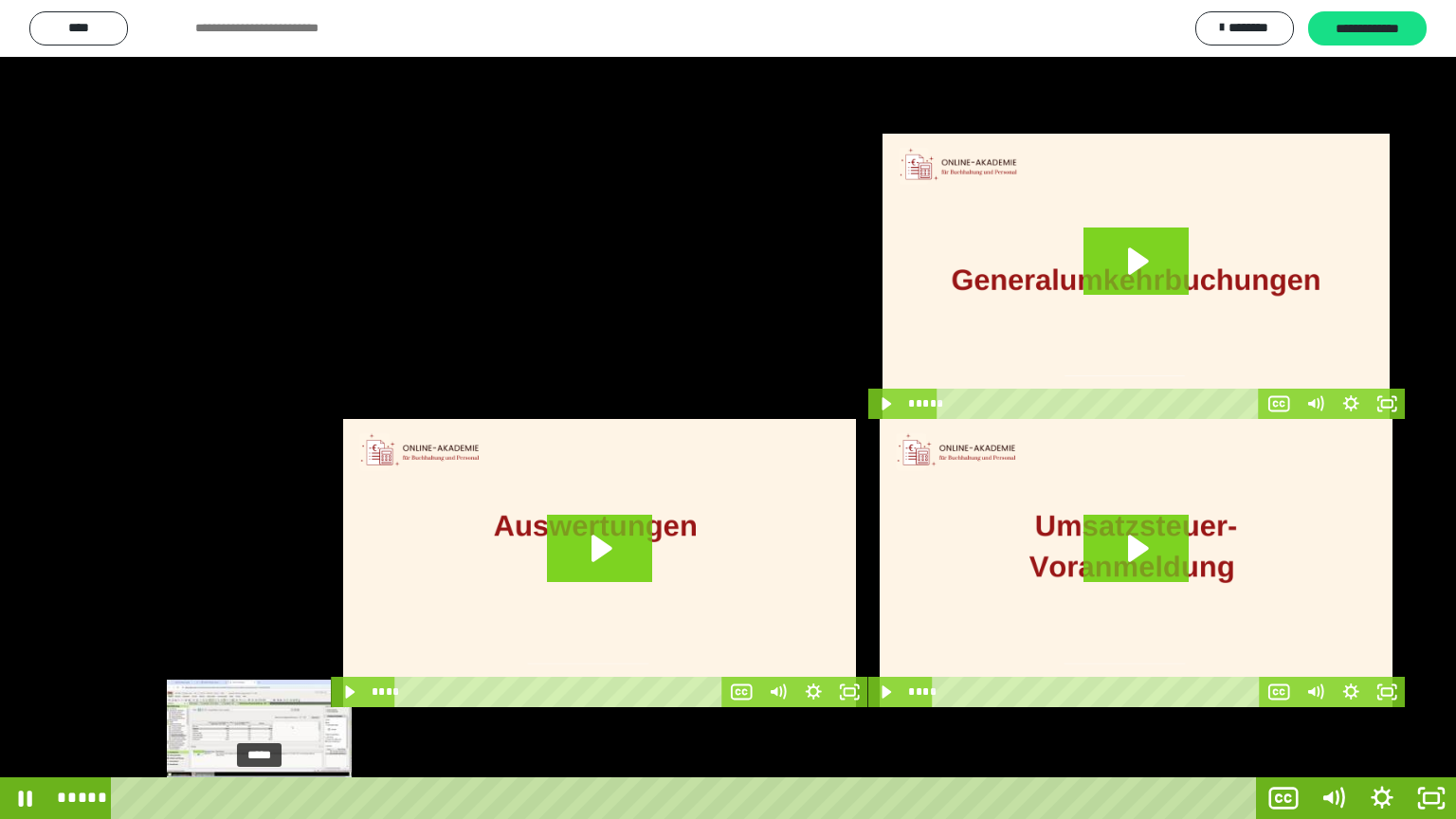 click at bounding box center (254, 798) 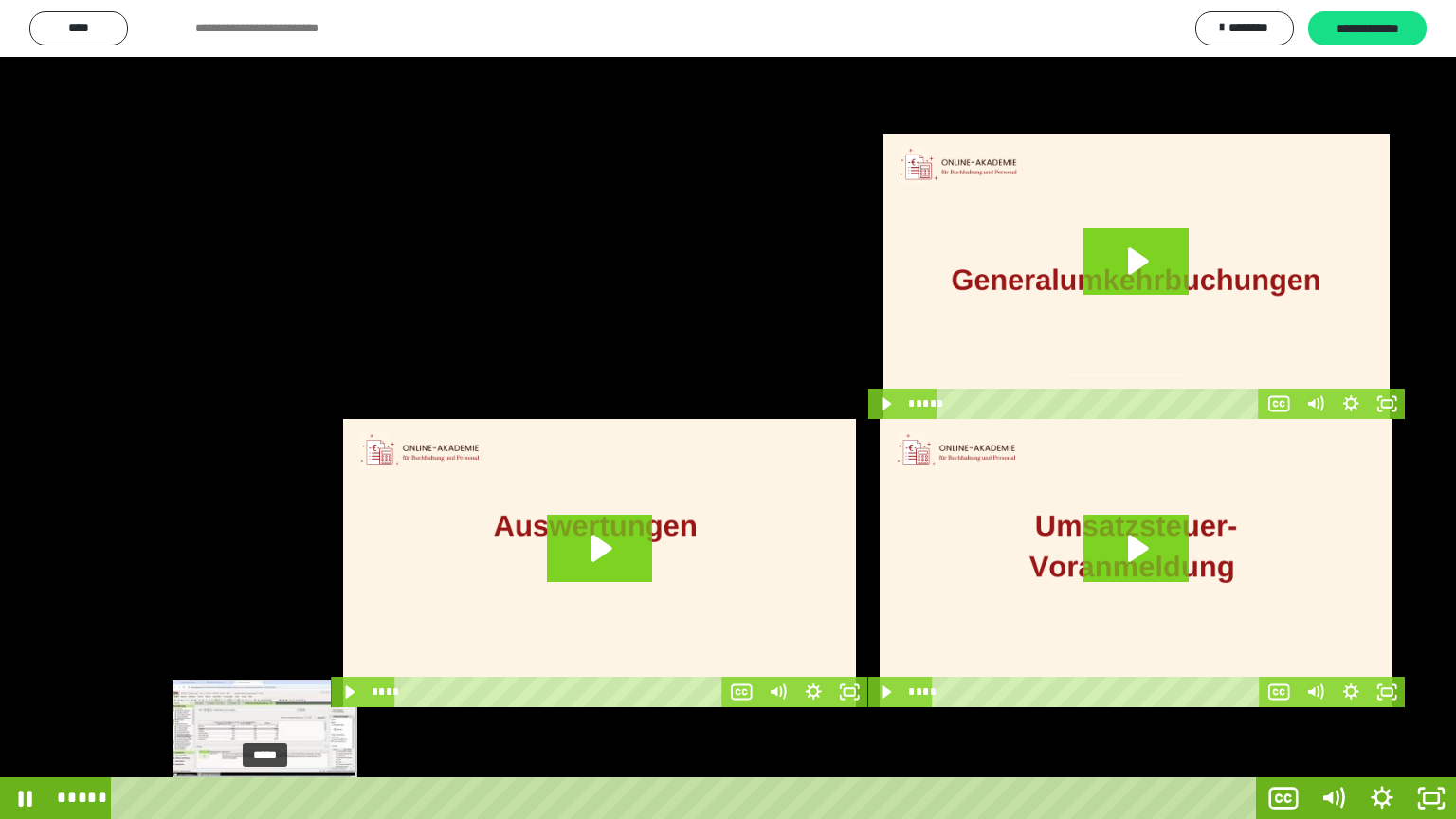 click at bounding box center [264, 798] 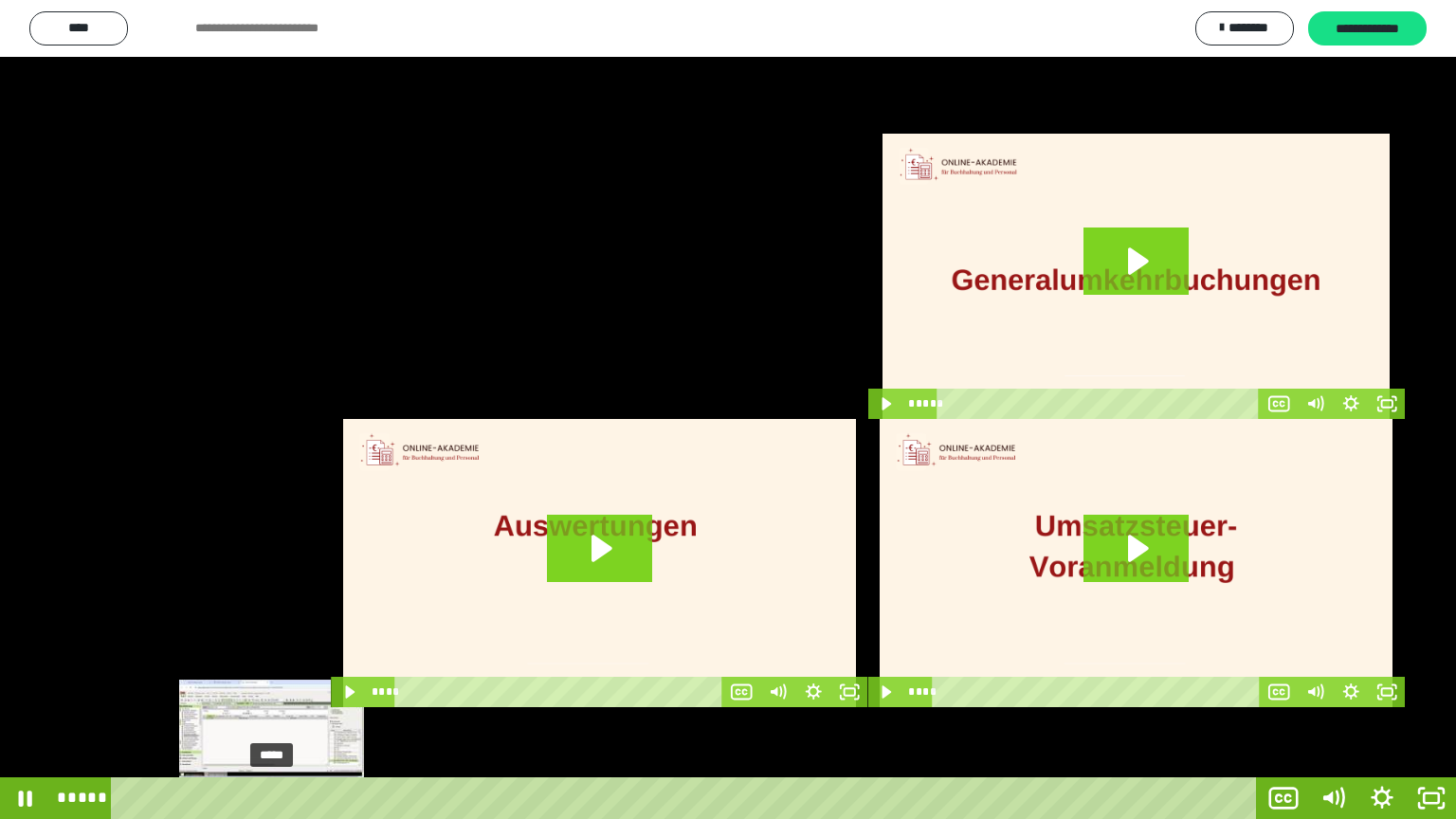 click at bounding box center [271, 798] 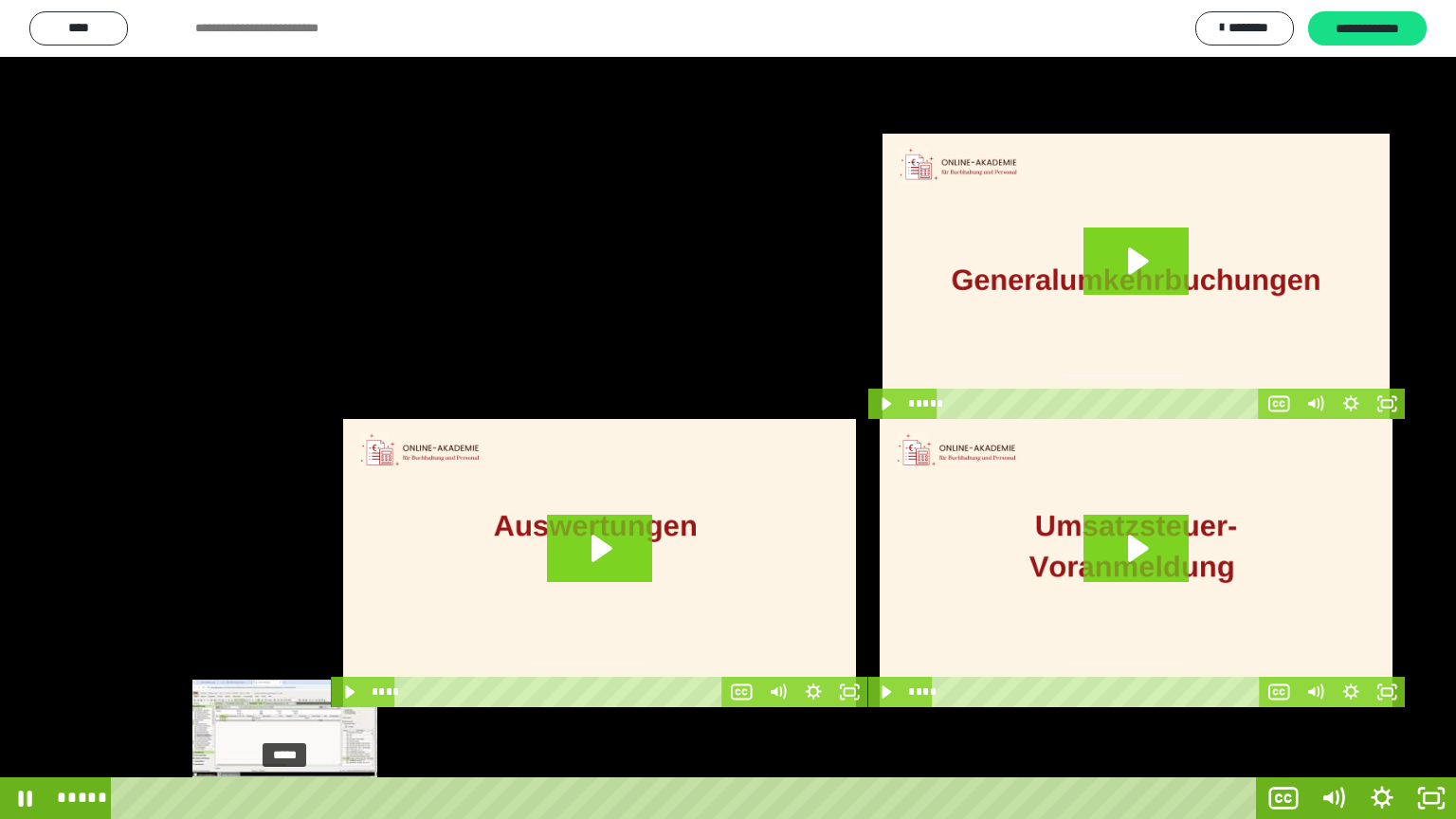 click on "*****" at bounding box center (687, 798) 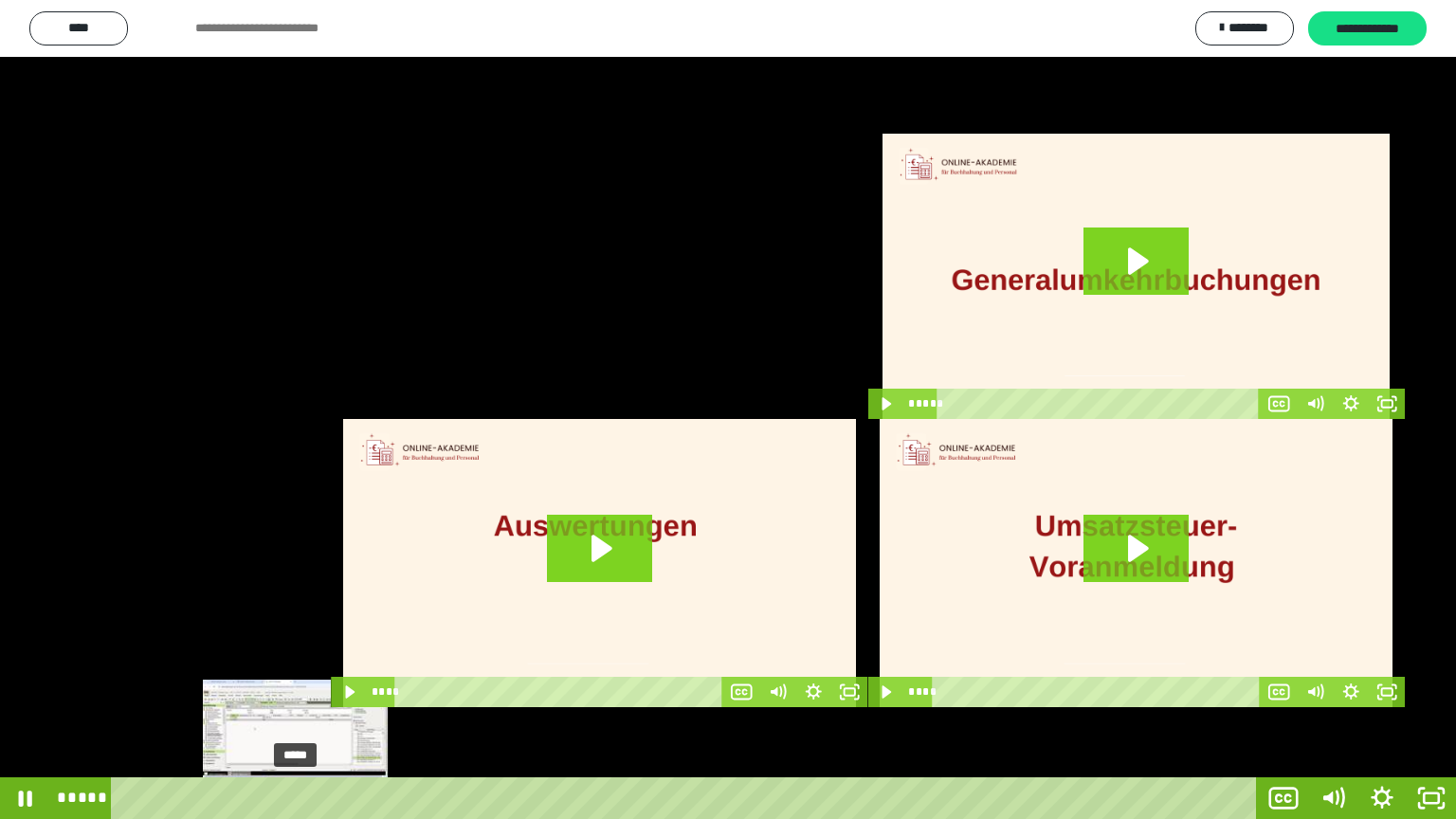 click on "*****" at bounding box center (687, 798) 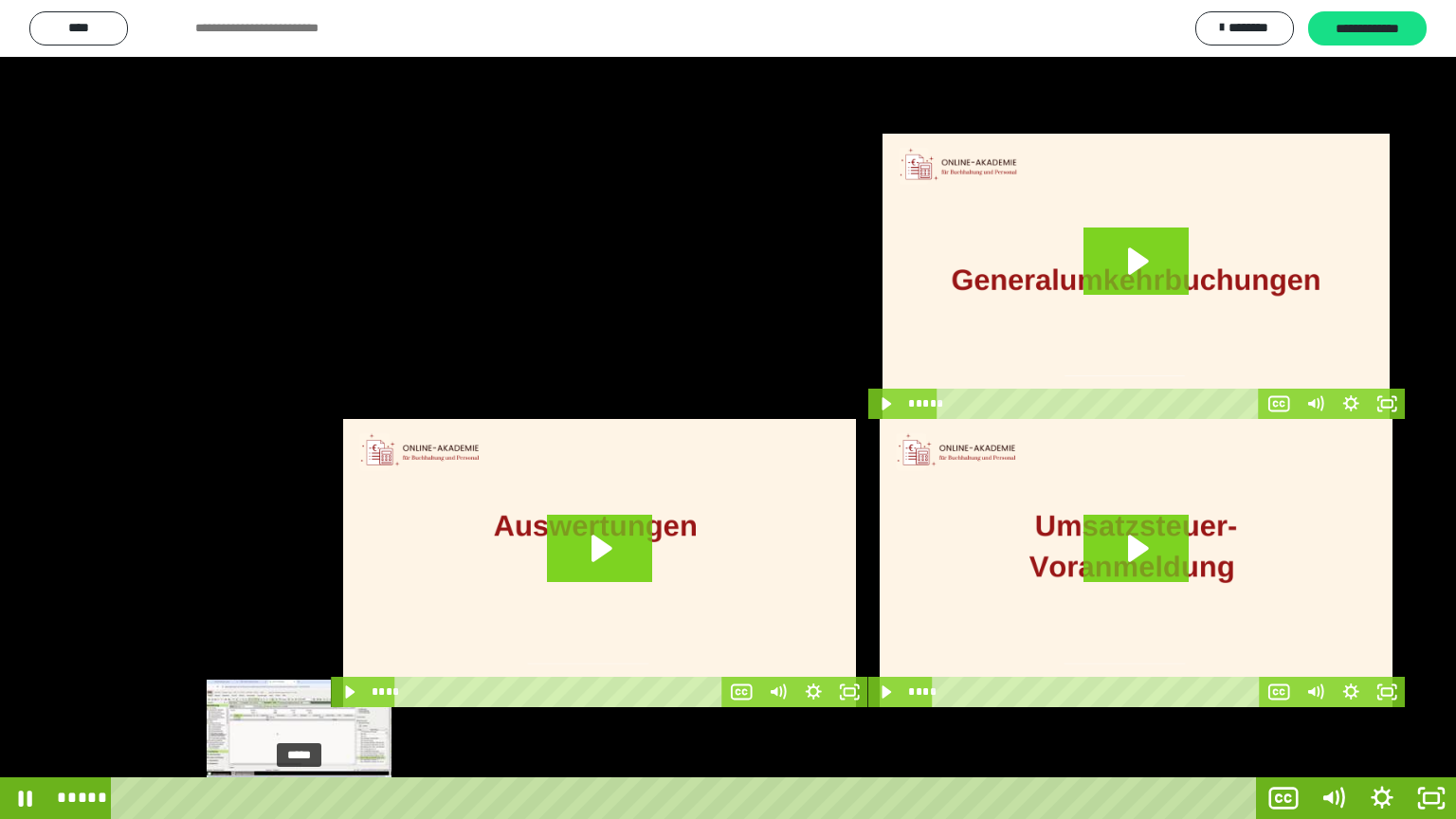 click at bounding box center (299, 798) 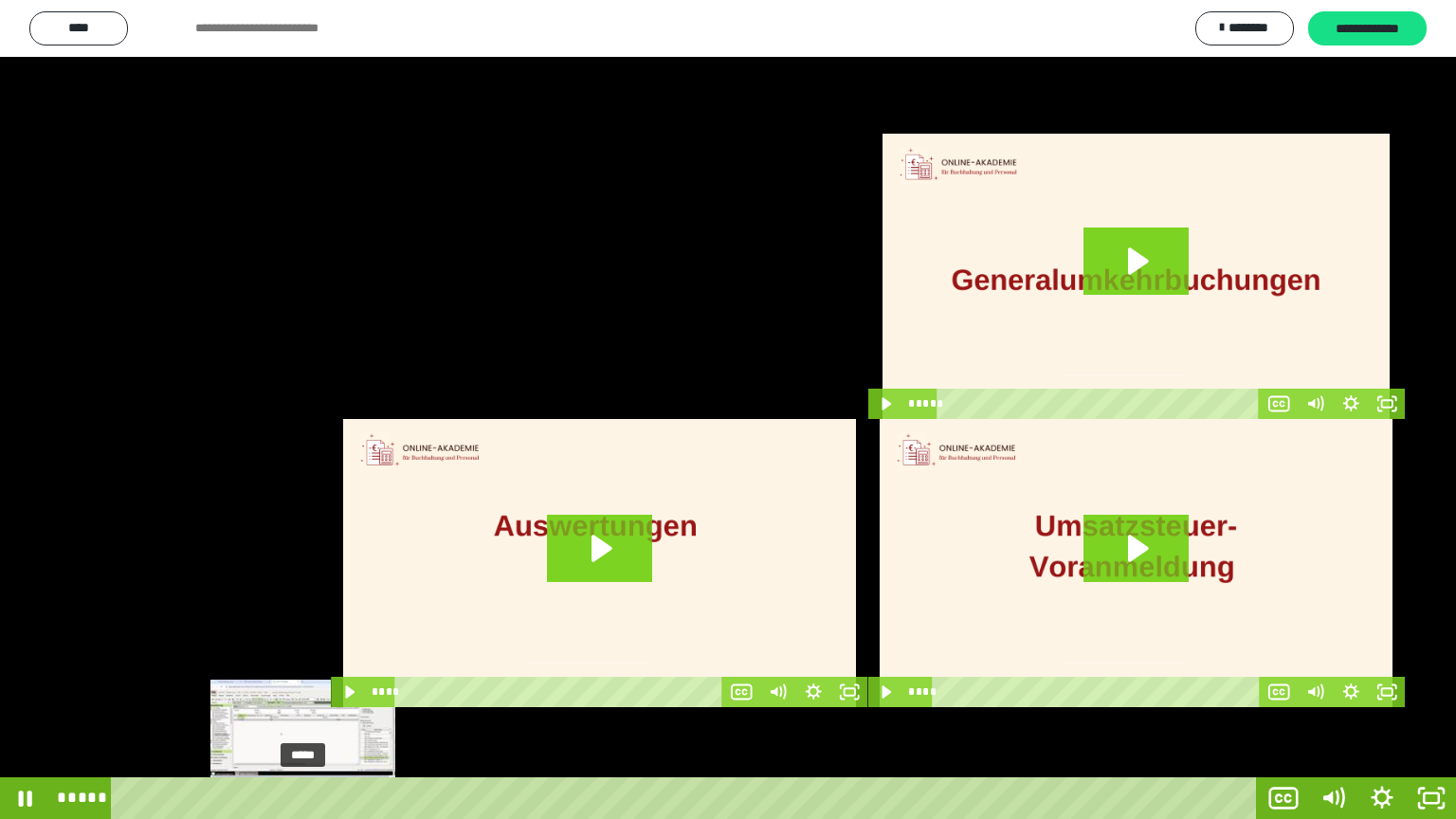 click at bounding box center [302, 798] 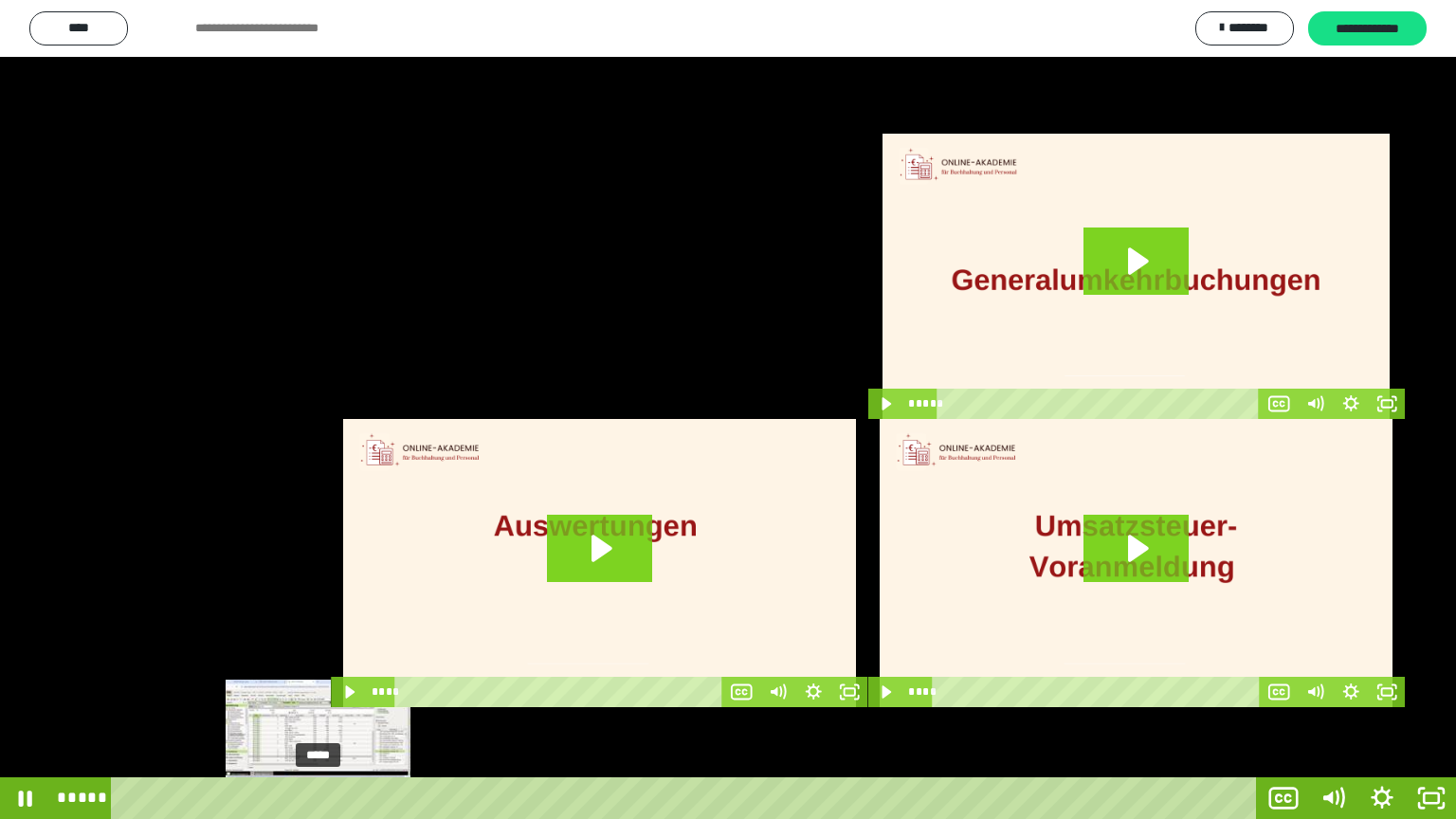 click on "*****" at bounding box center (687, 798) 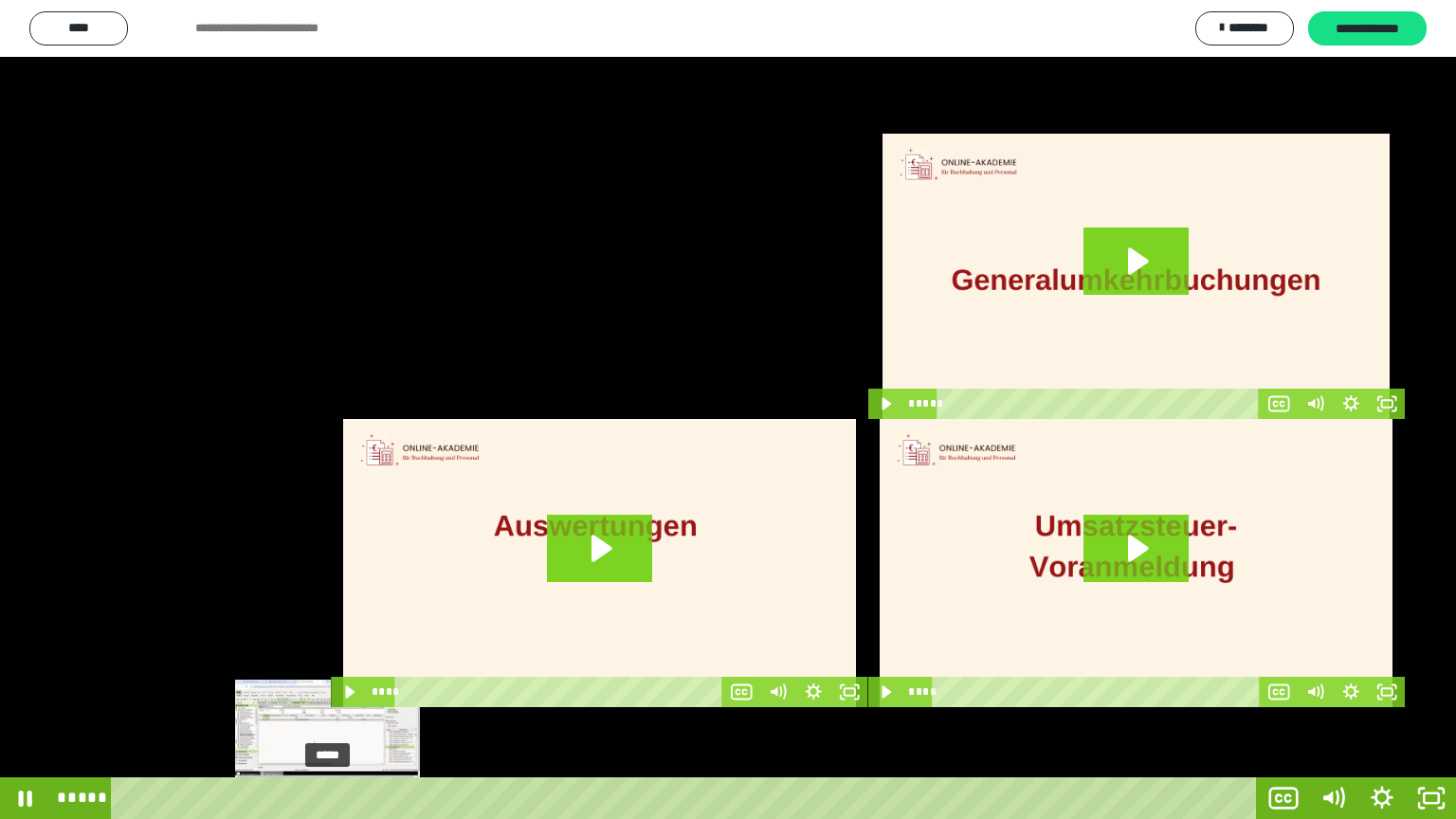 click on "*****" at bounding box center [687, 798] 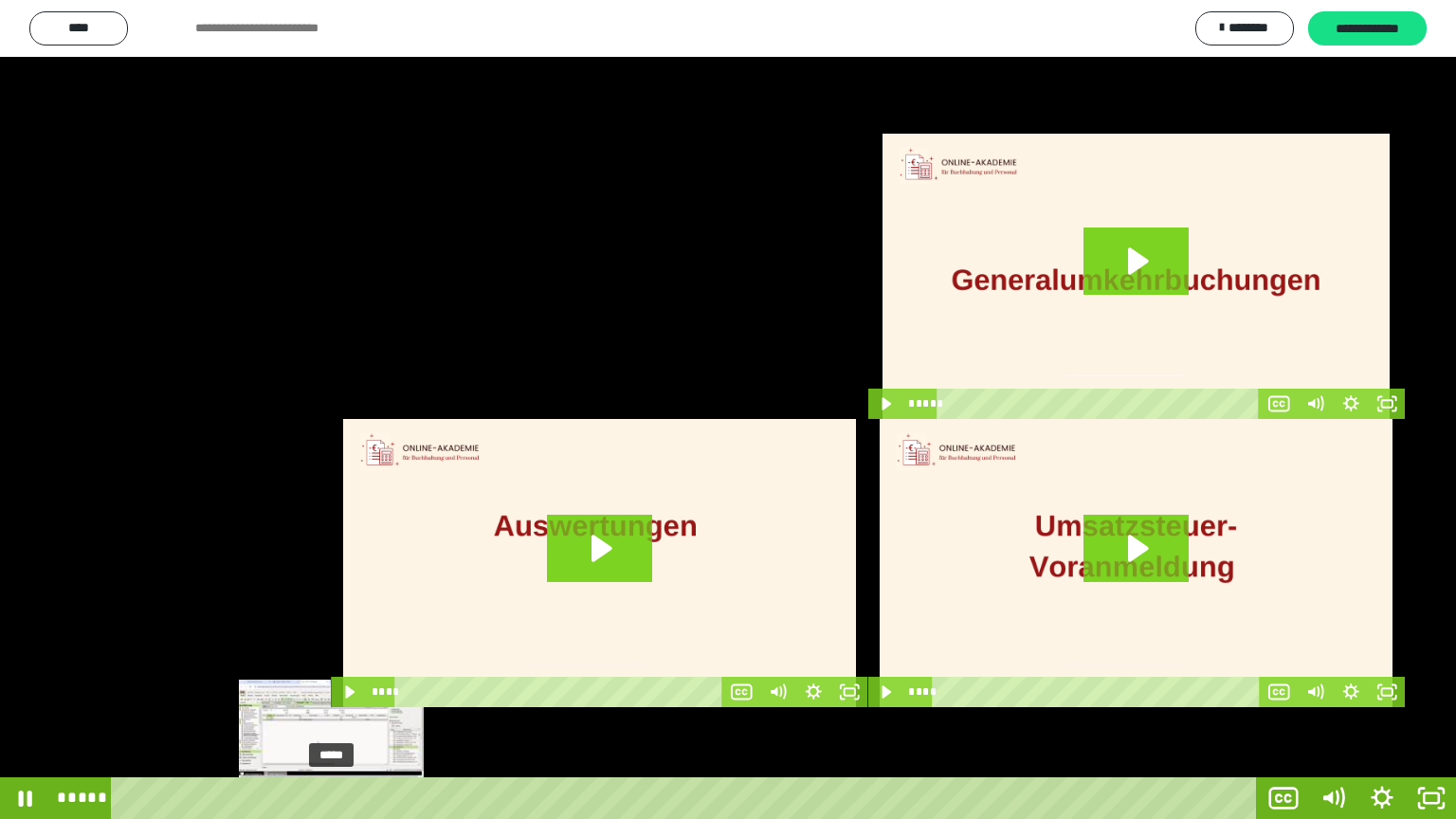 click at bounding box center (331, 798) 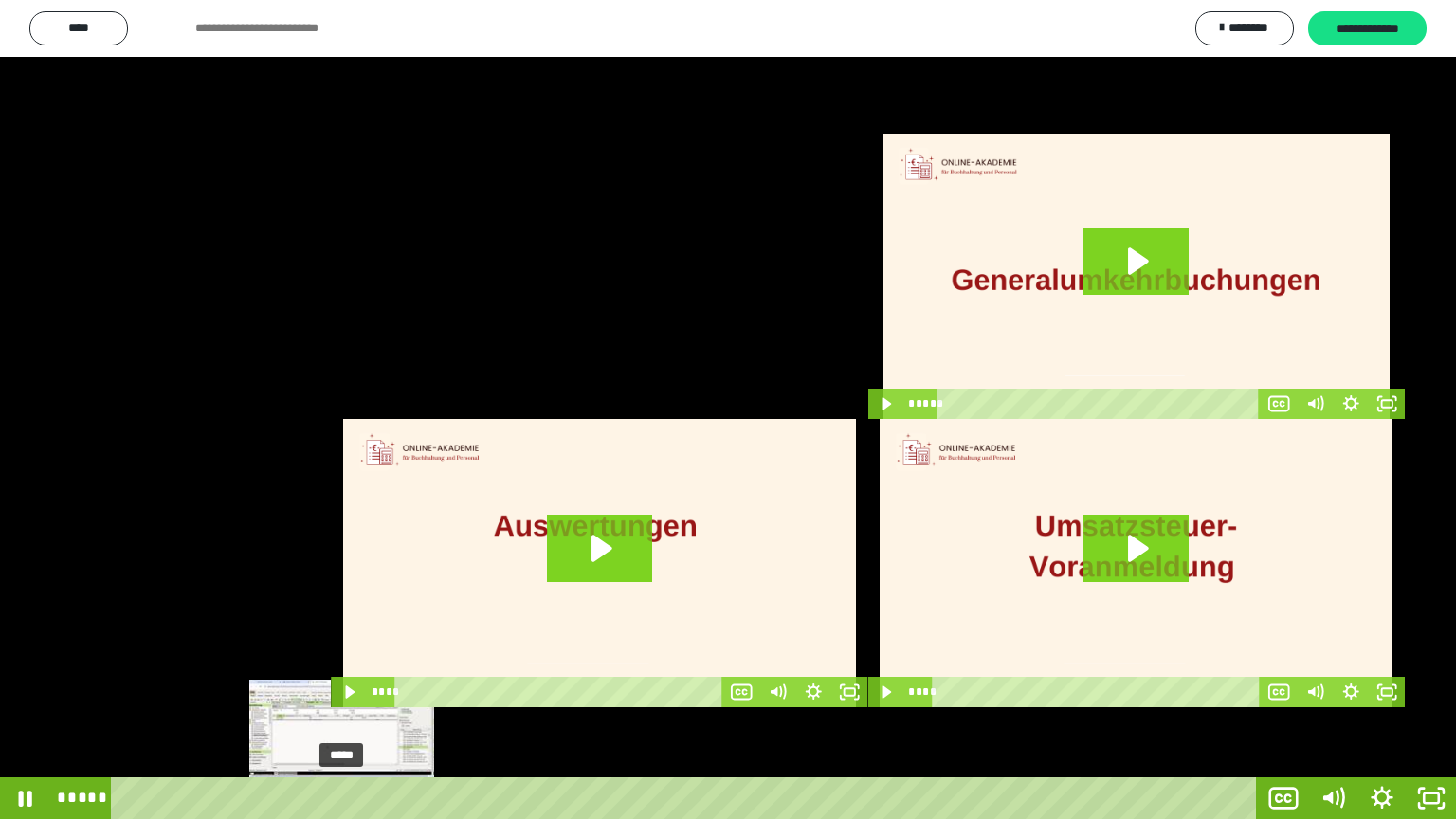 click on "*****" at bounding box center [687, 798] 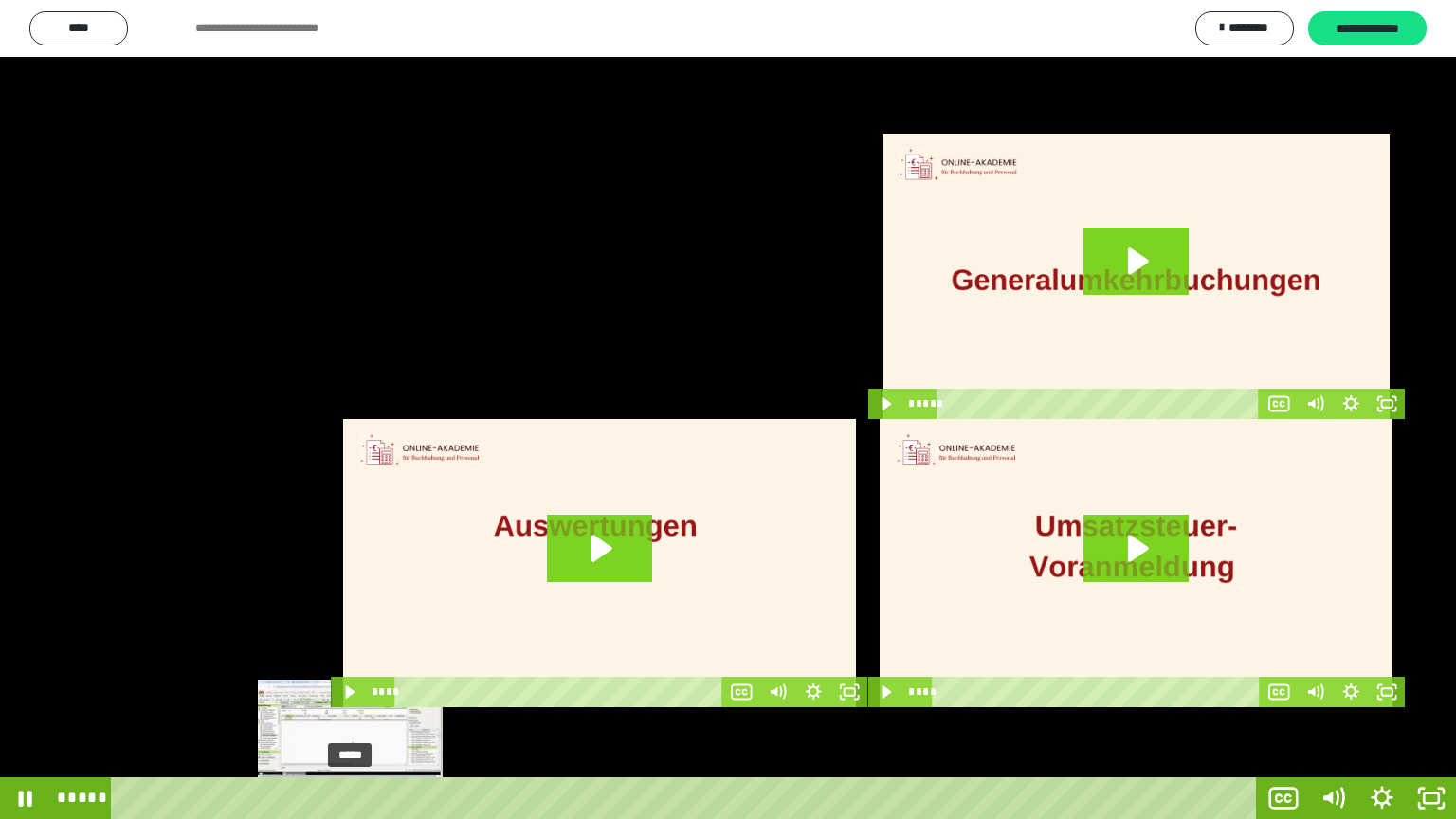 click on "*****" at bounding box center [687, 798] 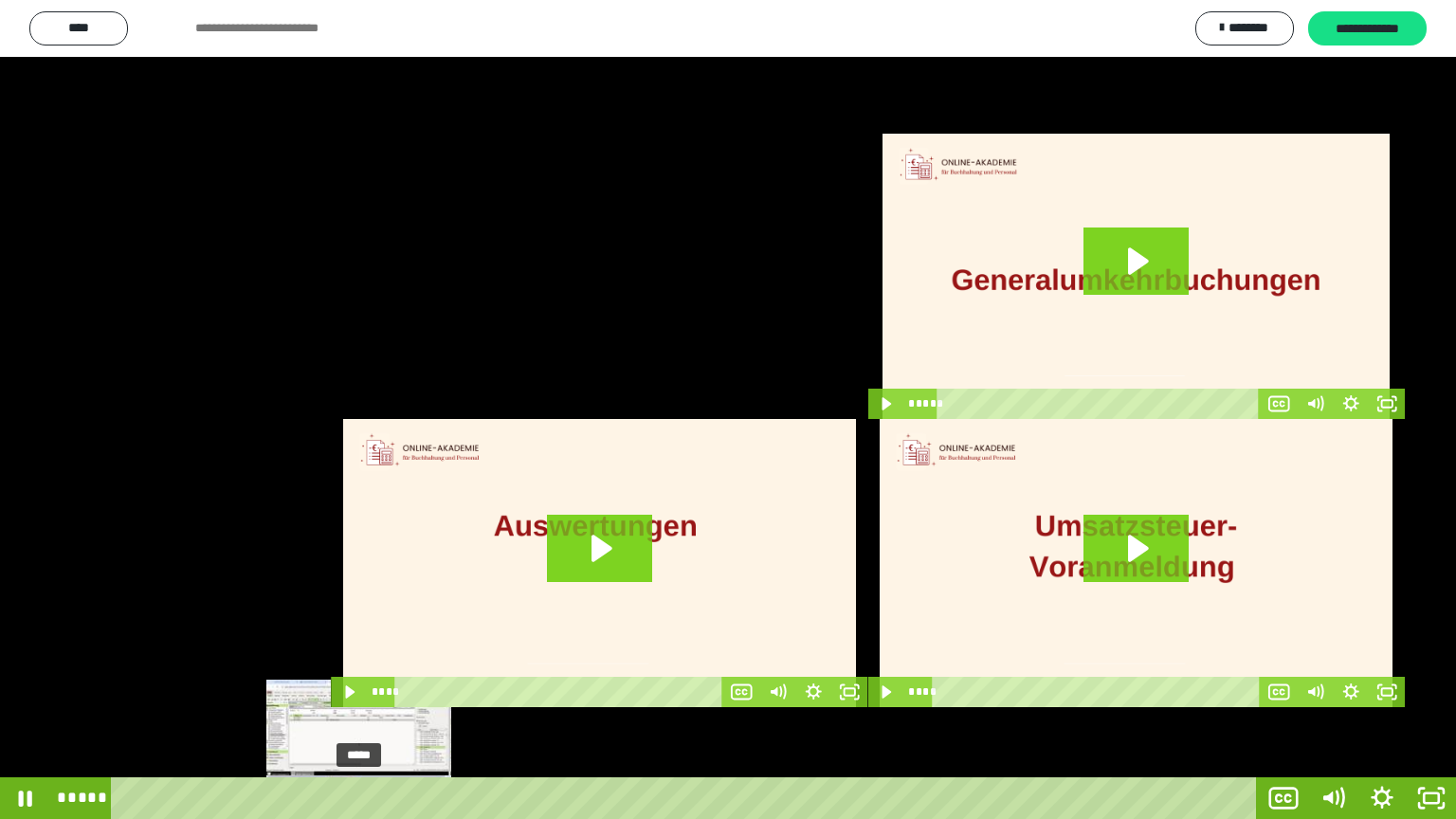 click on "*****" at bounding box center (687, 798) 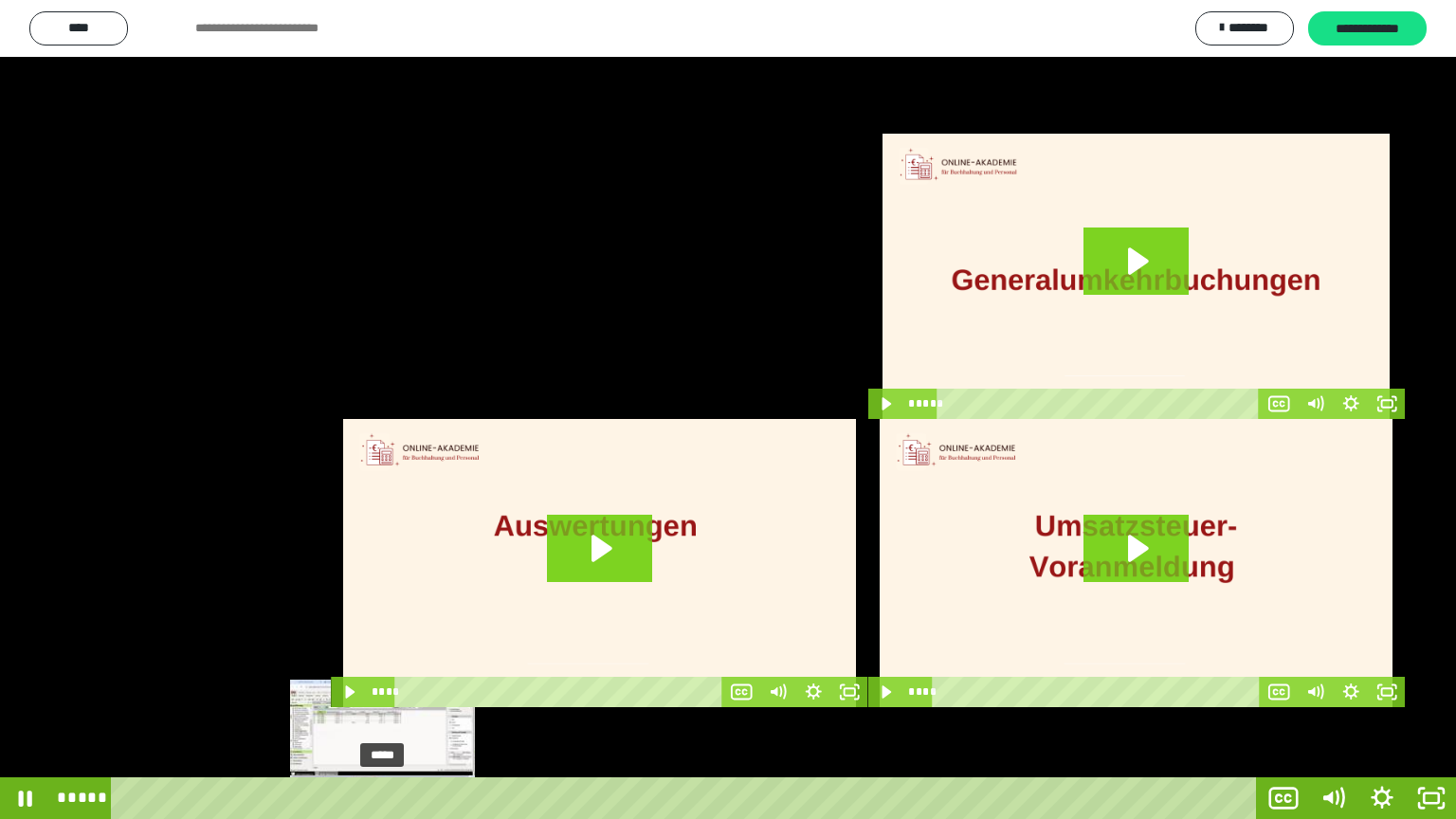 click on "*****" at bounding box center [687, 798] 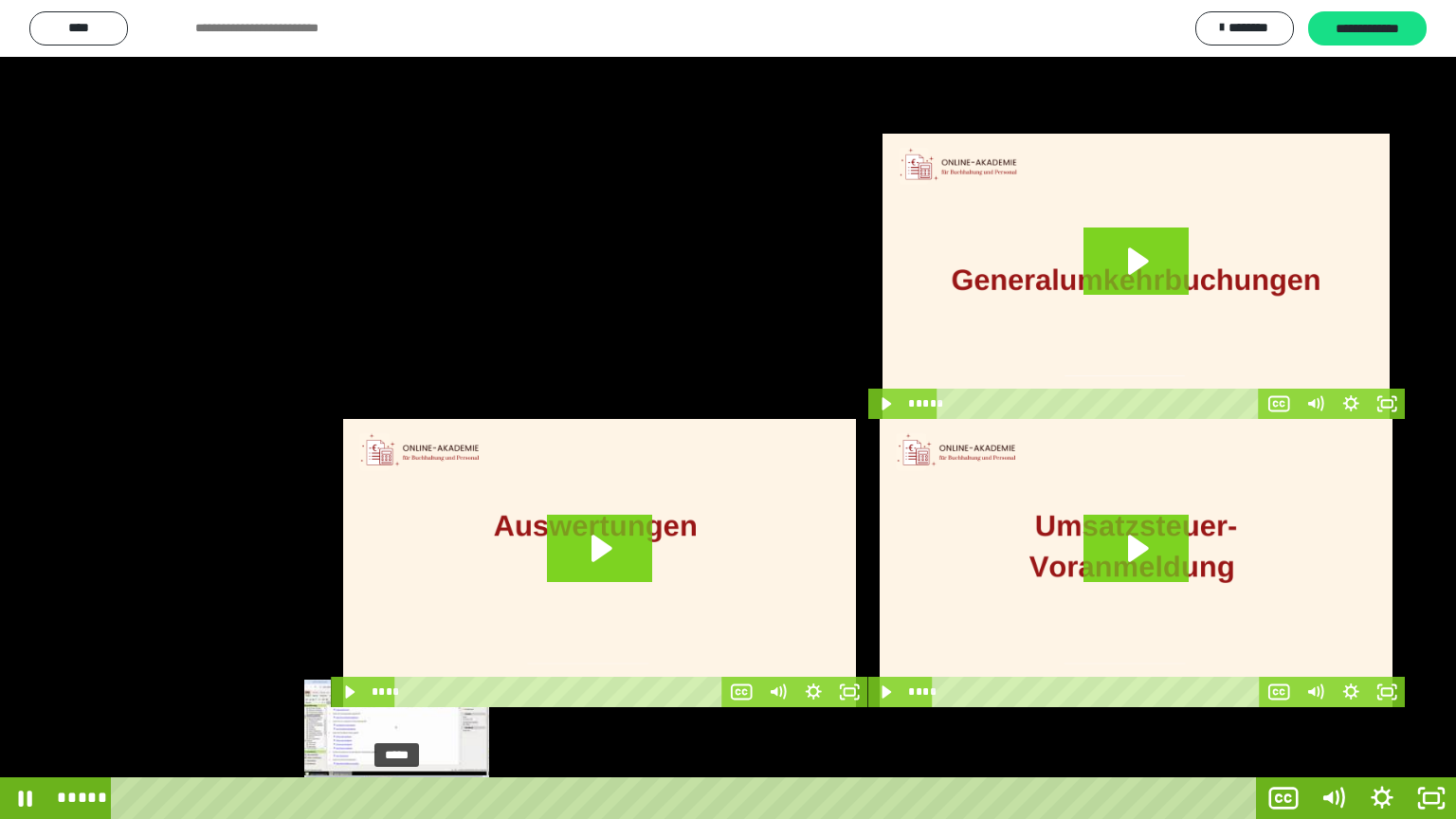 click on "*****" at bounding box center (687, 798) 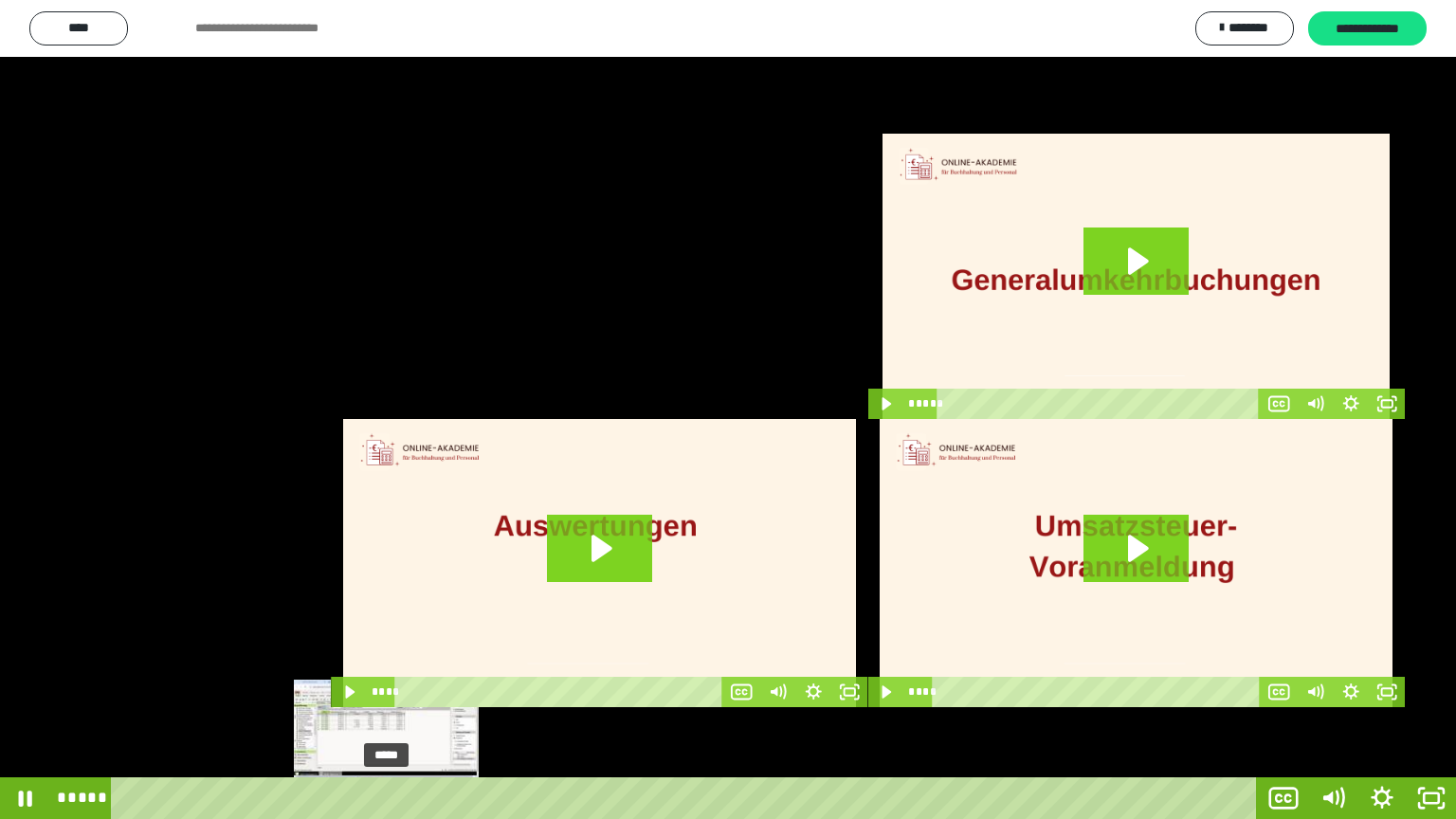 click on "*****" at bounding box center [687, 798] 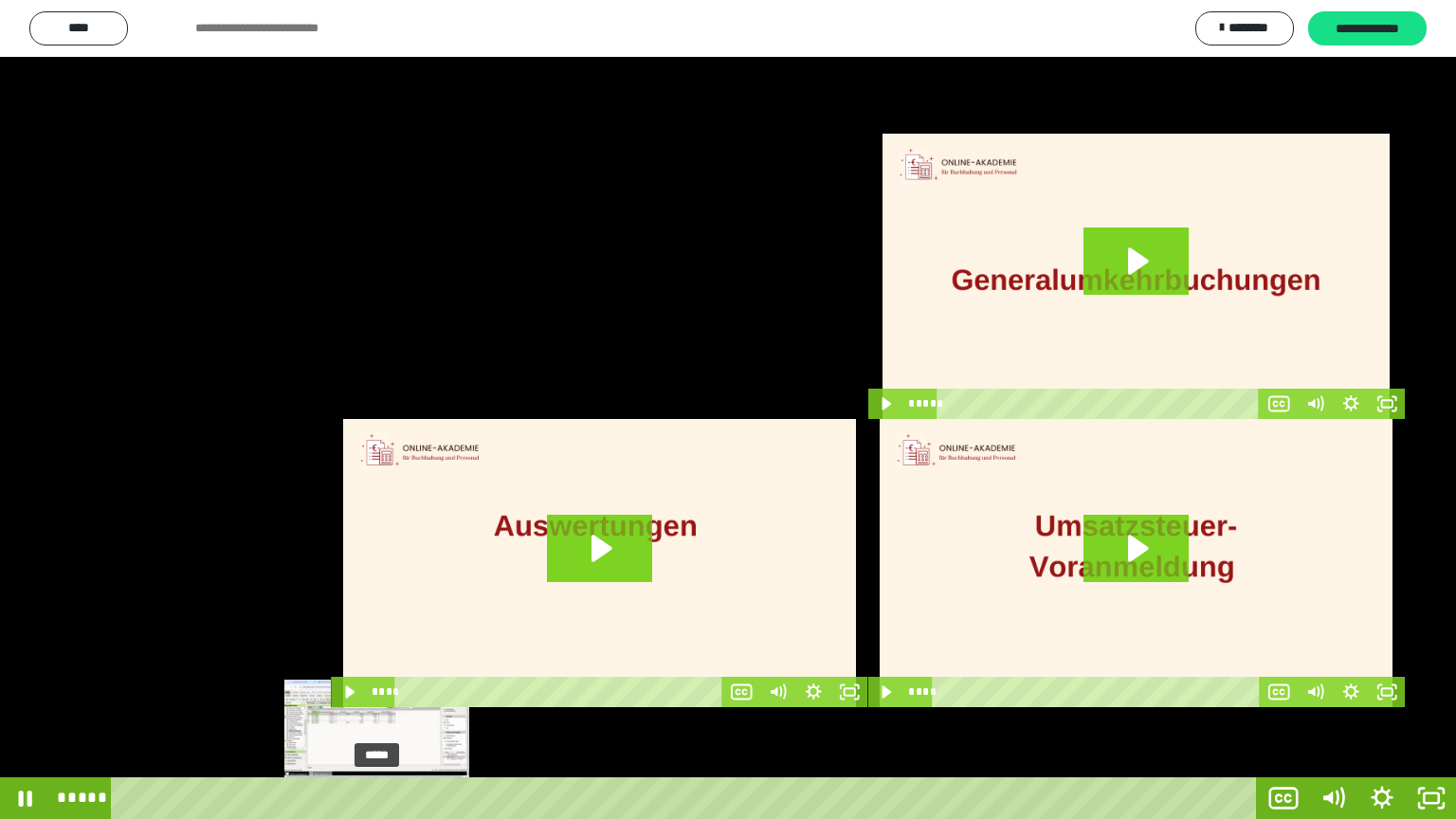 click on "*****" at bounding box center [687, 798] 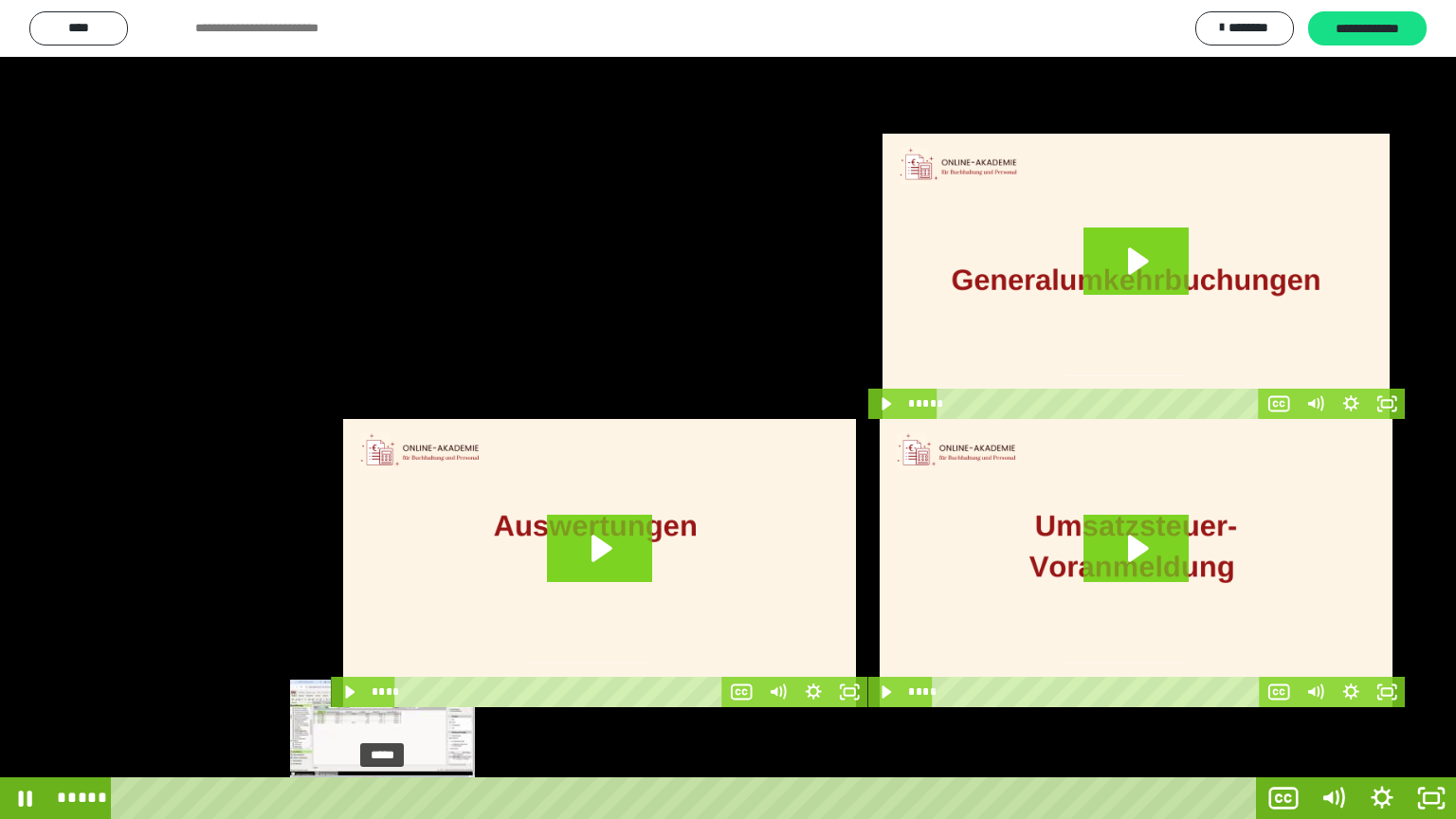 click at bounding box center [382, 798] 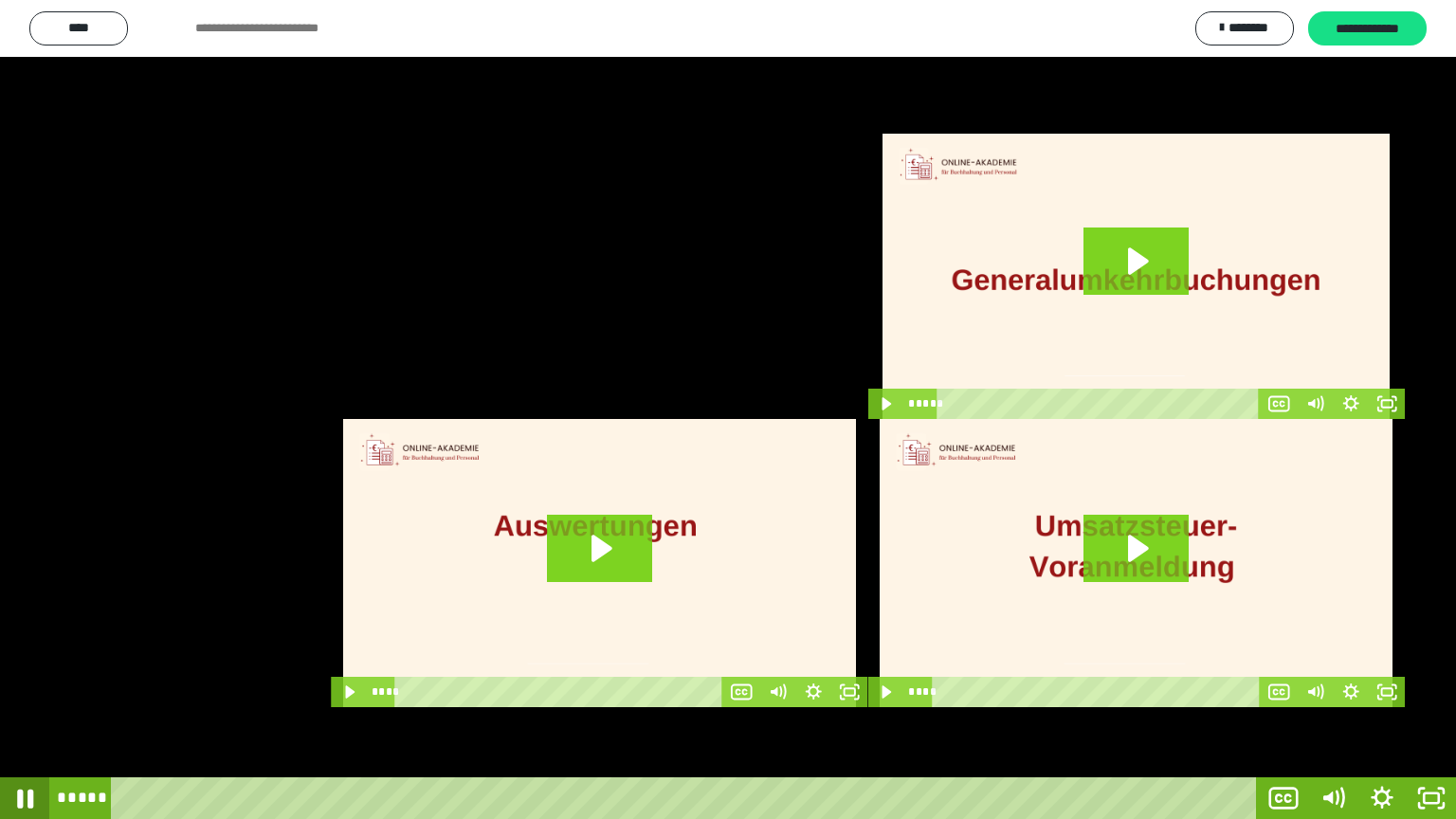 click 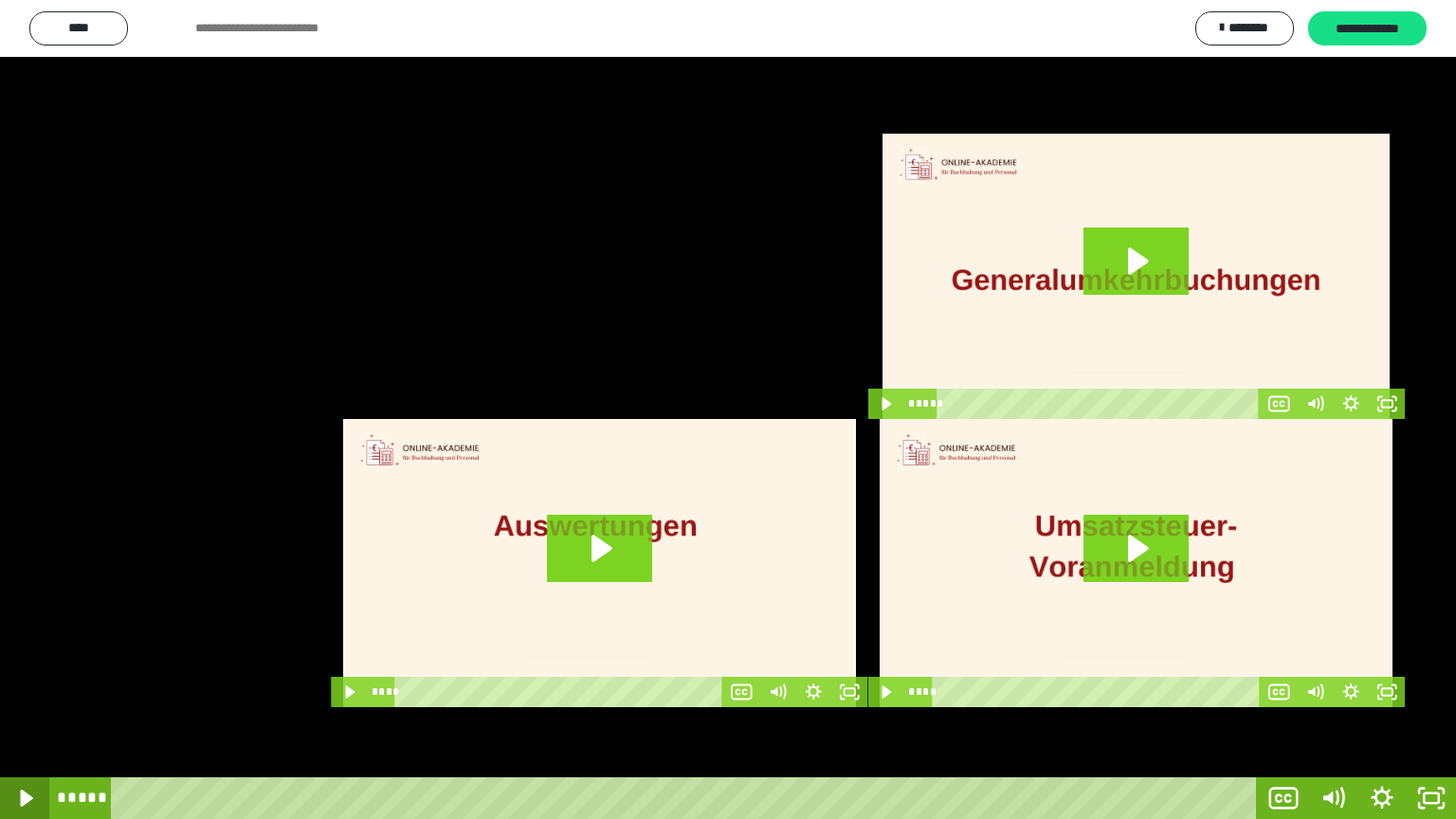 click 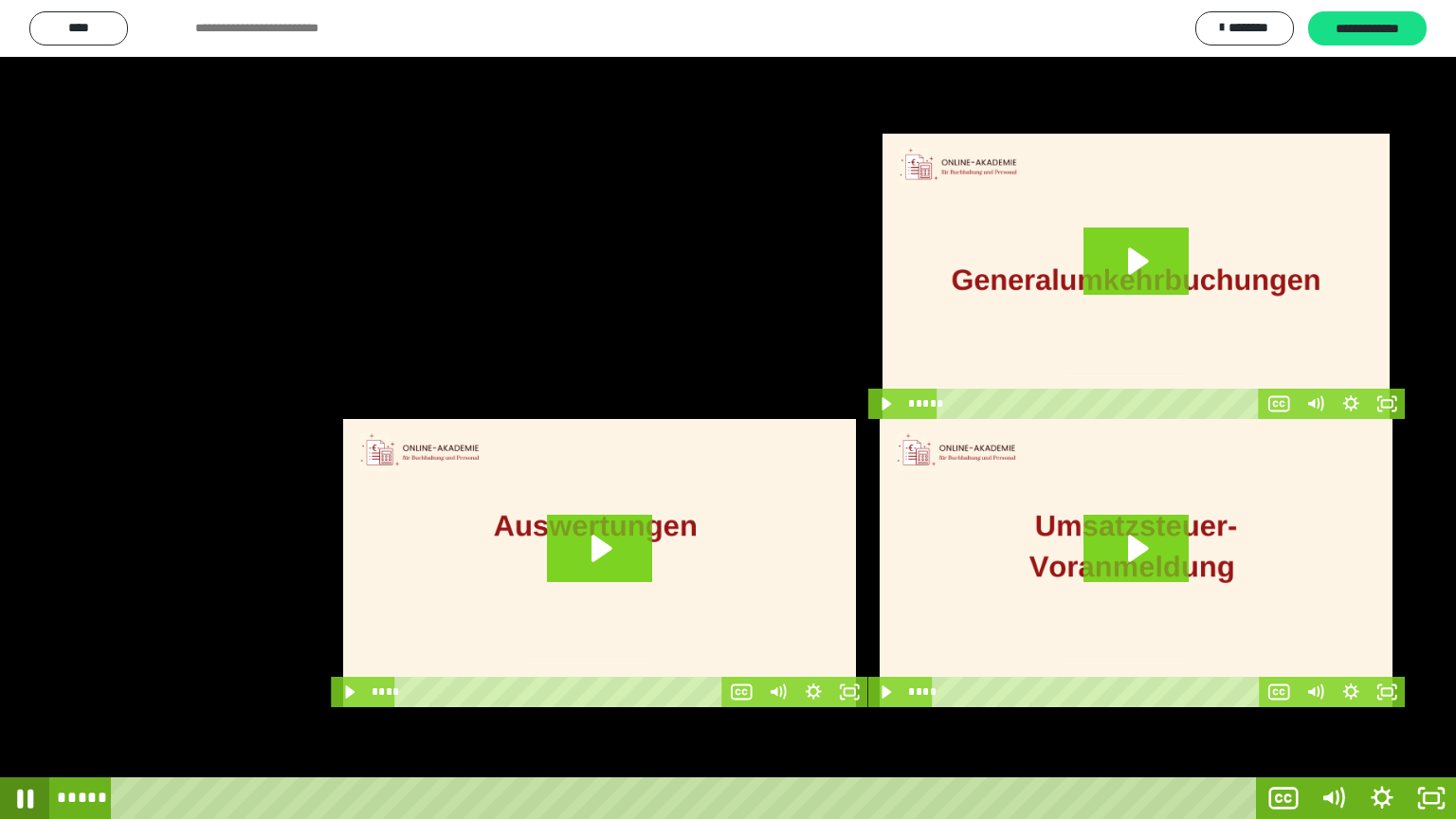 click 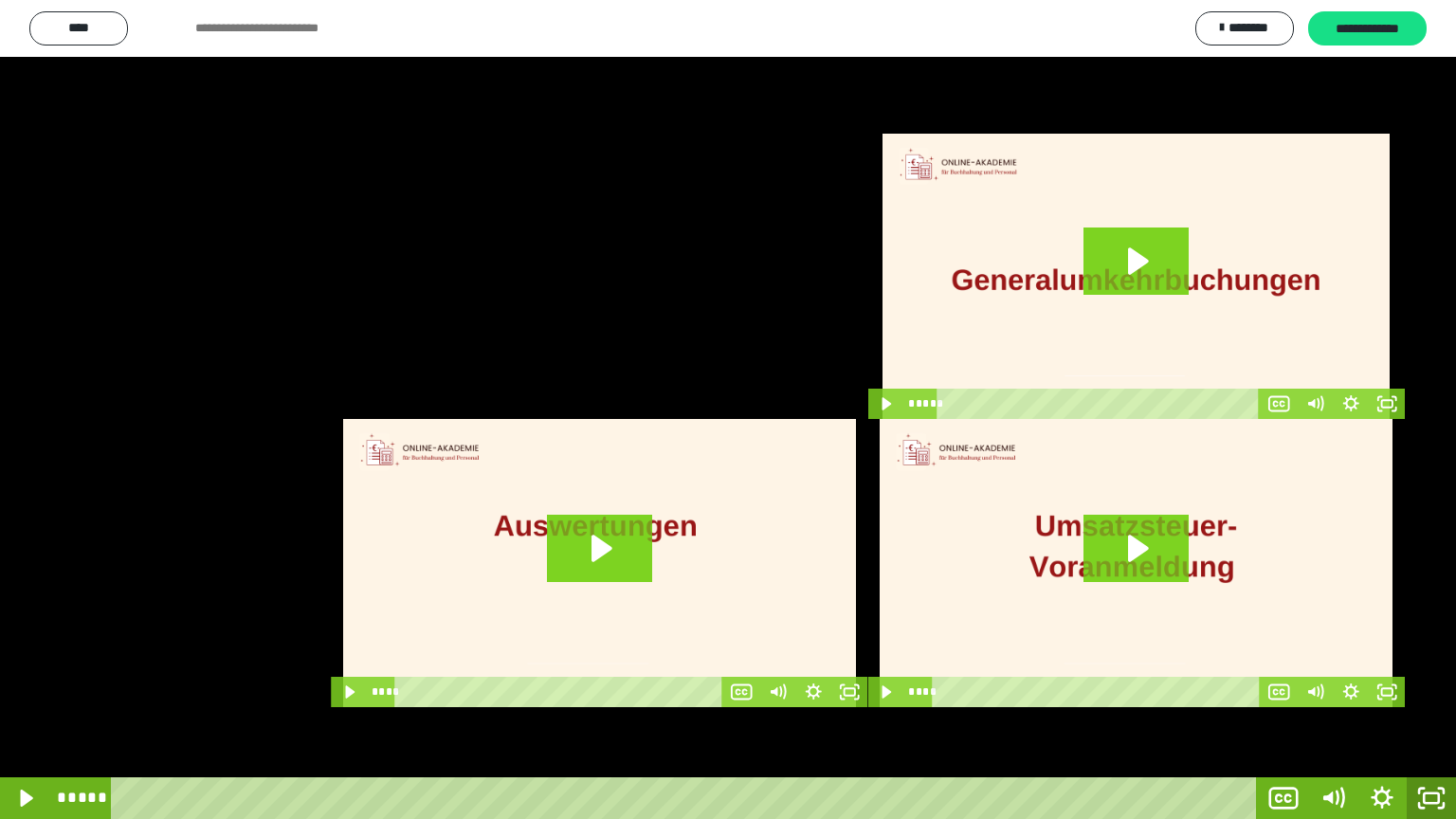 click 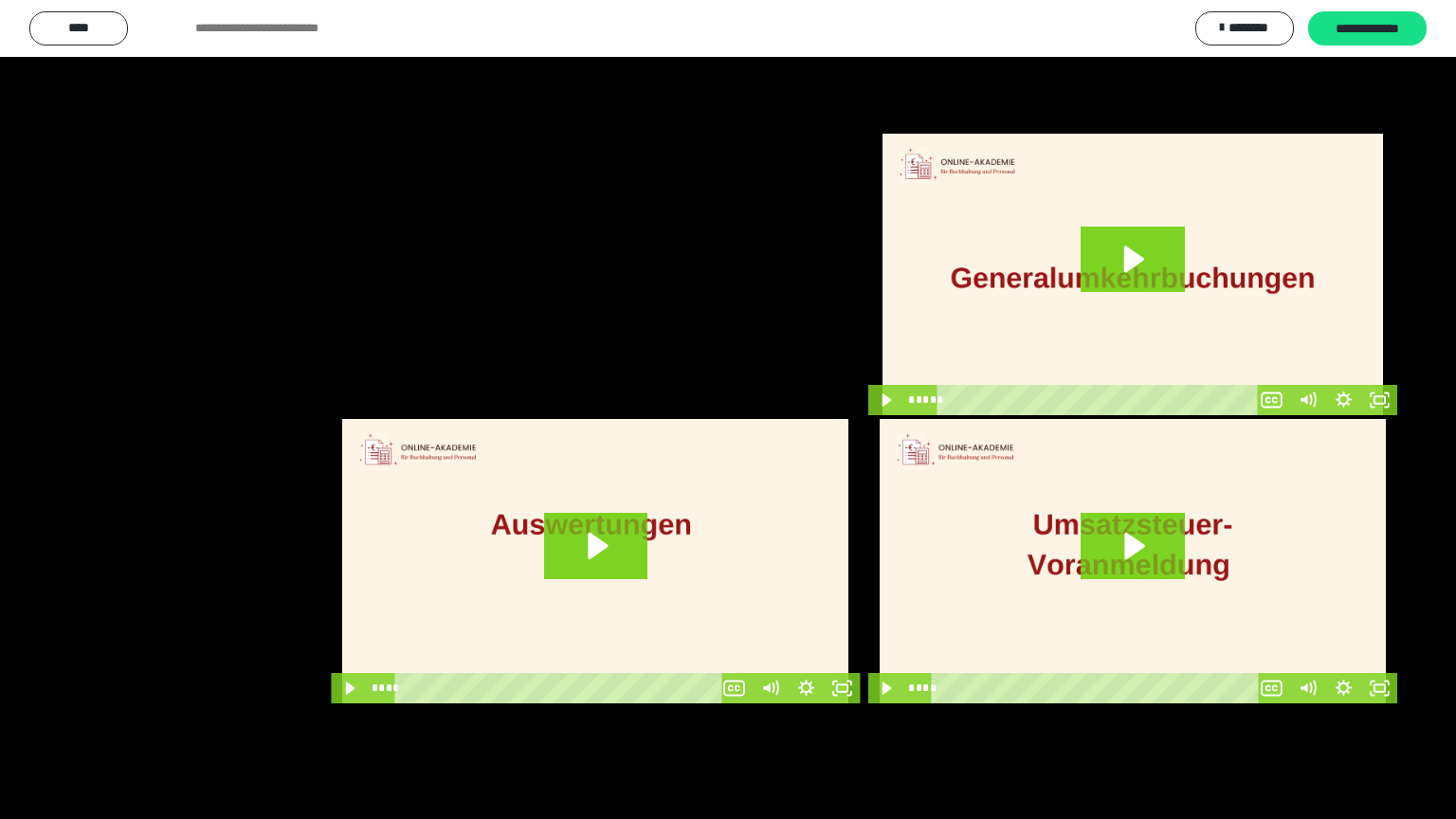 scroll, scrollTop: 3697, scrollLeft: 0, axis: vertical 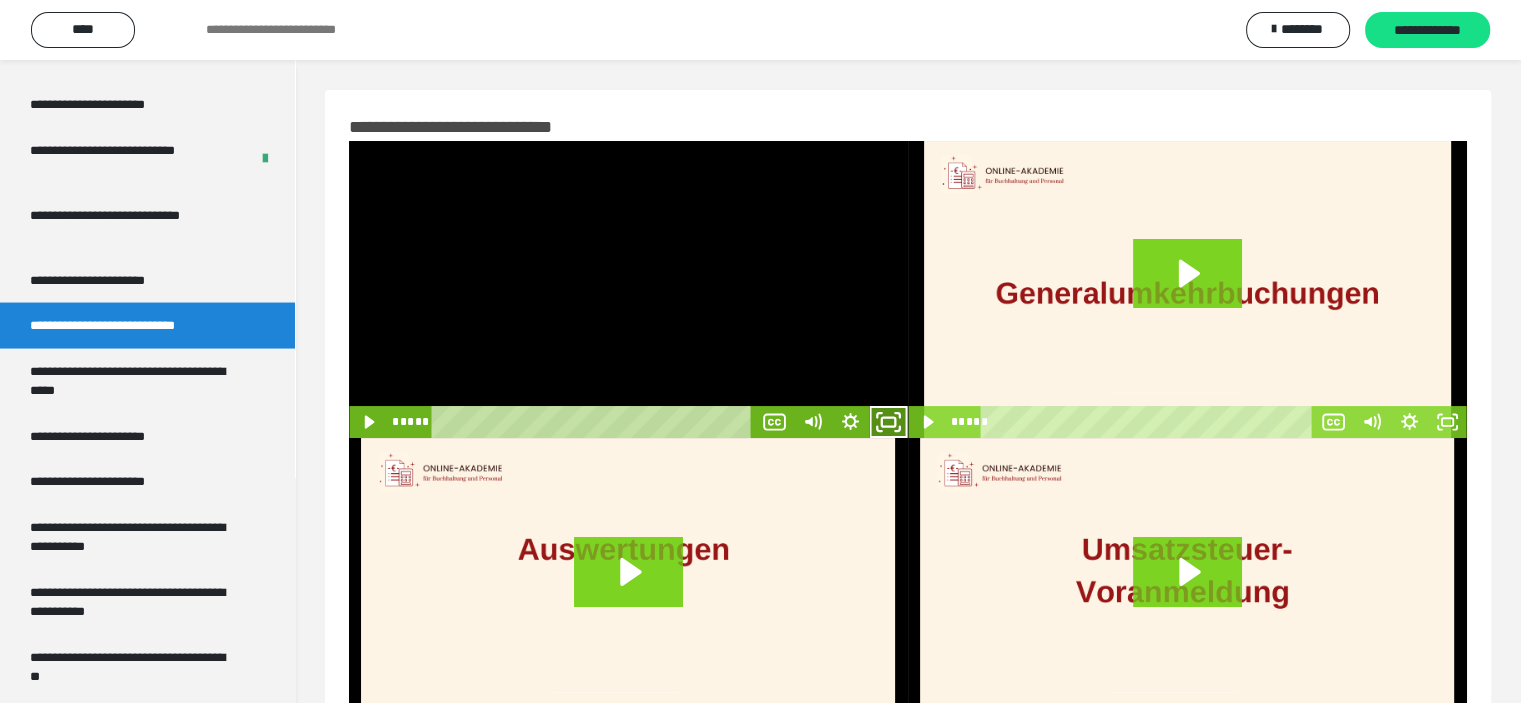 click 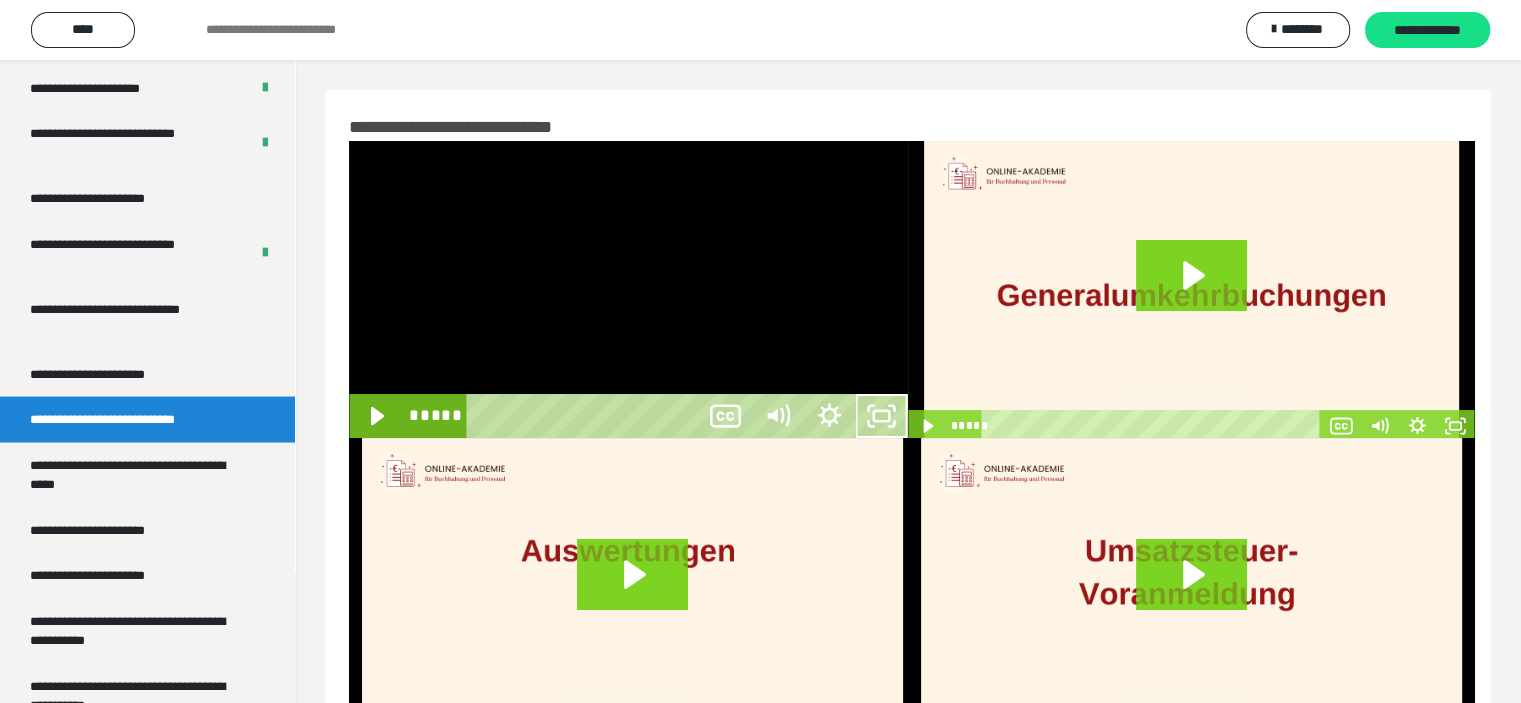 scroll, scrollTop: 3804, scrollLeft: 0, axis: vertical 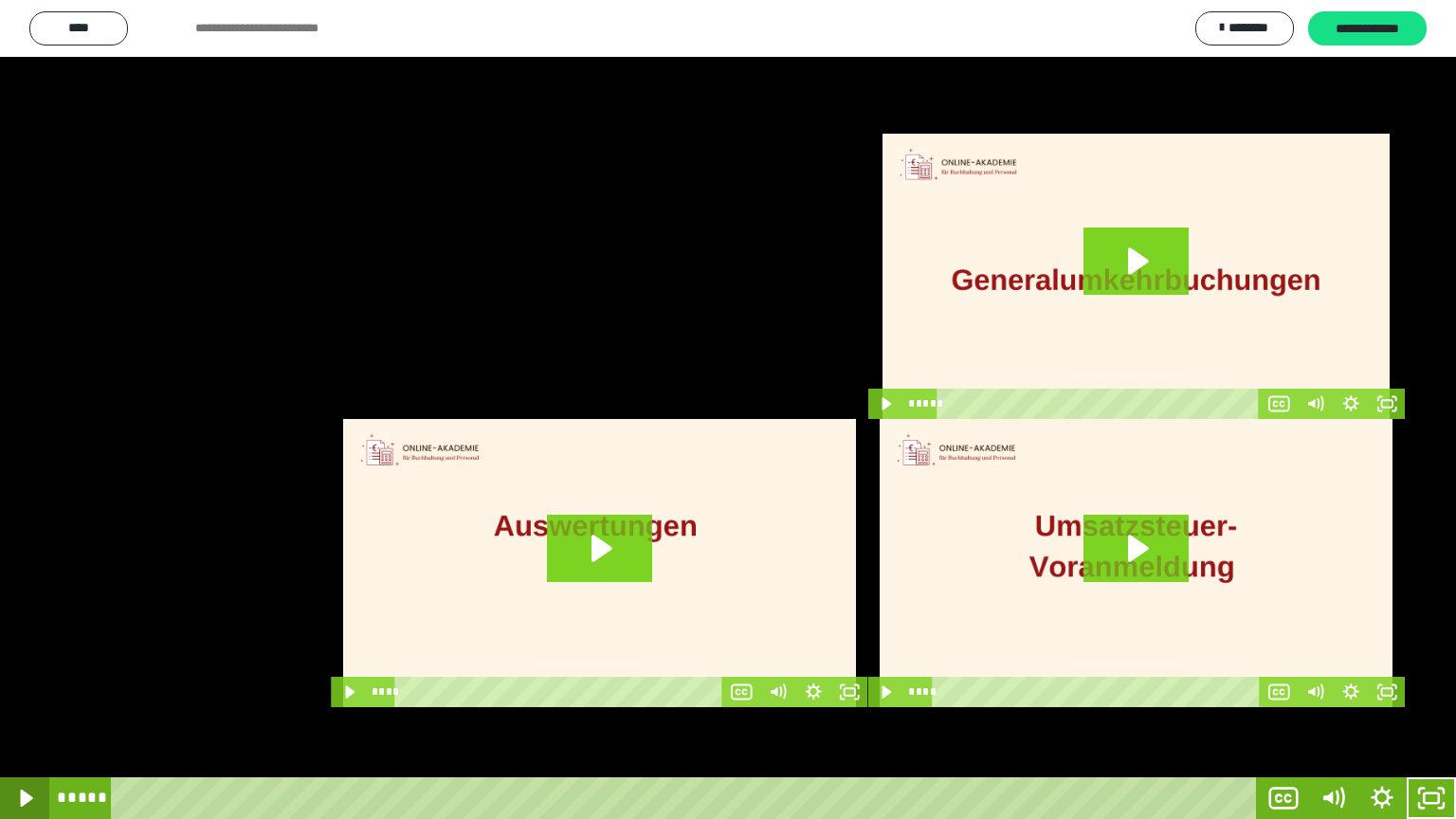 click 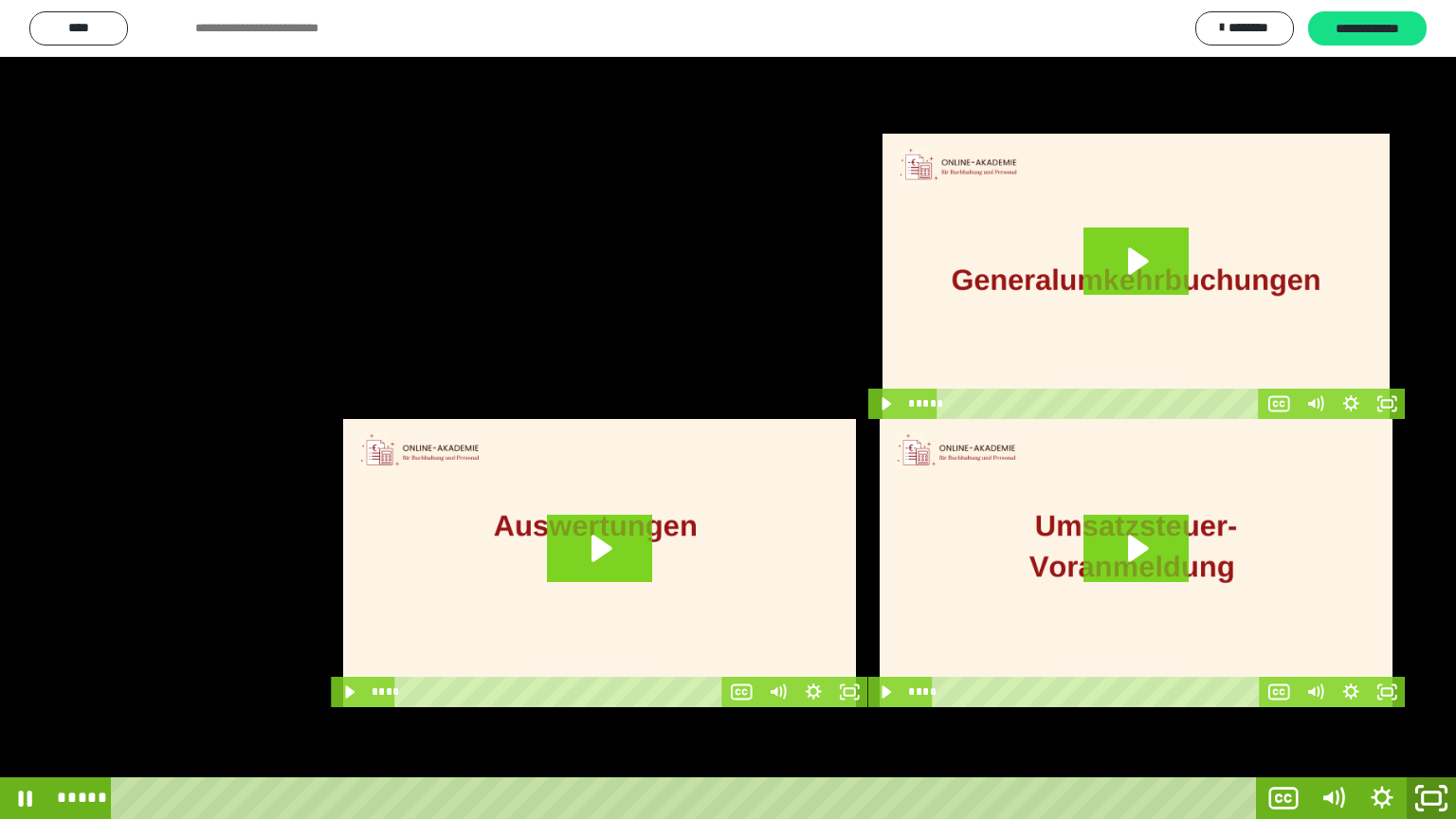 click 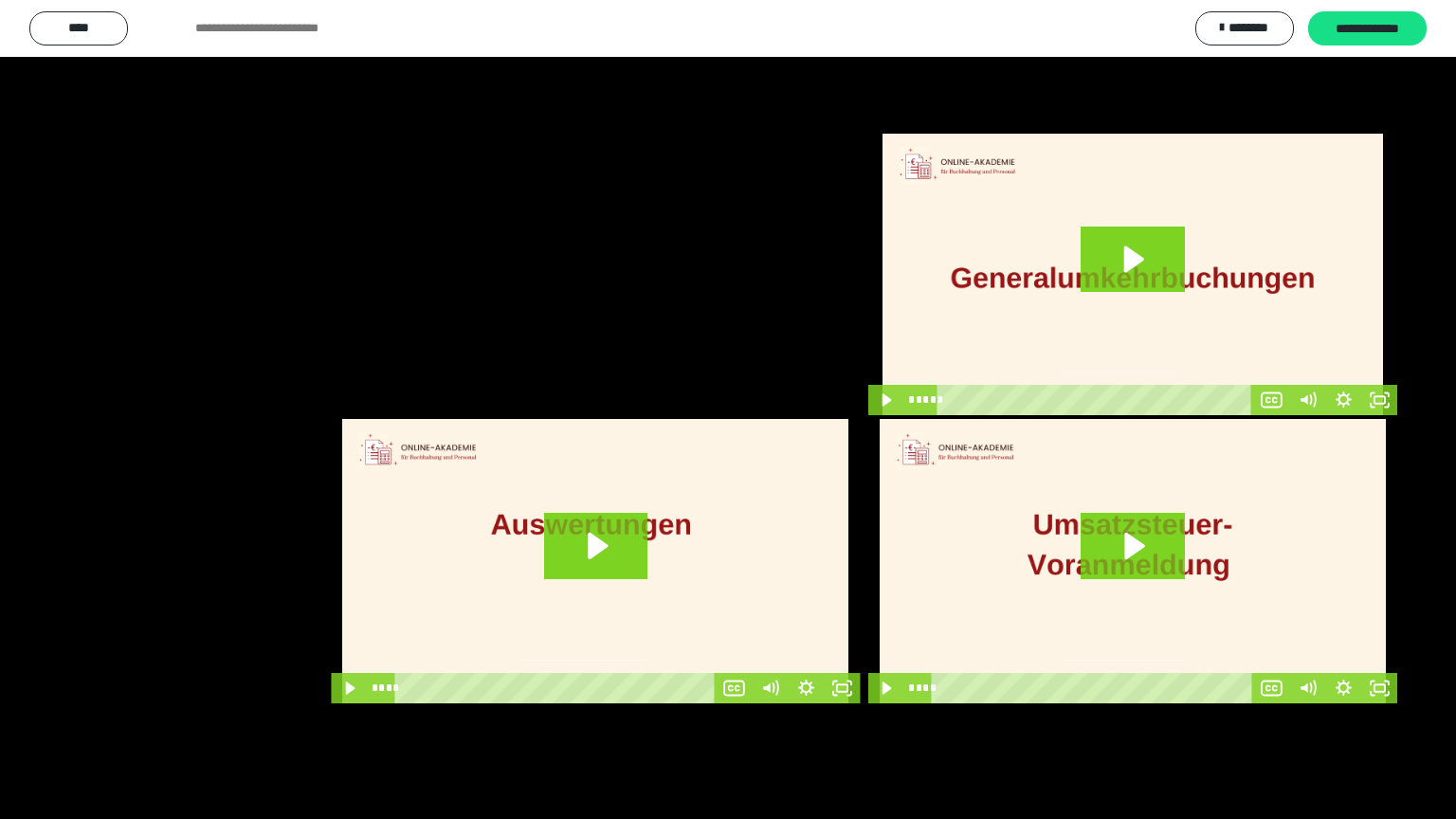 scroll, scrollTop: 3697, scrollLeft: 0, axis: vertical 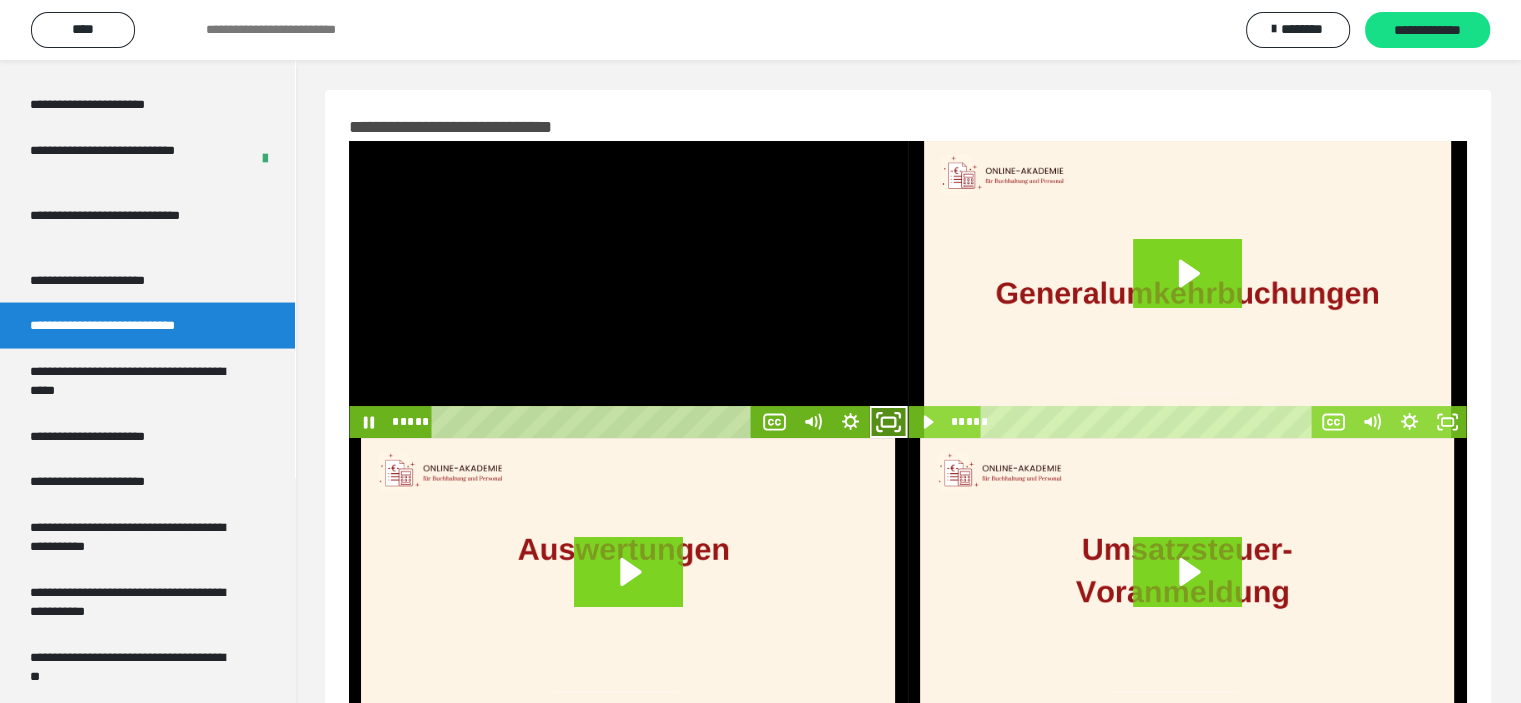 drag, startPoint x: 896, startPoint y: 411, endPoint x: 887, endPoint y: 534, distance: 123.32883 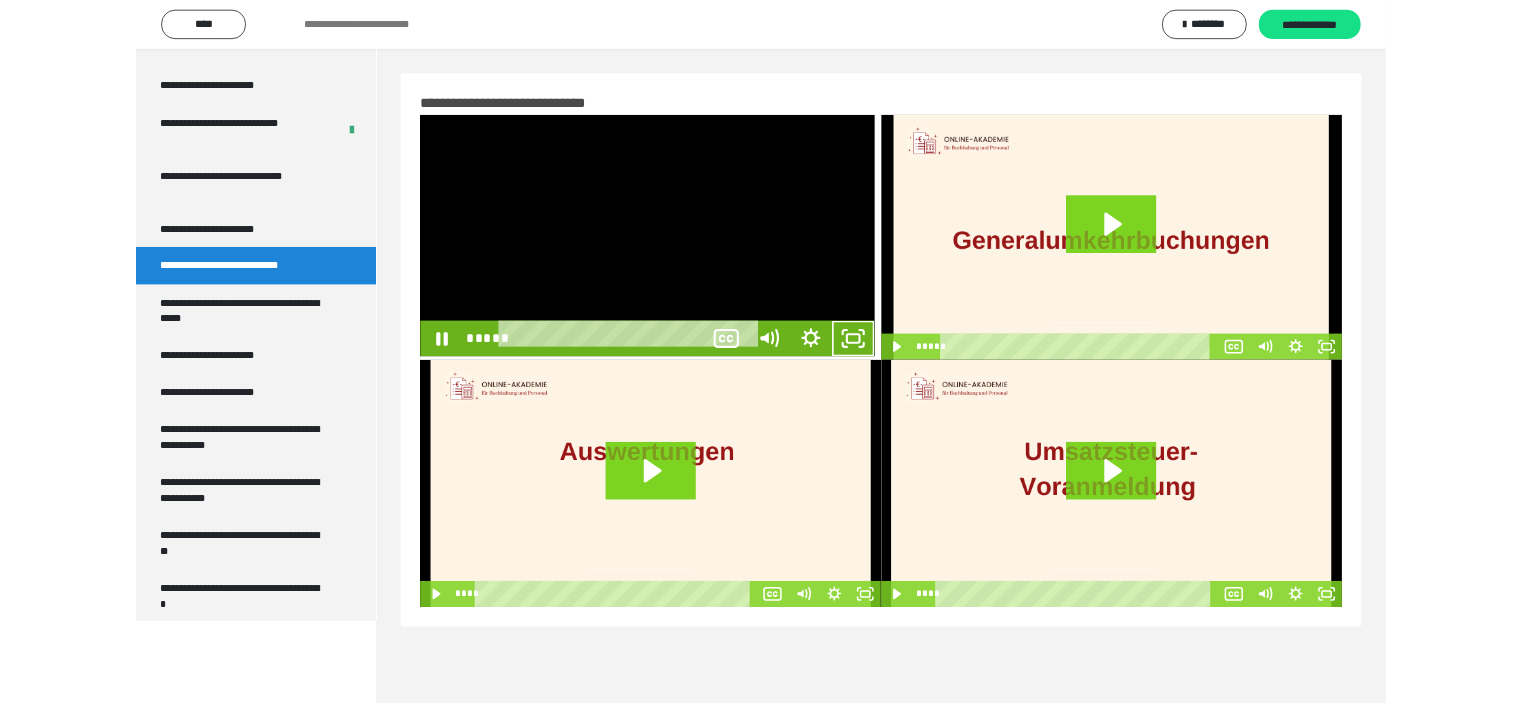 scroll, scrollTop: 3804, scrollLeft: 0, axis: vertical 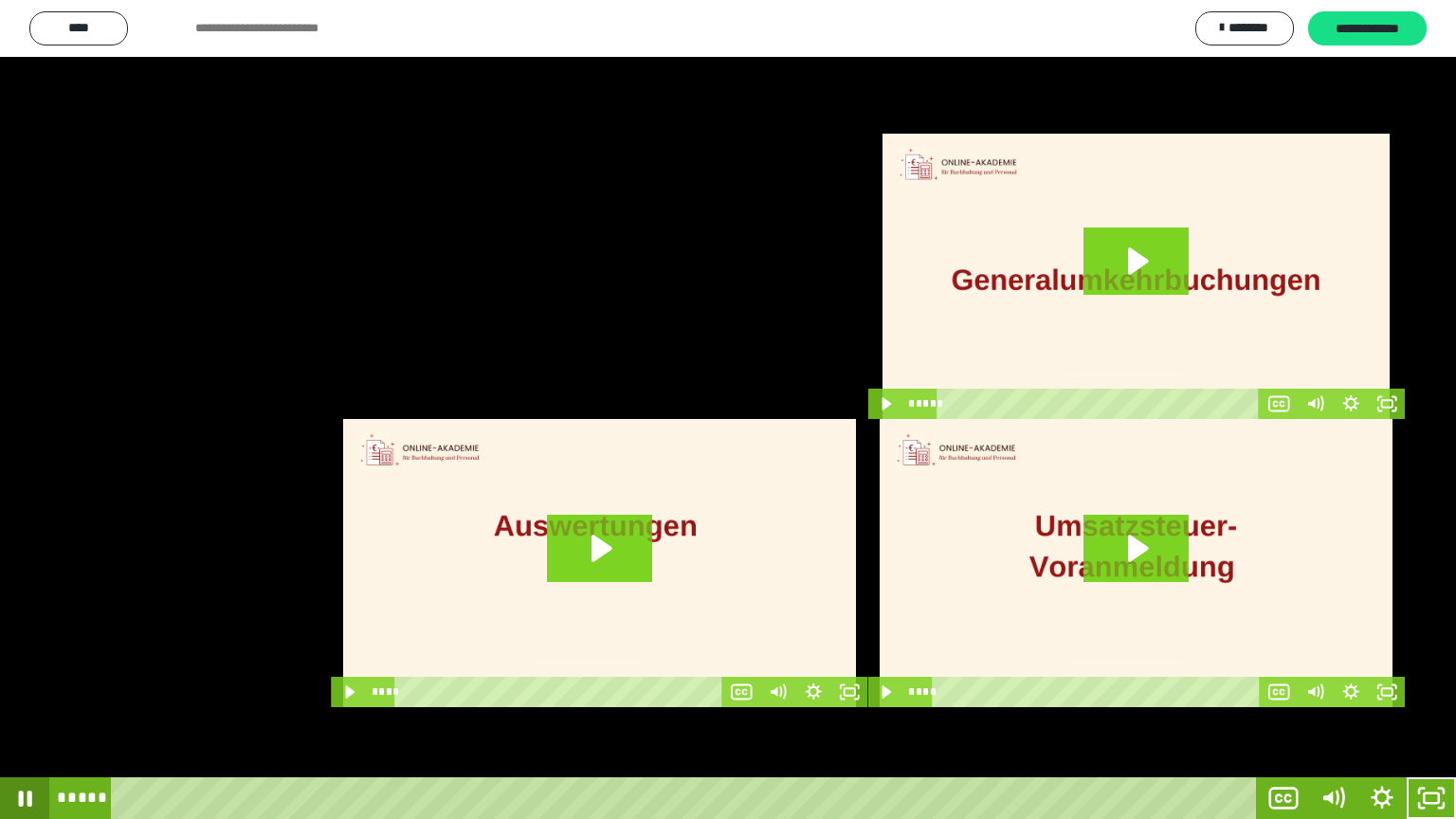 click 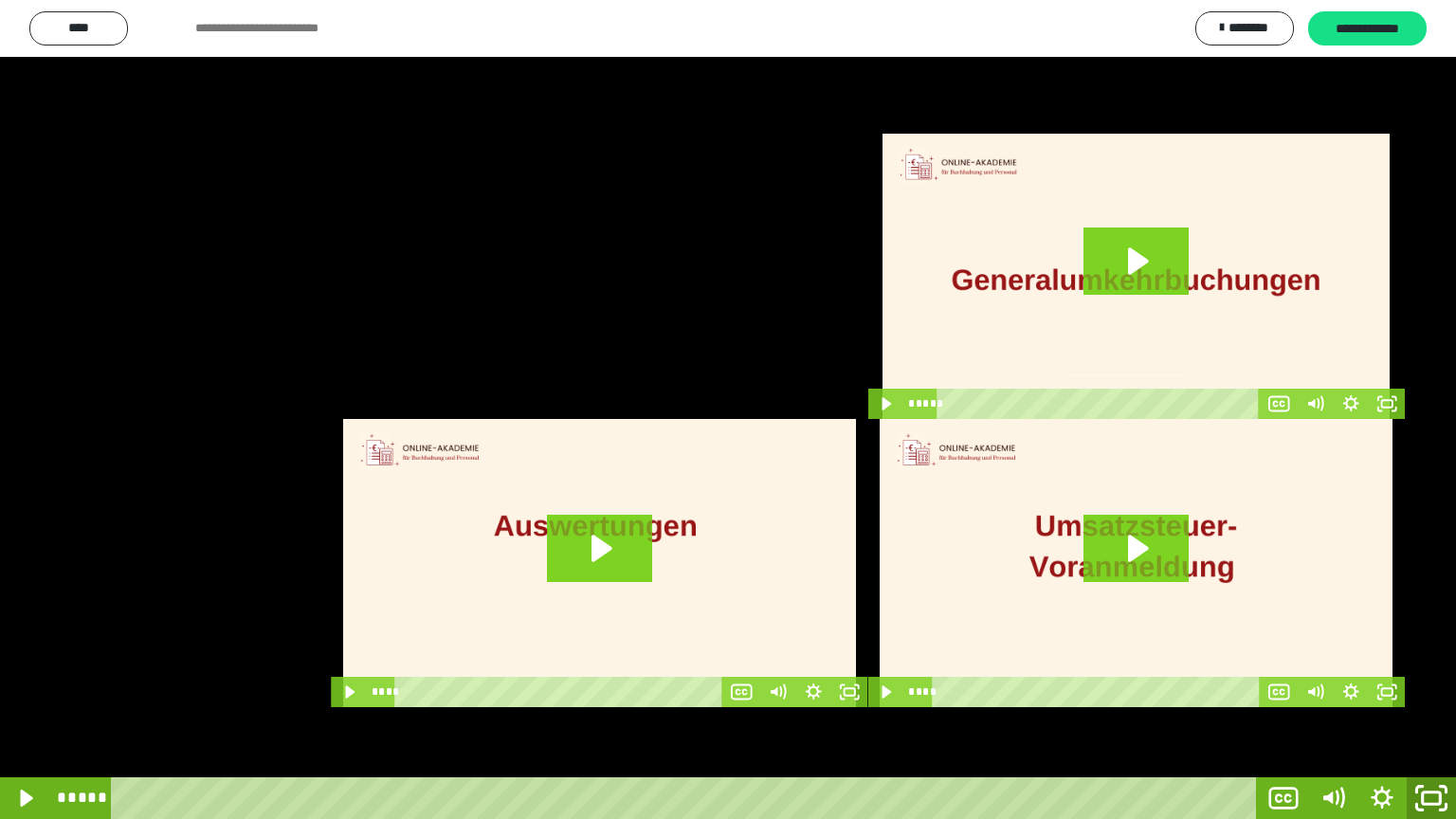 click 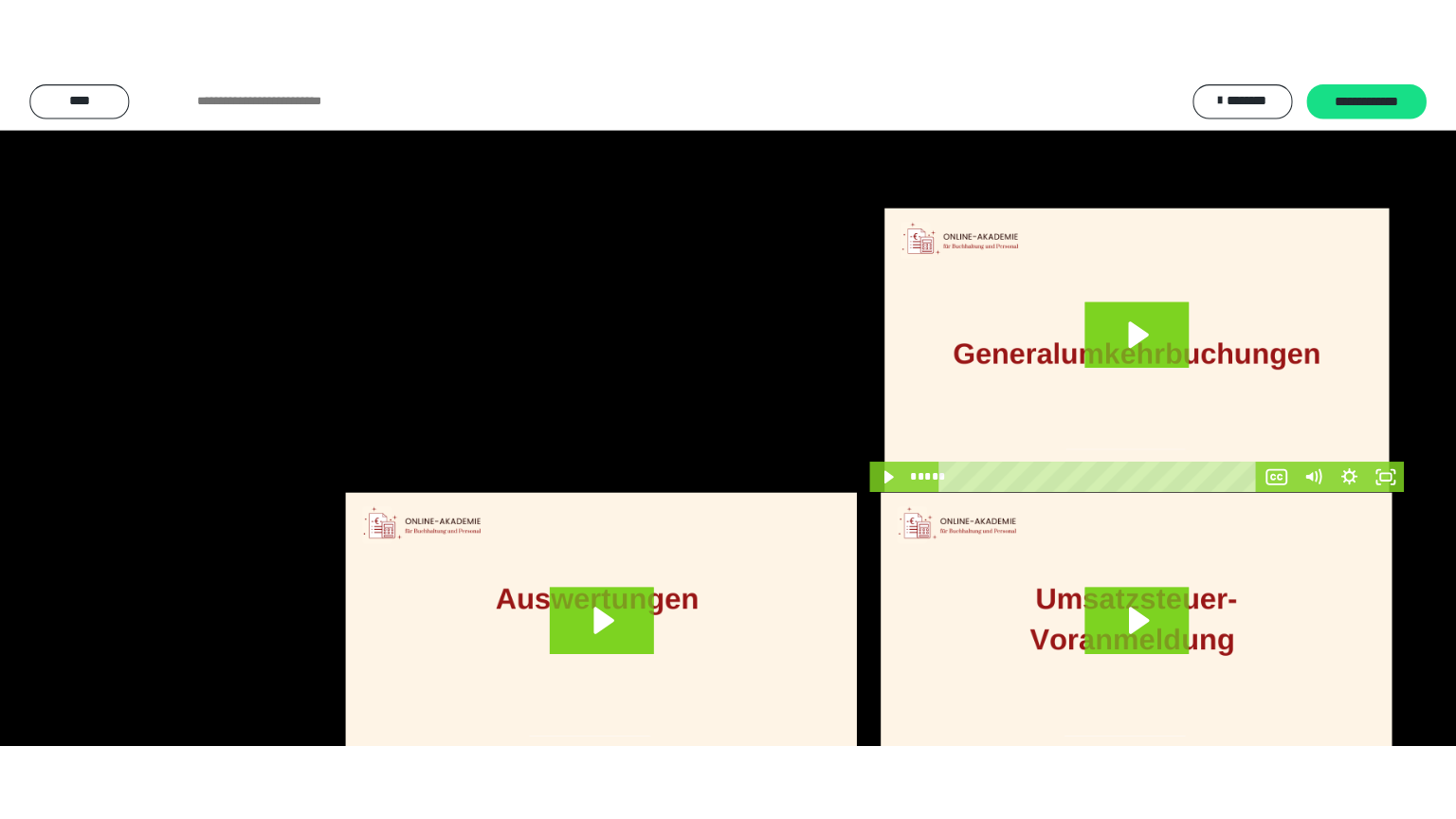 scroll, scrollTop: 3697, scrollLeft: 0, axis: vertical 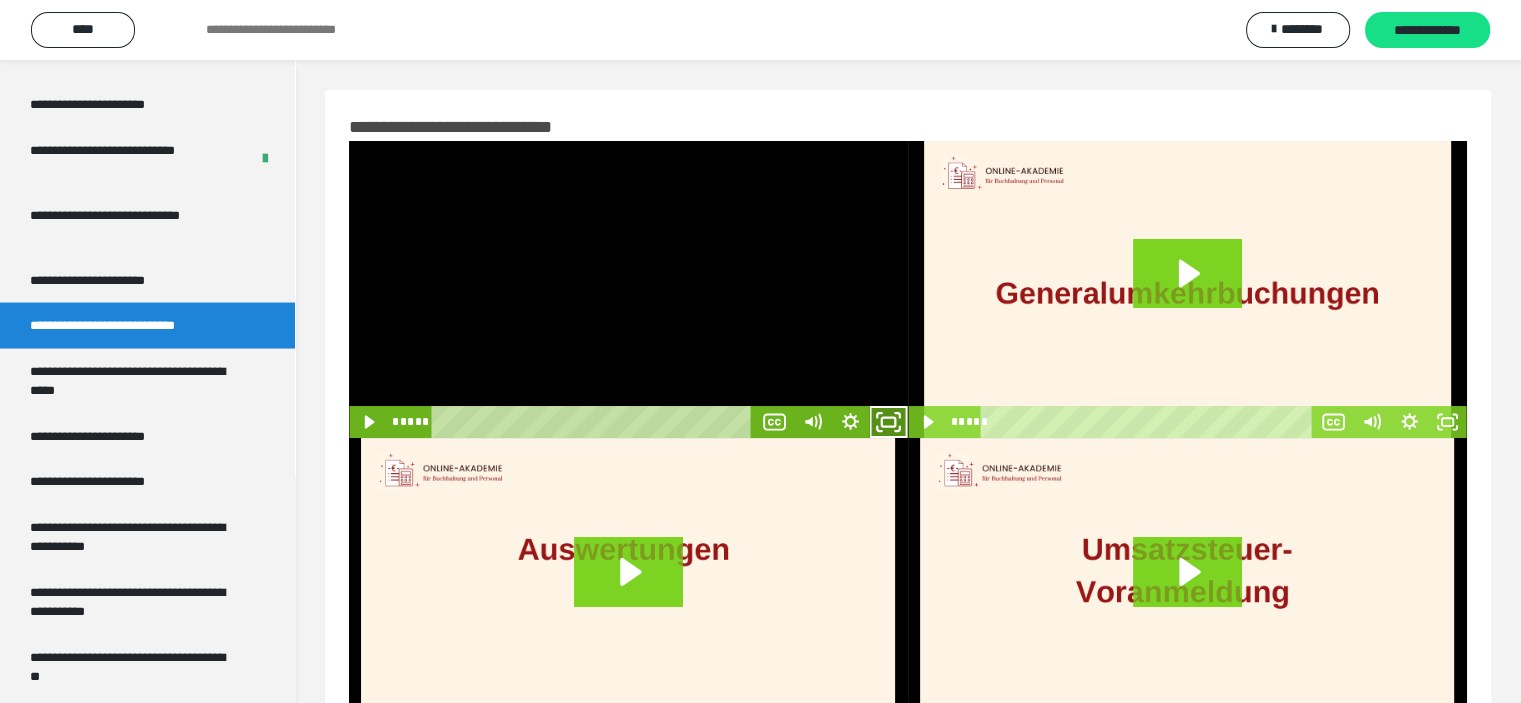 click 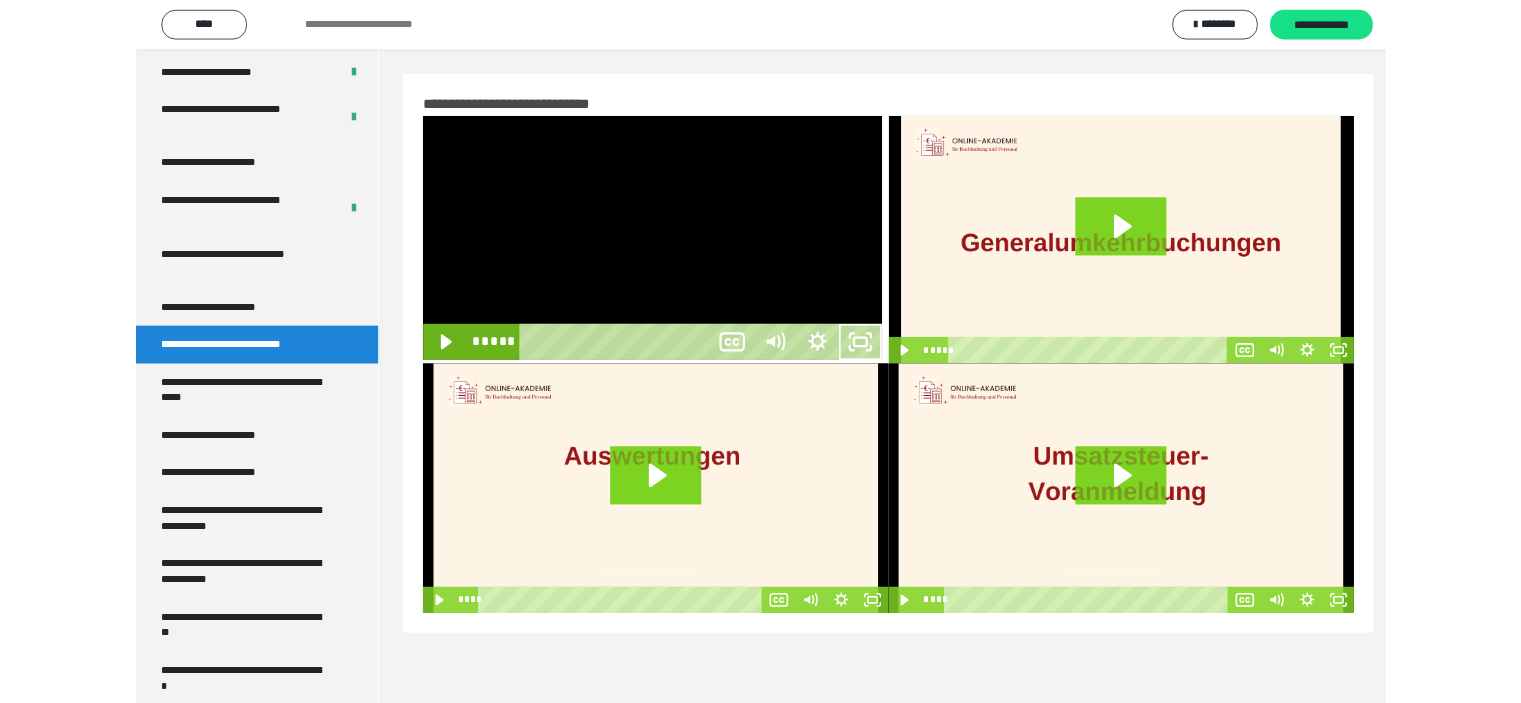scroll, scrollTop: 3804, scrollLeft: 0, axis: vertical 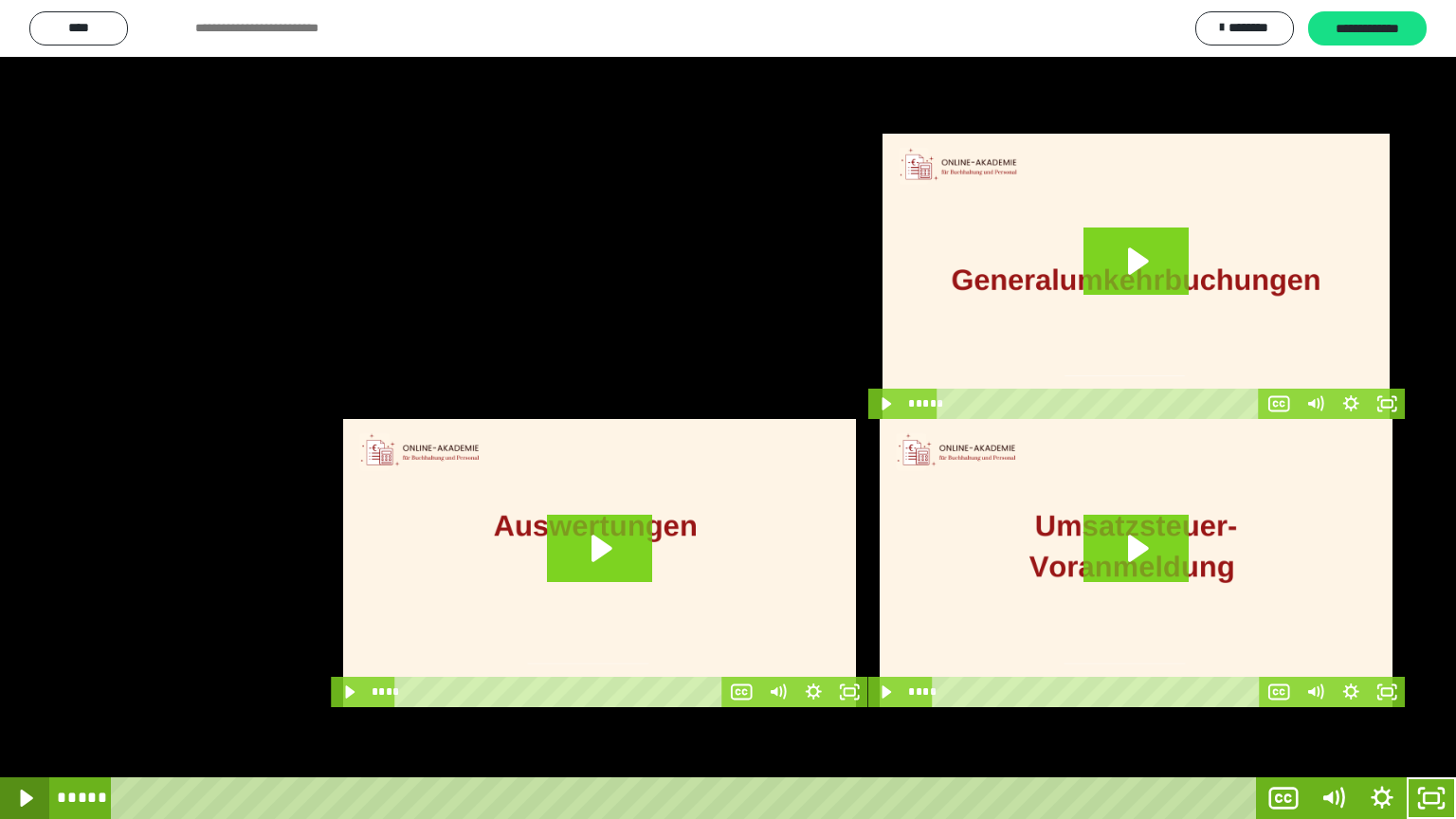 click 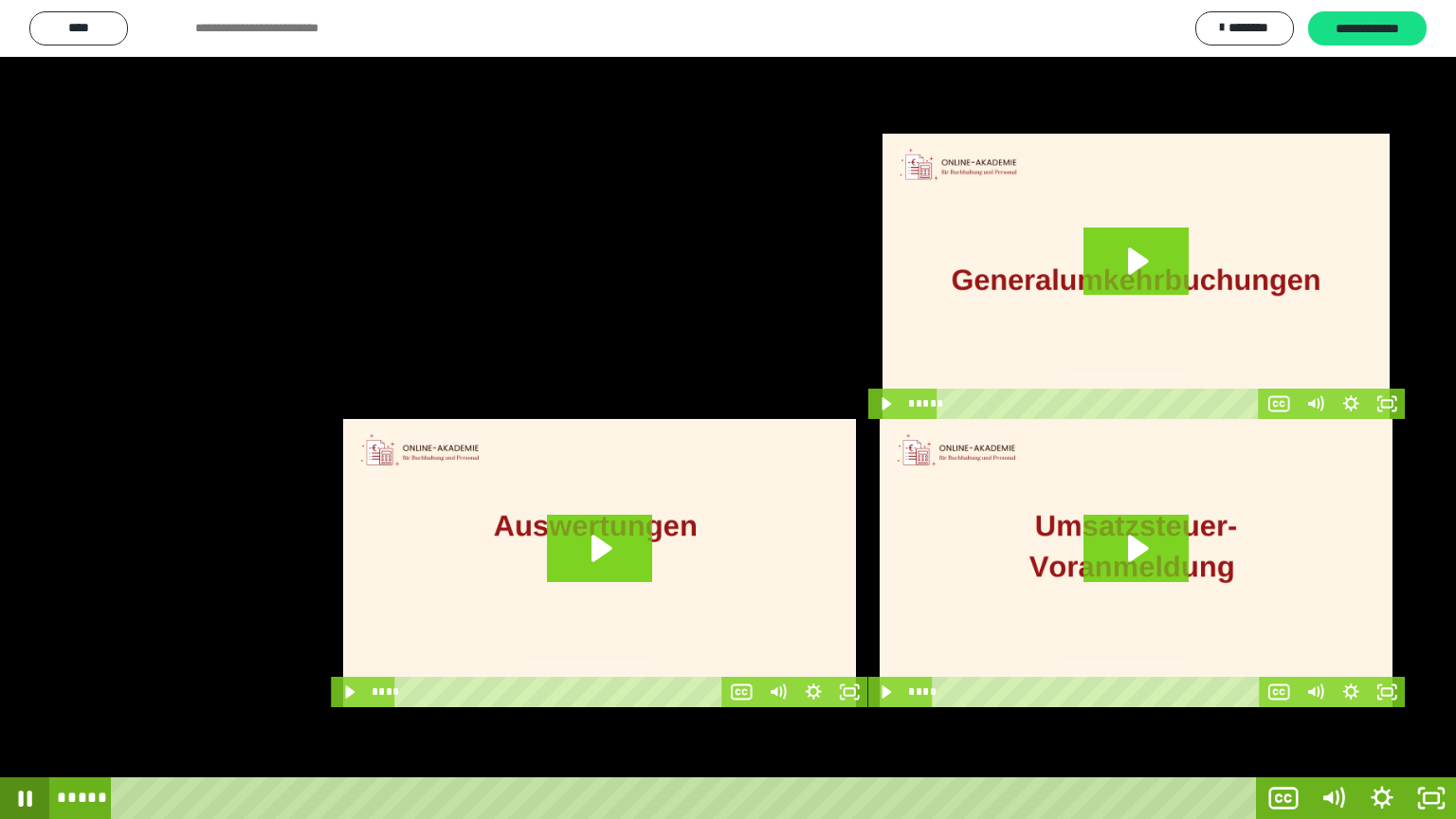 click 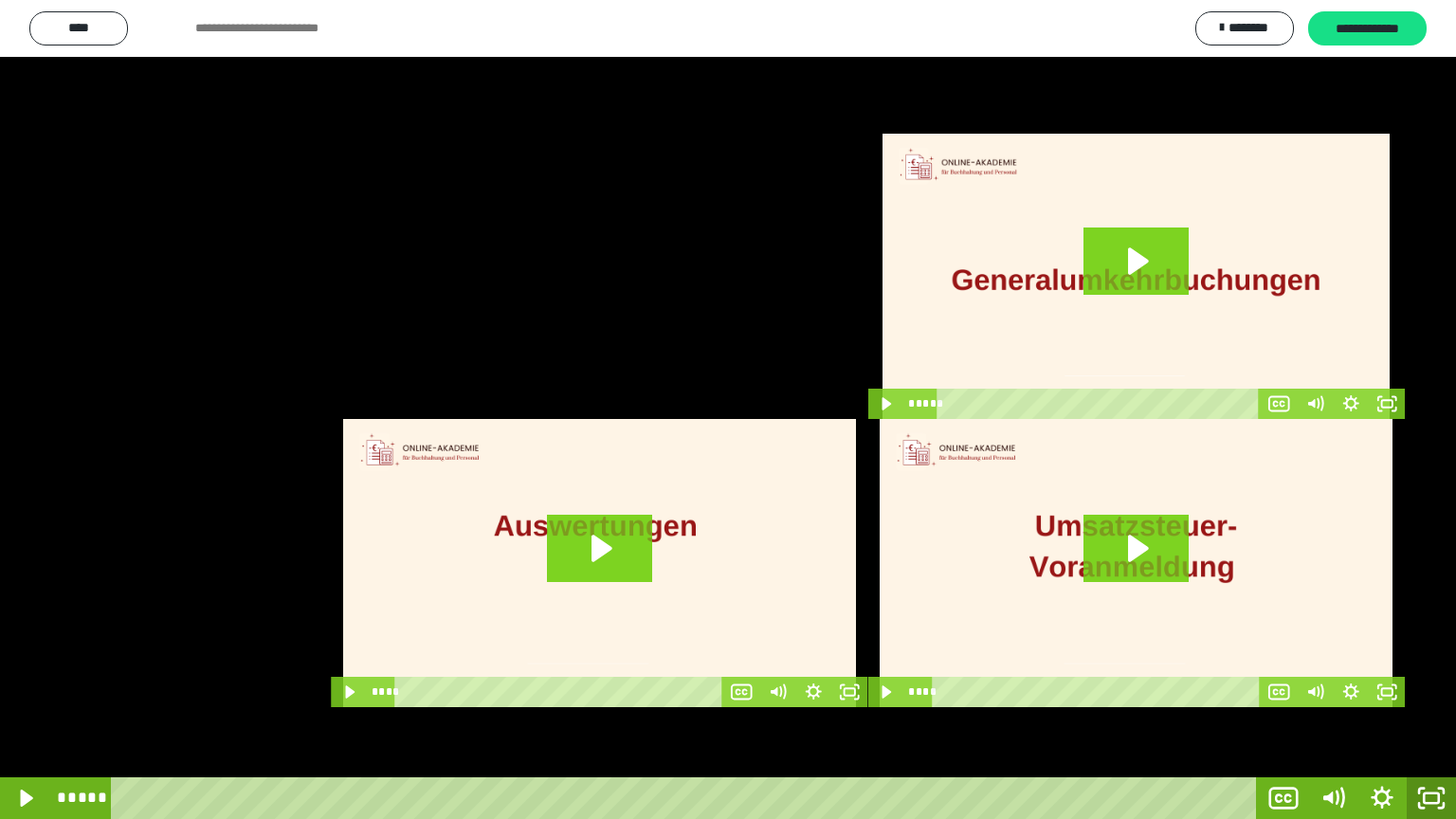 click 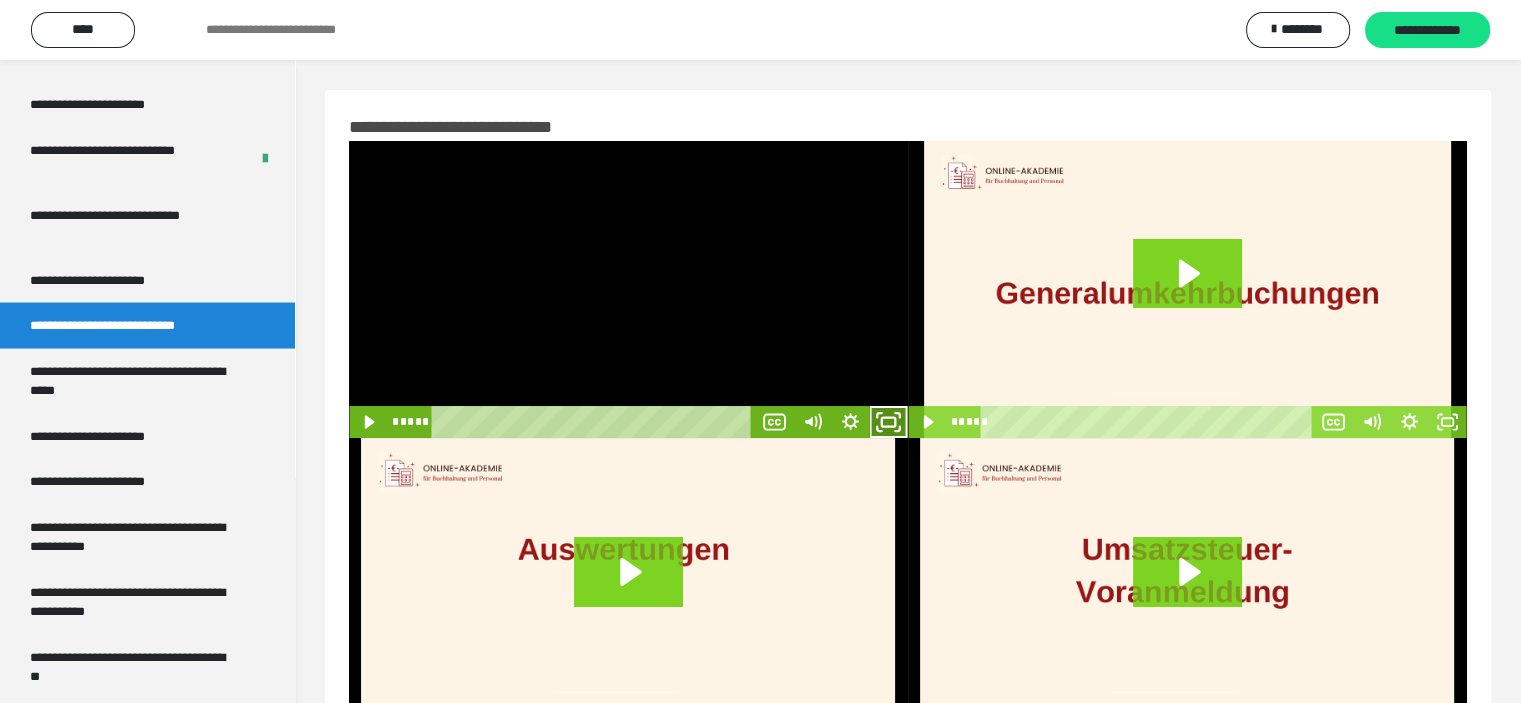 click 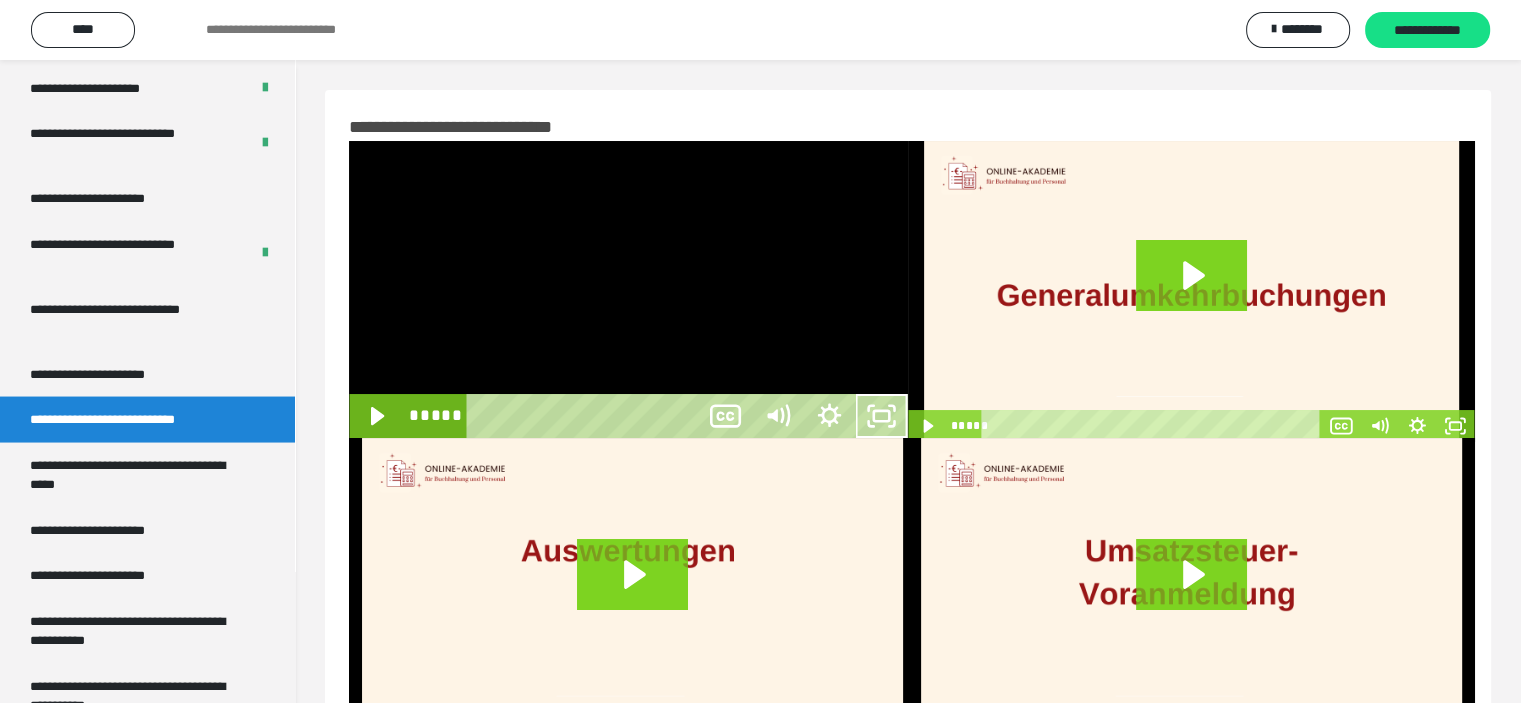 scroll, scrollTop: 3804, scrollLeft: 0, axis: vertical 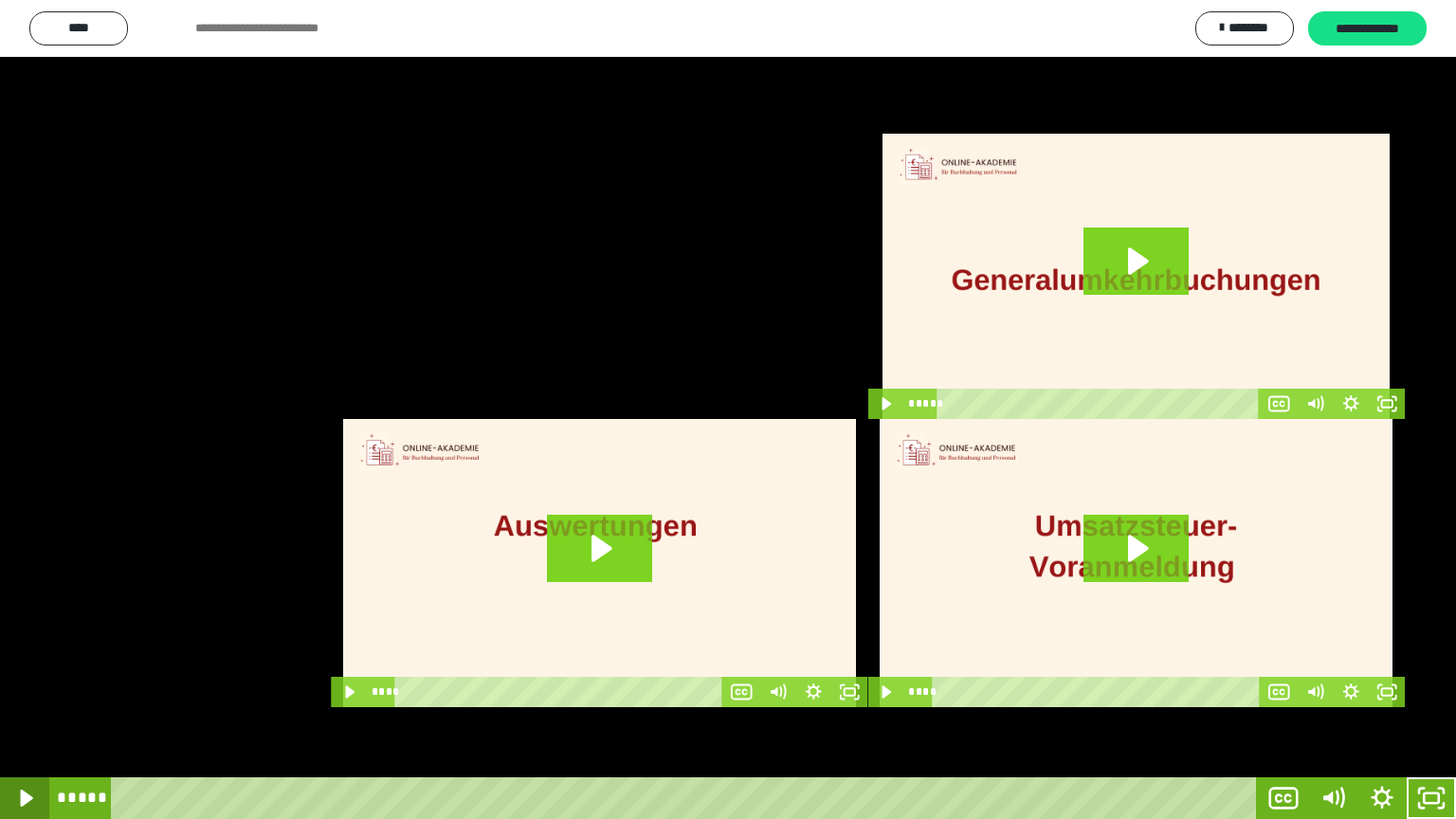 click 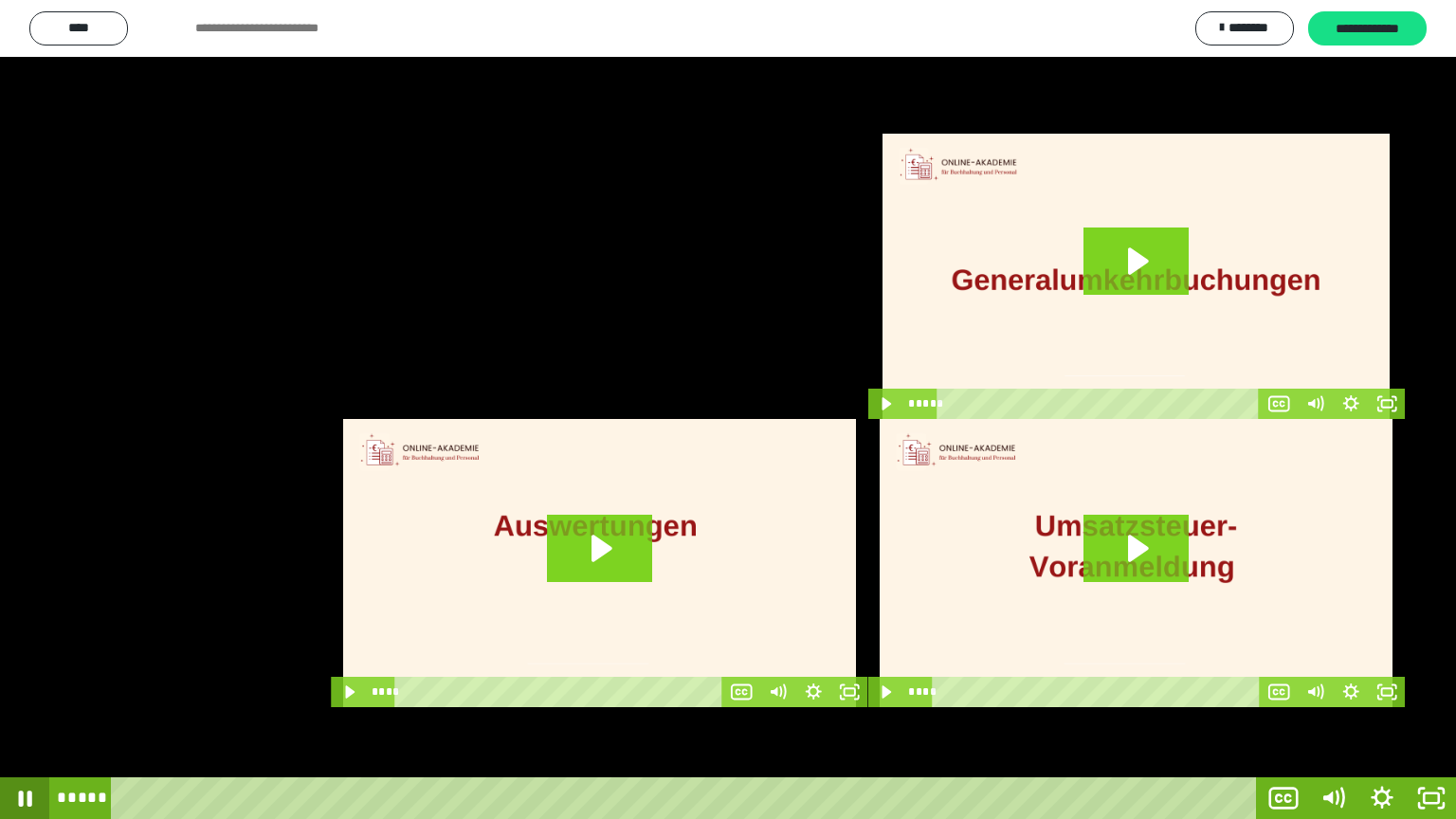 click 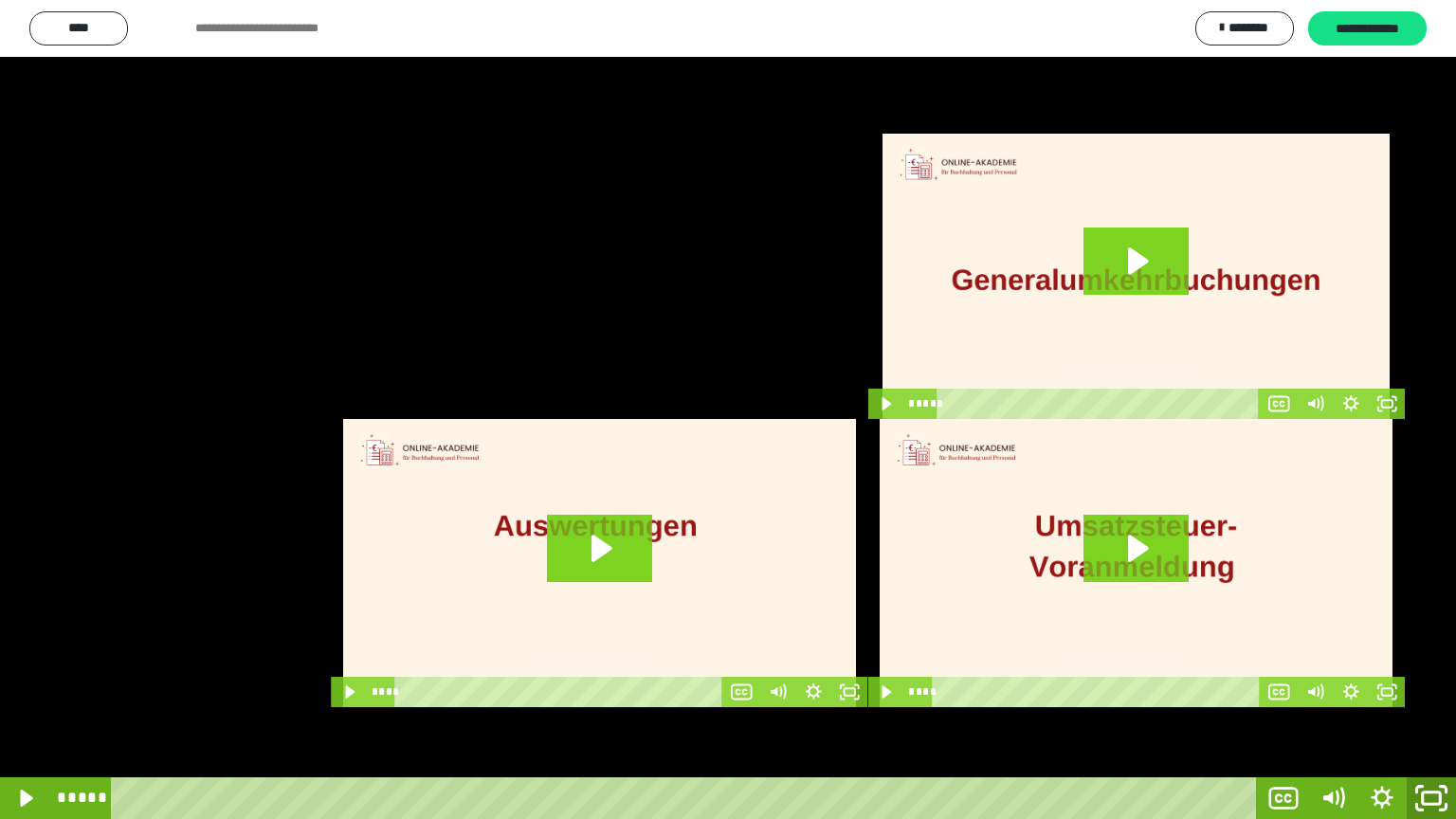 click 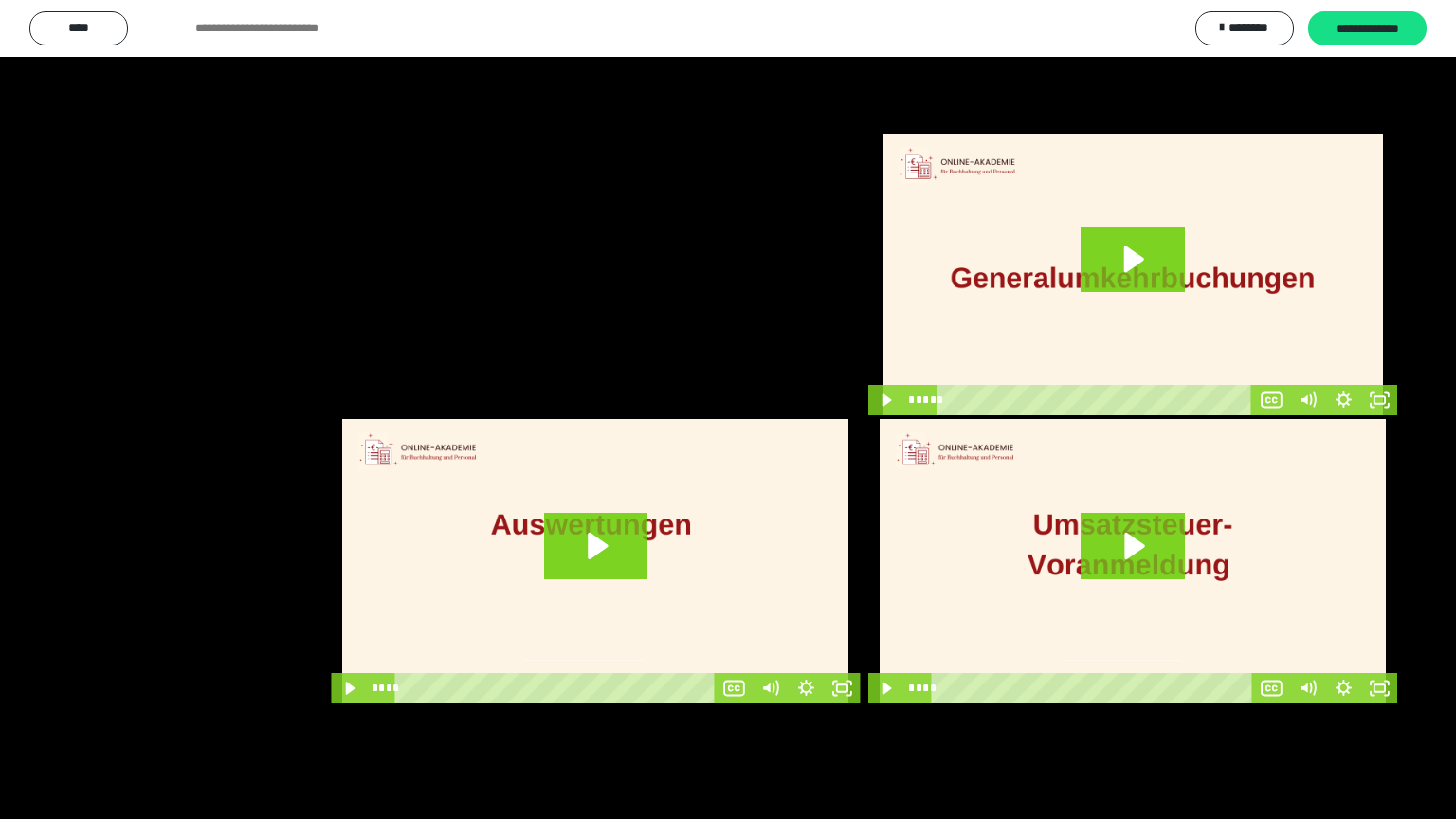 scroll, scrollTop: 3697, scrollLeft: 0, axis: vertical 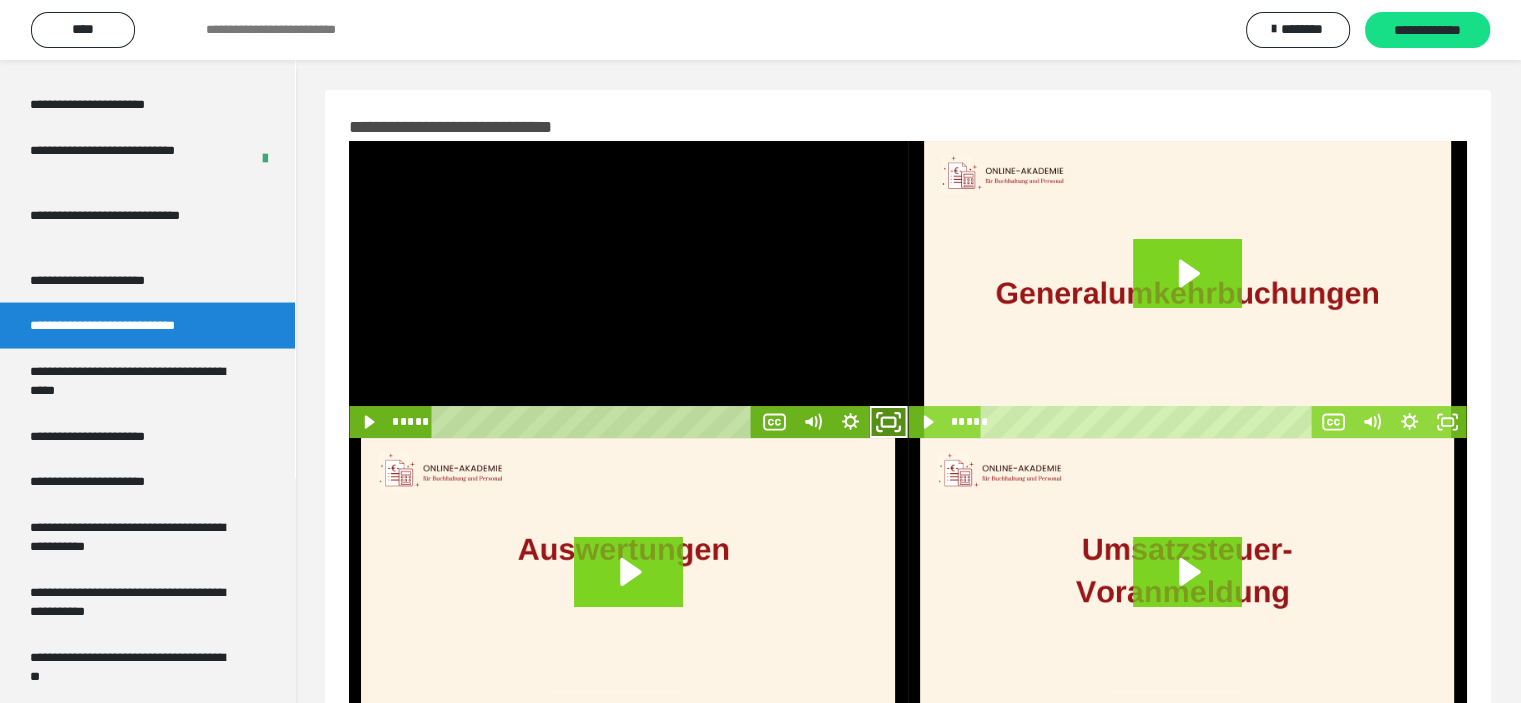 drag, startPoint x: 892, startPoint y: 420, endPoint x: 863, endPoint y: 552, distance: 135.14807 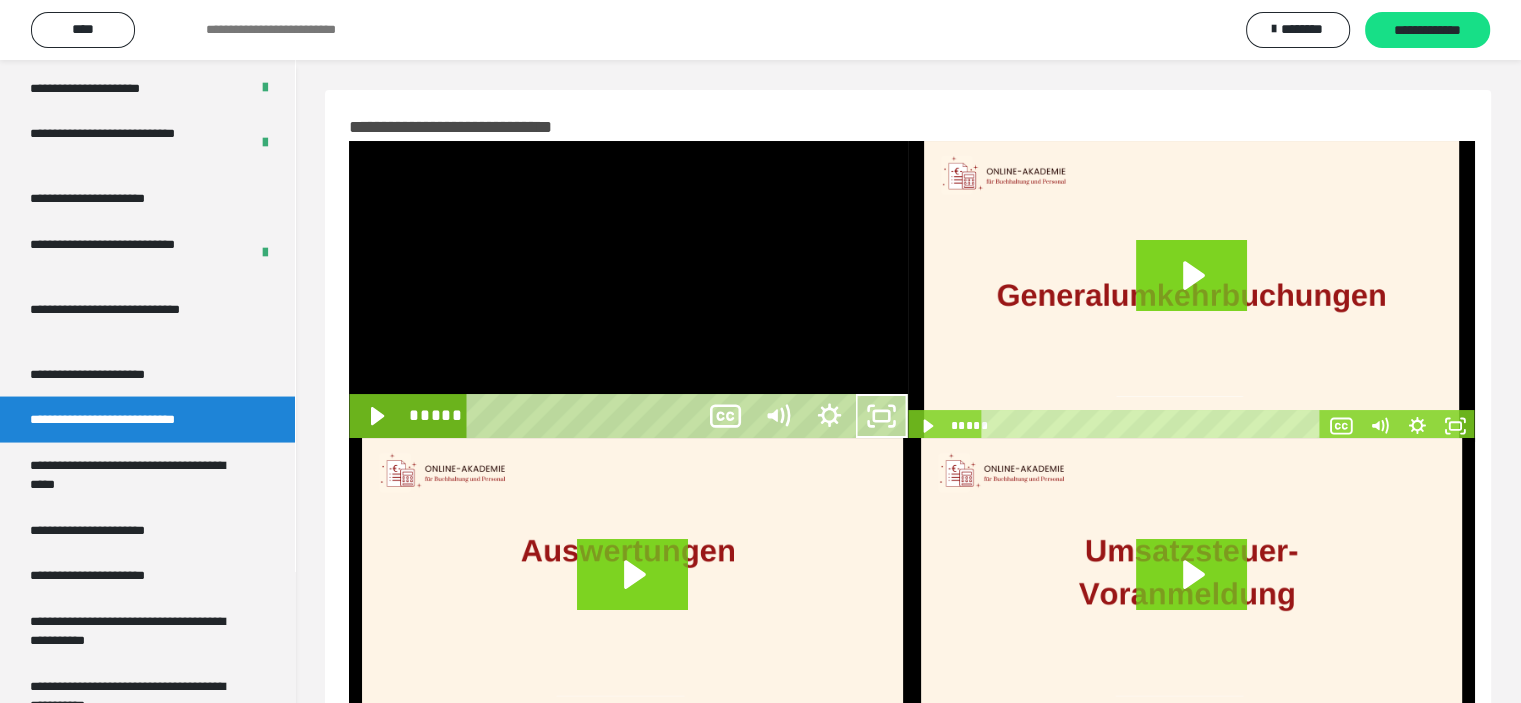 scroll, scrollTop: 3804, scrollLeft: 0, axis: vertical 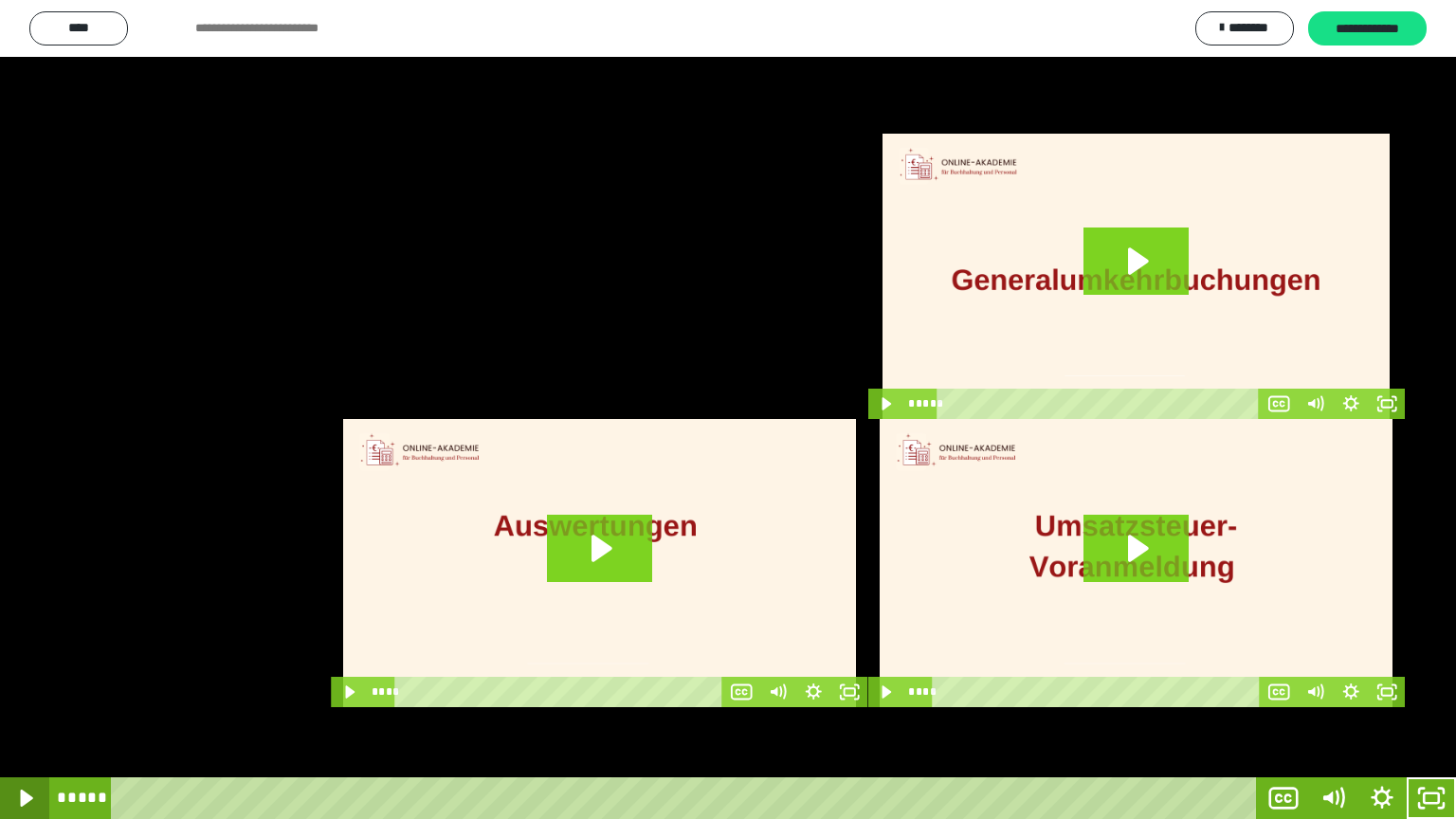click 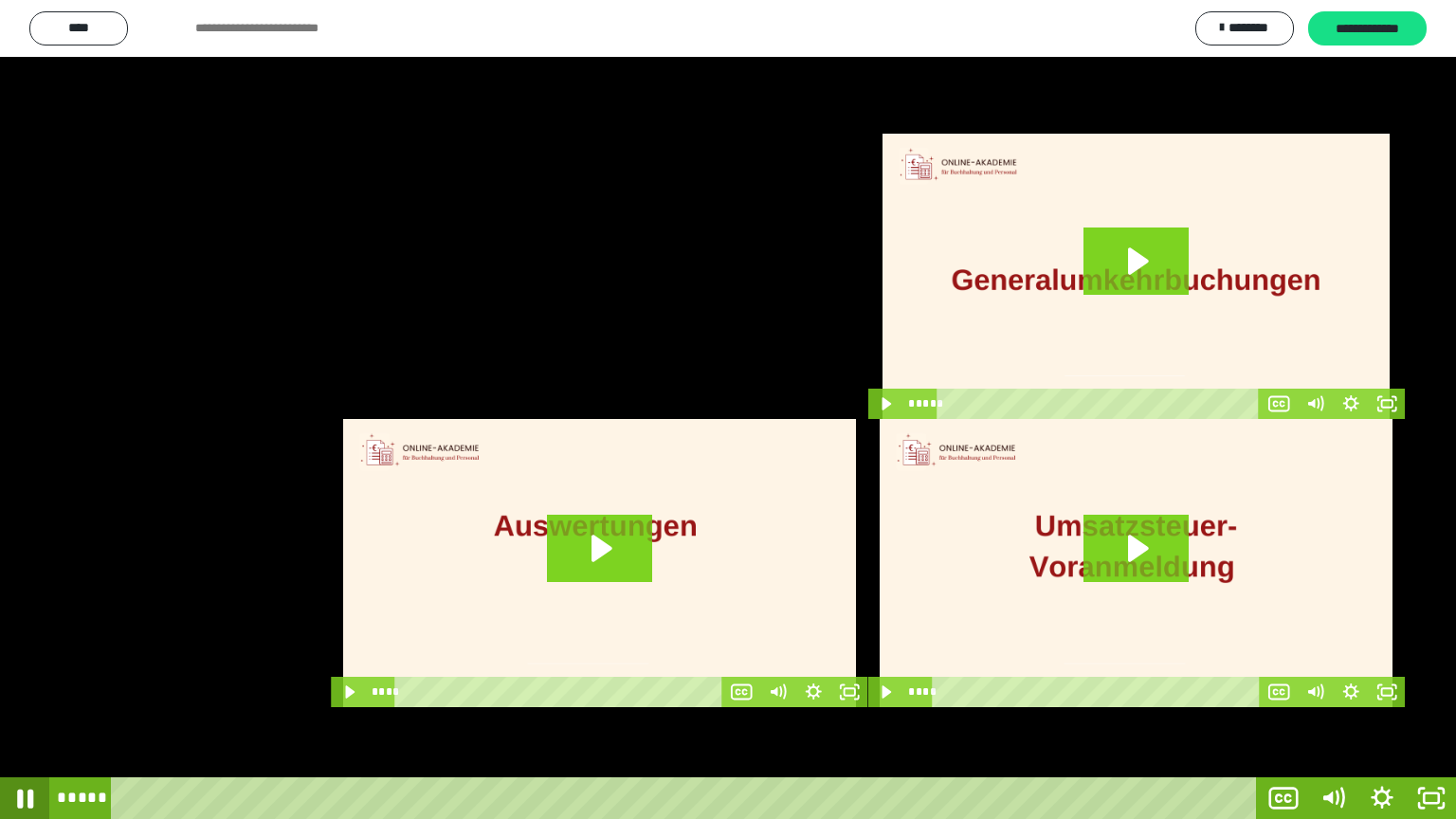 click 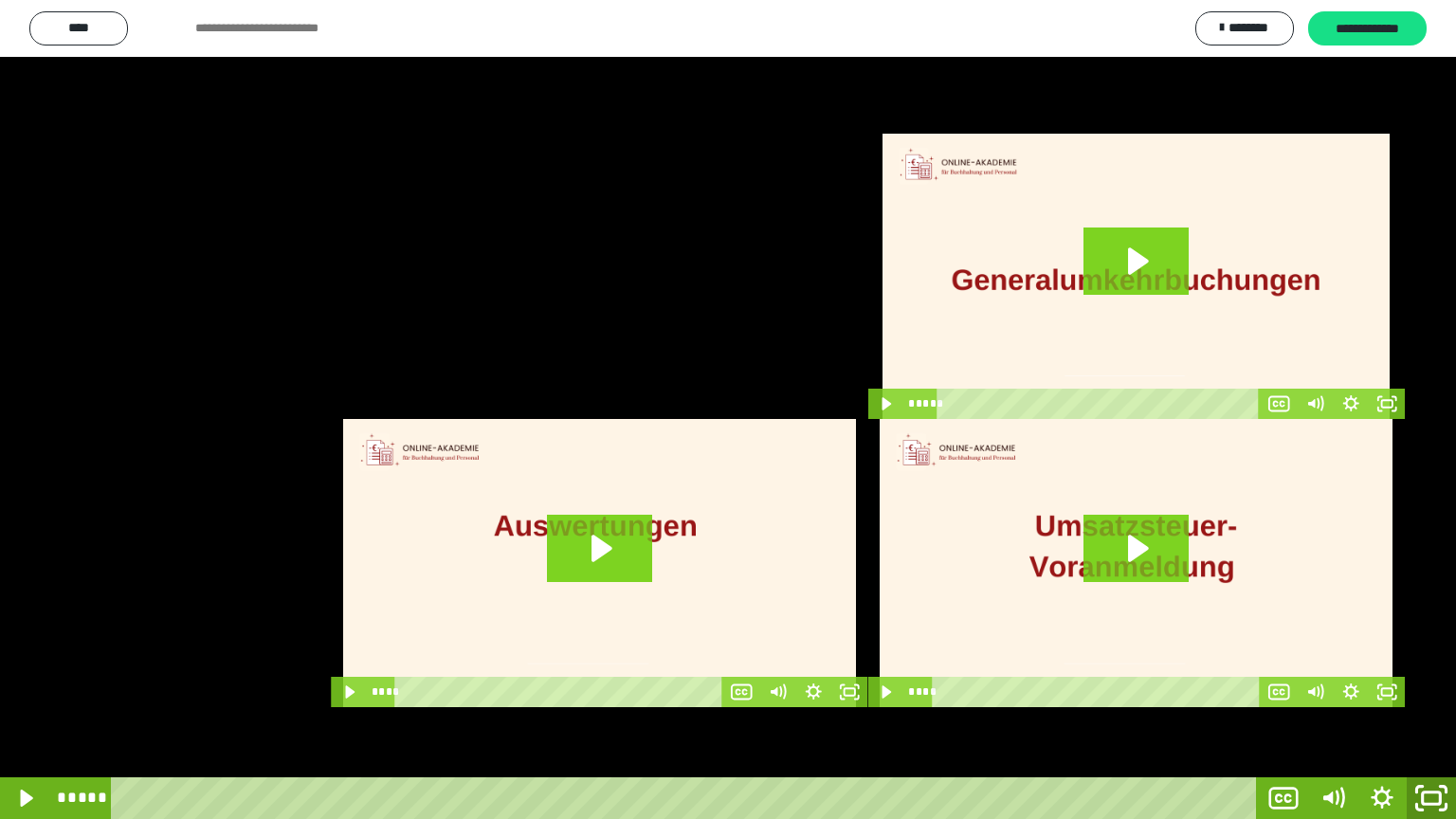 click 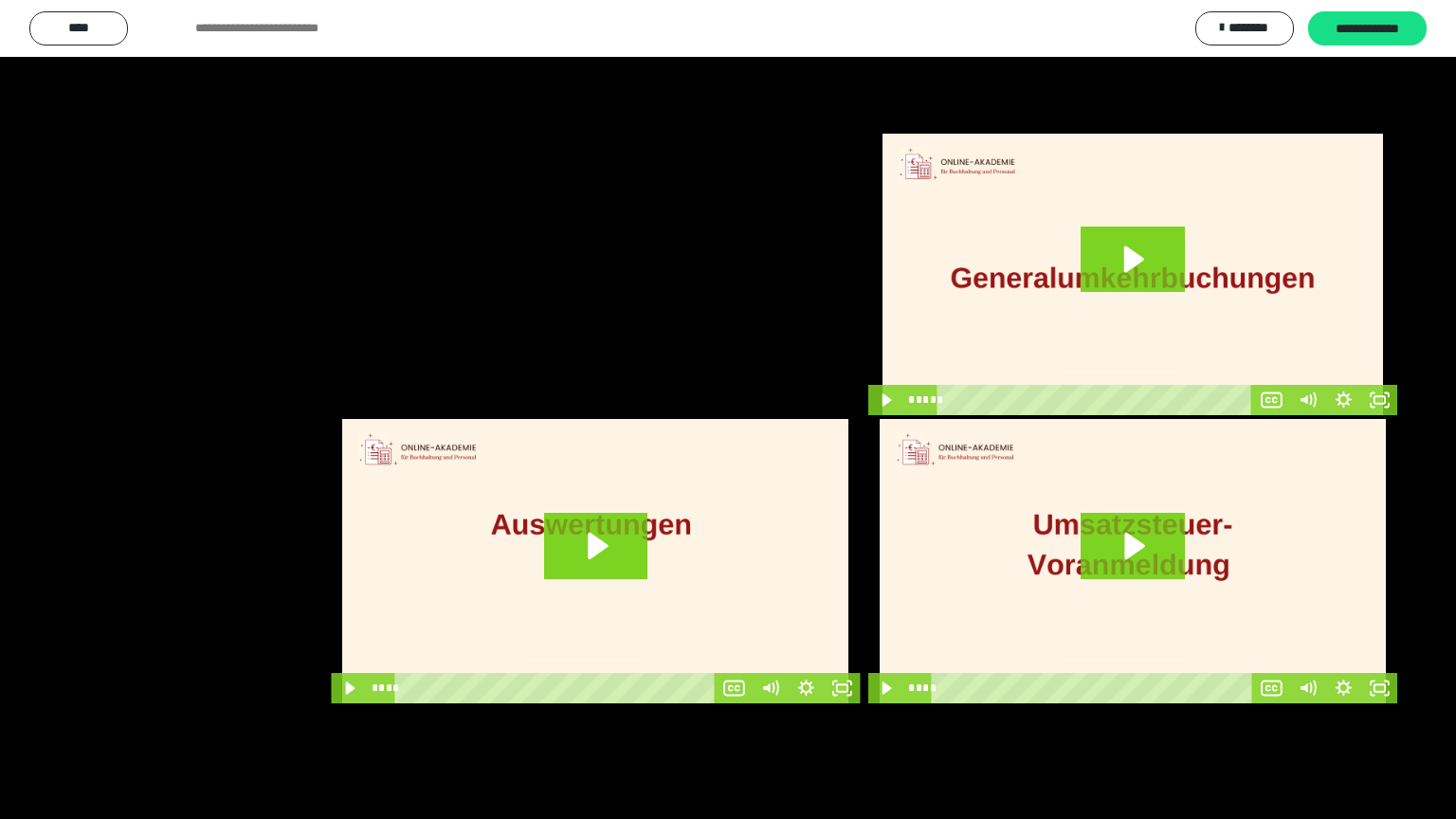 scroll, scrollTop: 3697, scrollLeft: 0, axis: vertical 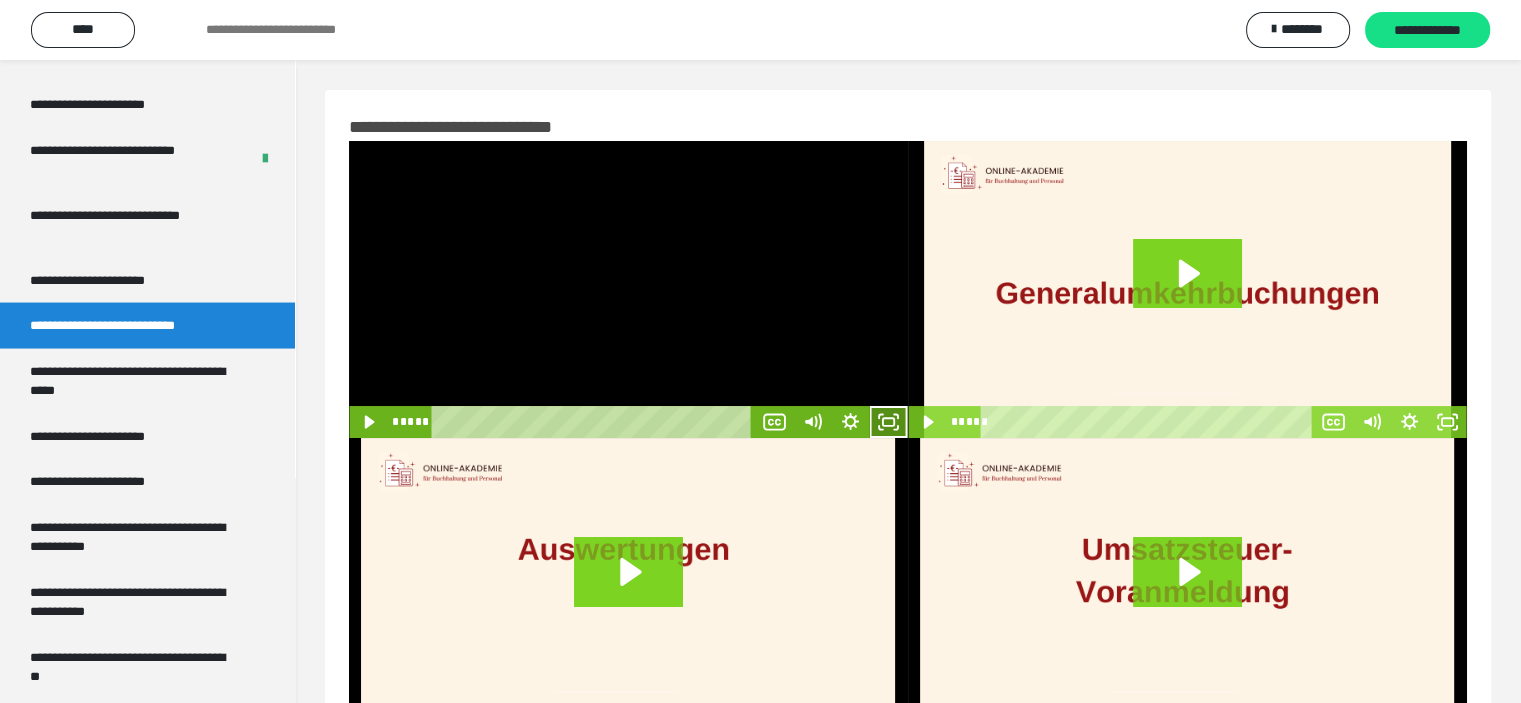click 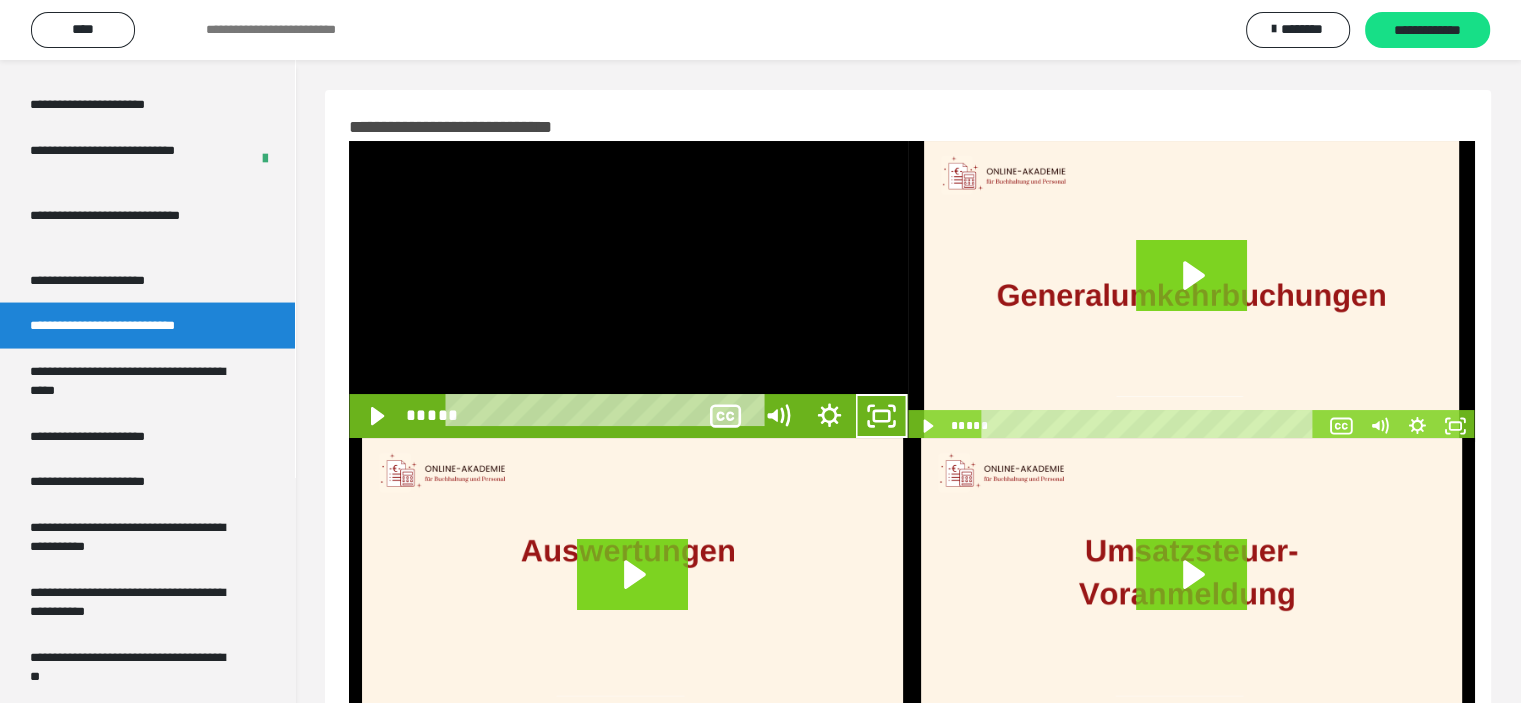 scroll, scrollTop: 3804, scrollLeft: 0, axis: vertical 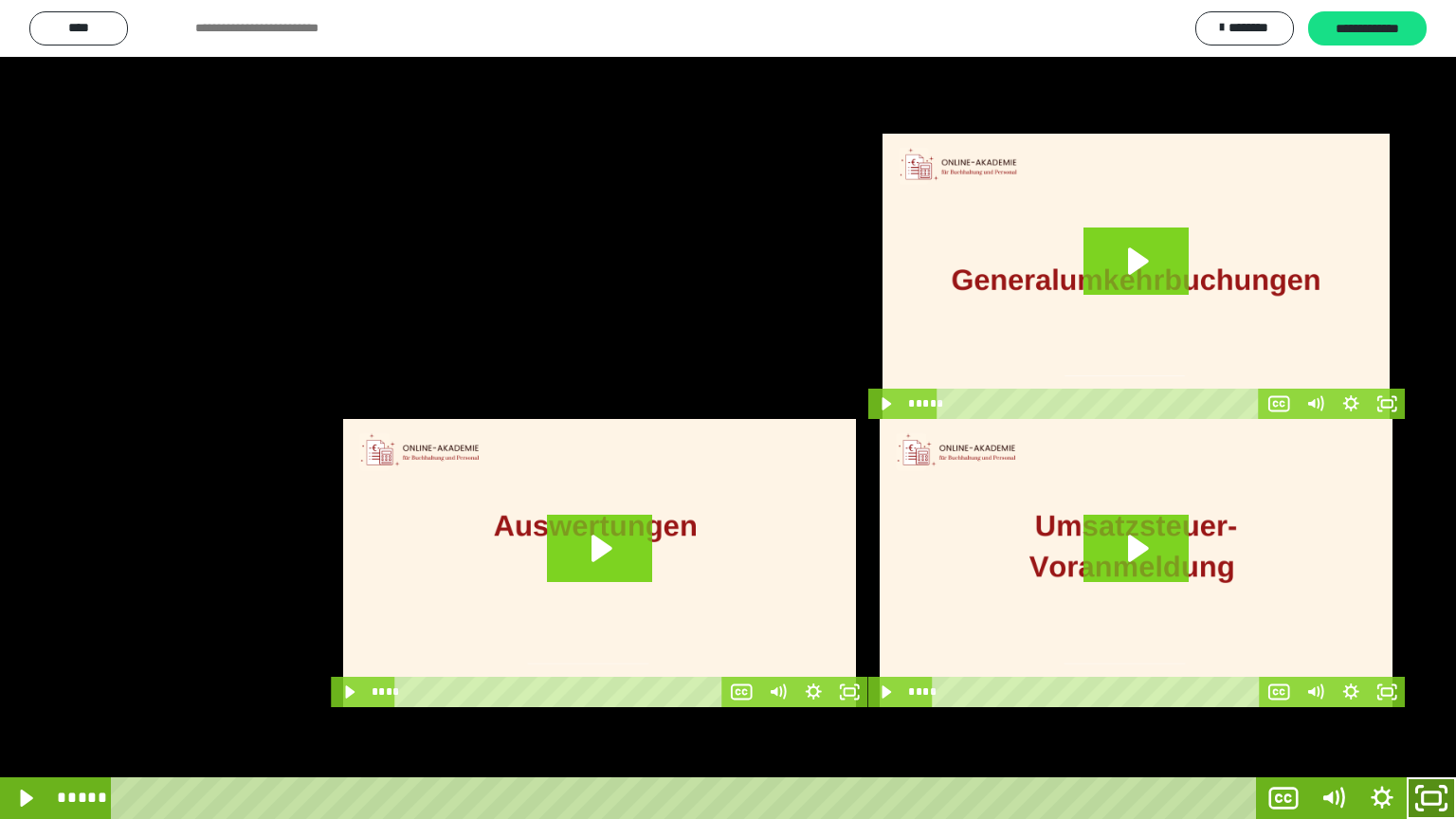 click 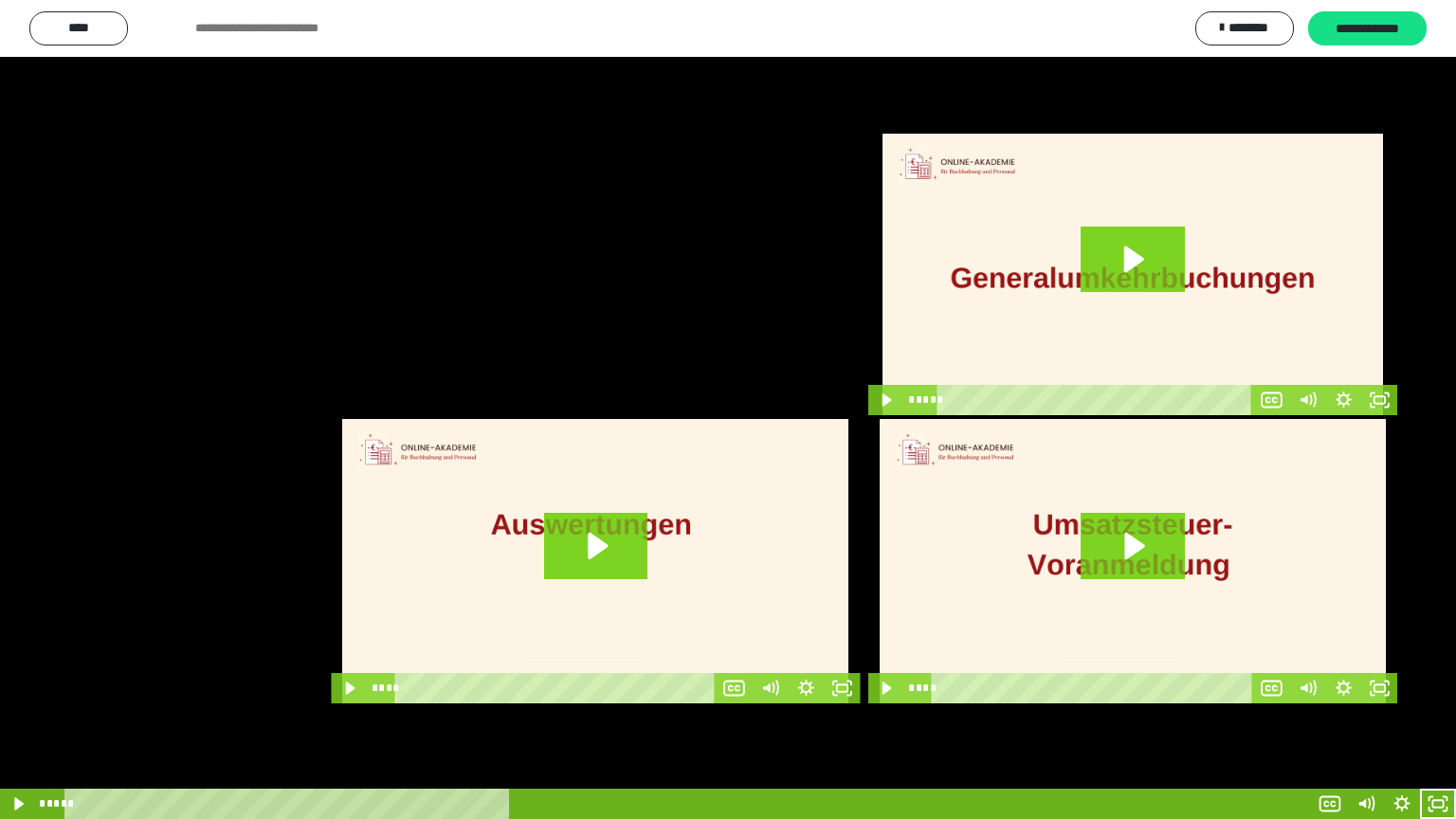scroll, scrollTop: 3697, scrollLeft: 0, axis: vertical 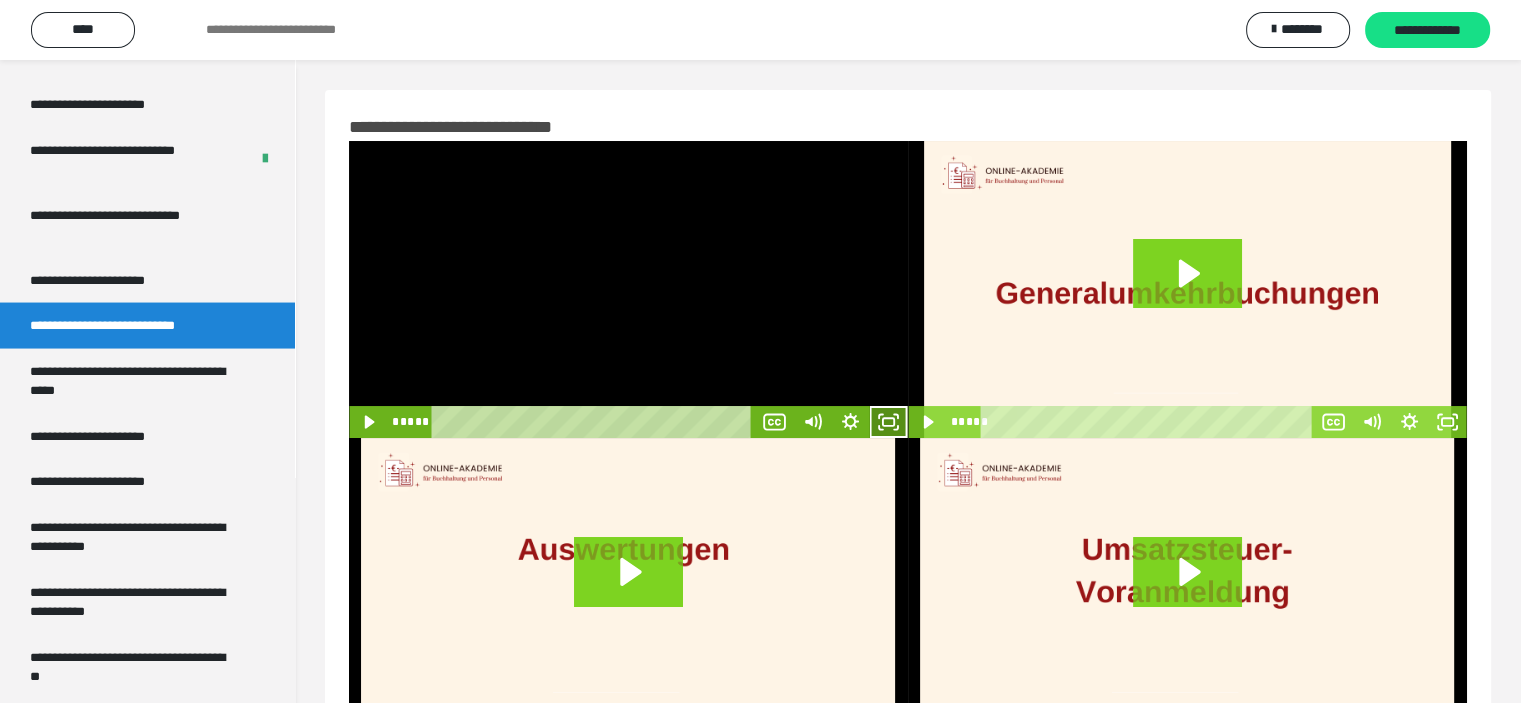 click 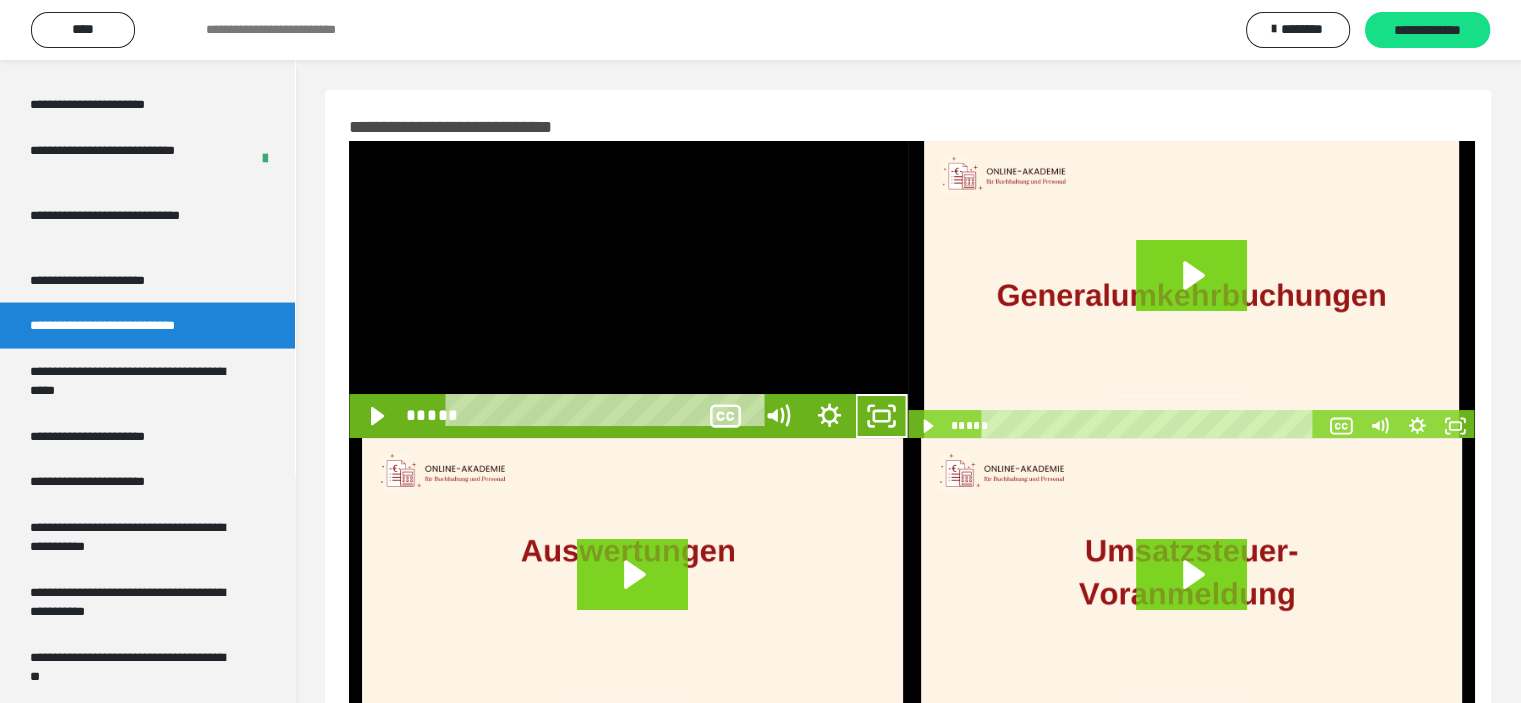 scroll, scrollTop: 3804, scrollLeft: 0, axis: vertical 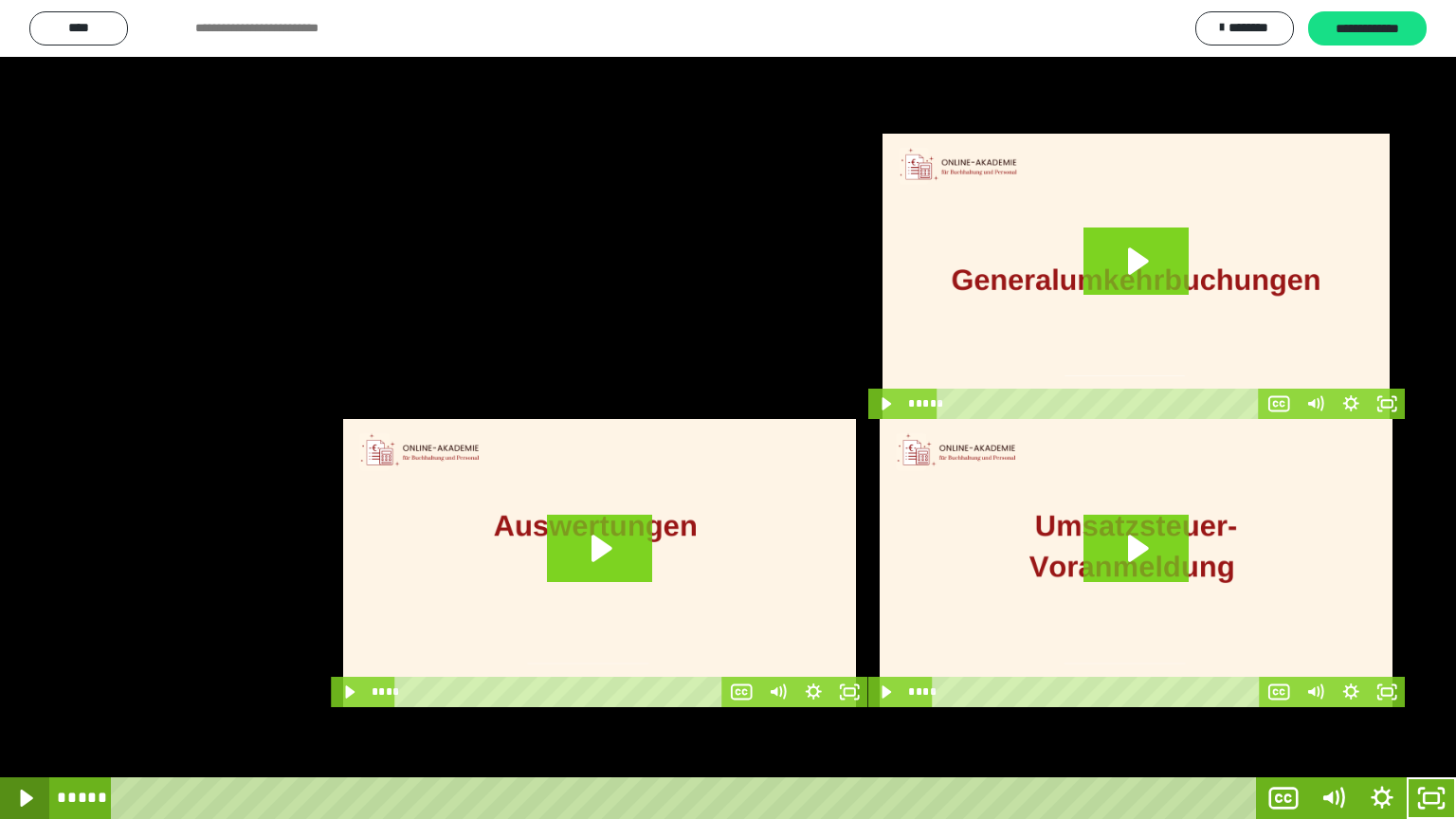 click 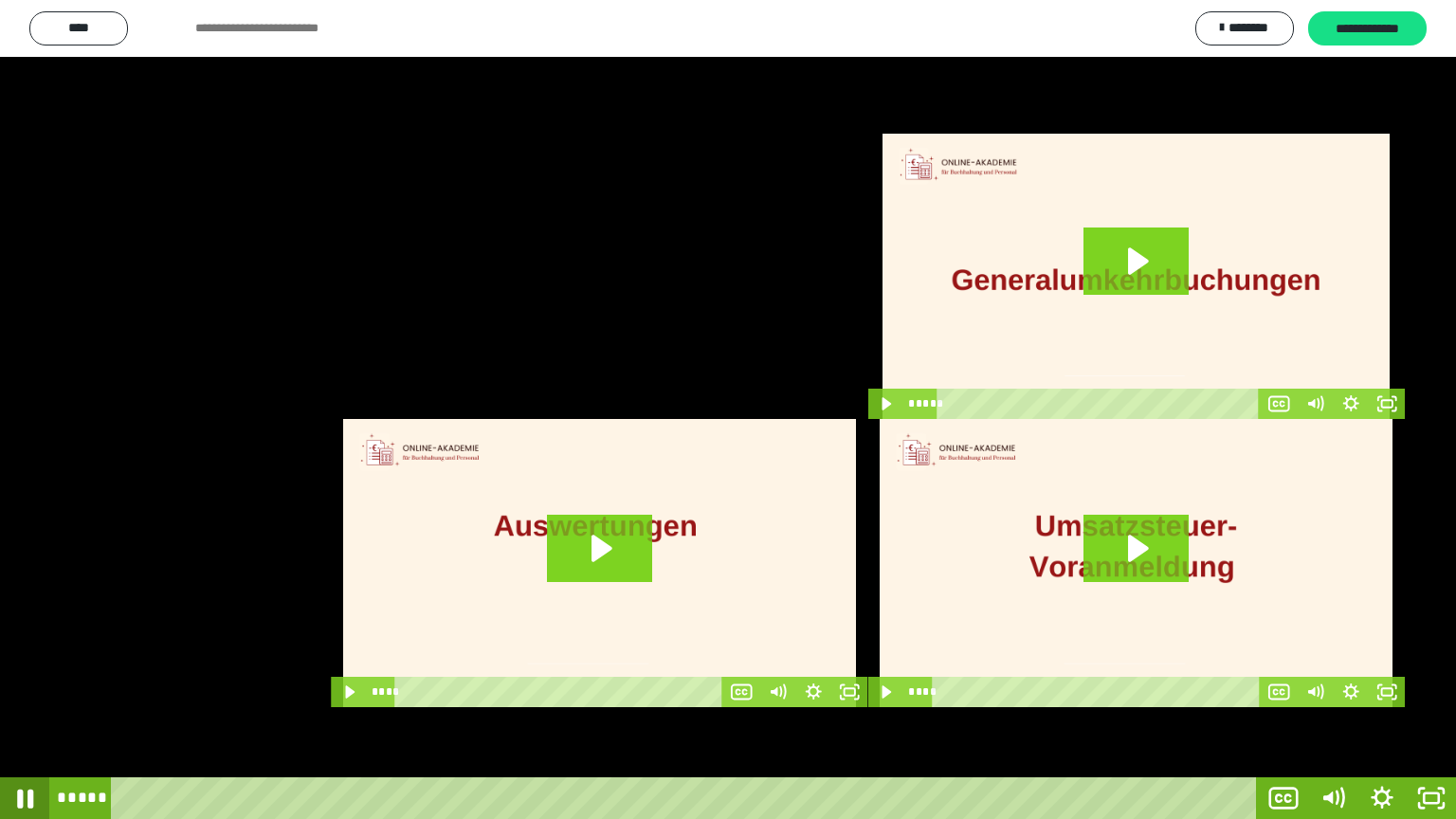 drag, startPoint x: 32, startPoint y: 800, endPoint x: 5, endPoint y: 783, distance: 31.906112 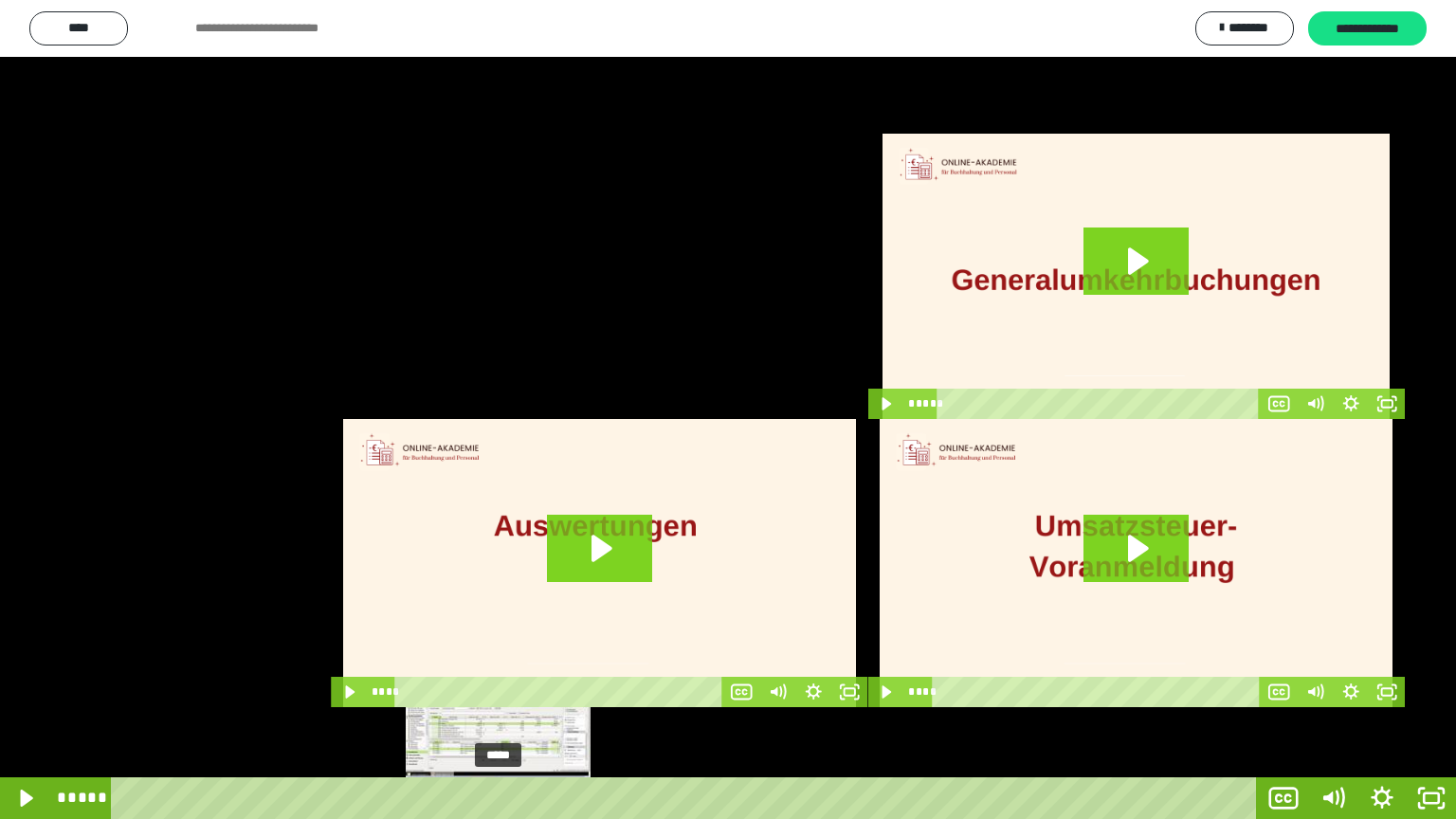 click on "*****" at bounding box center [687, 798] 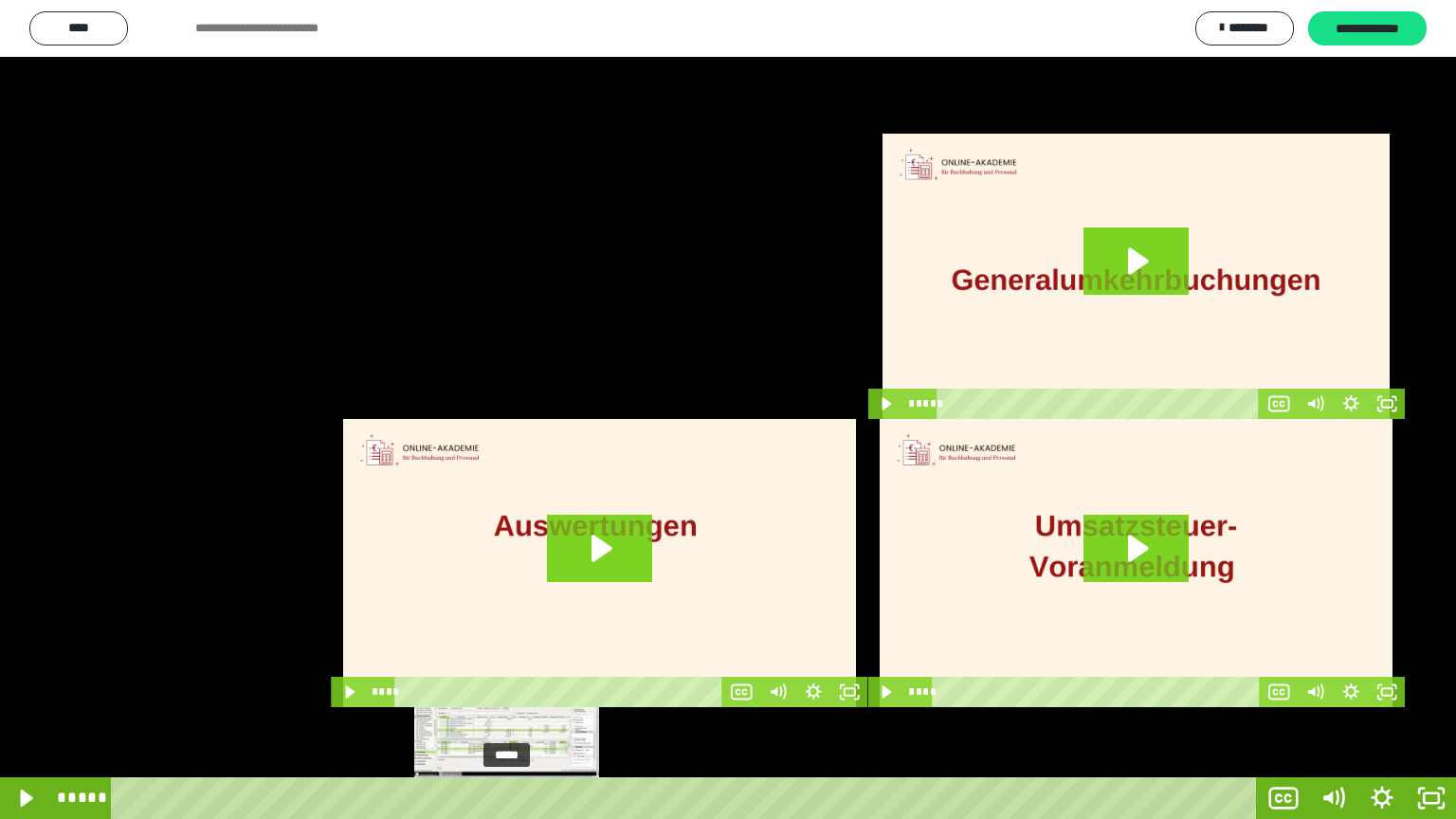click on "*****" at bounding box center [687, 798] 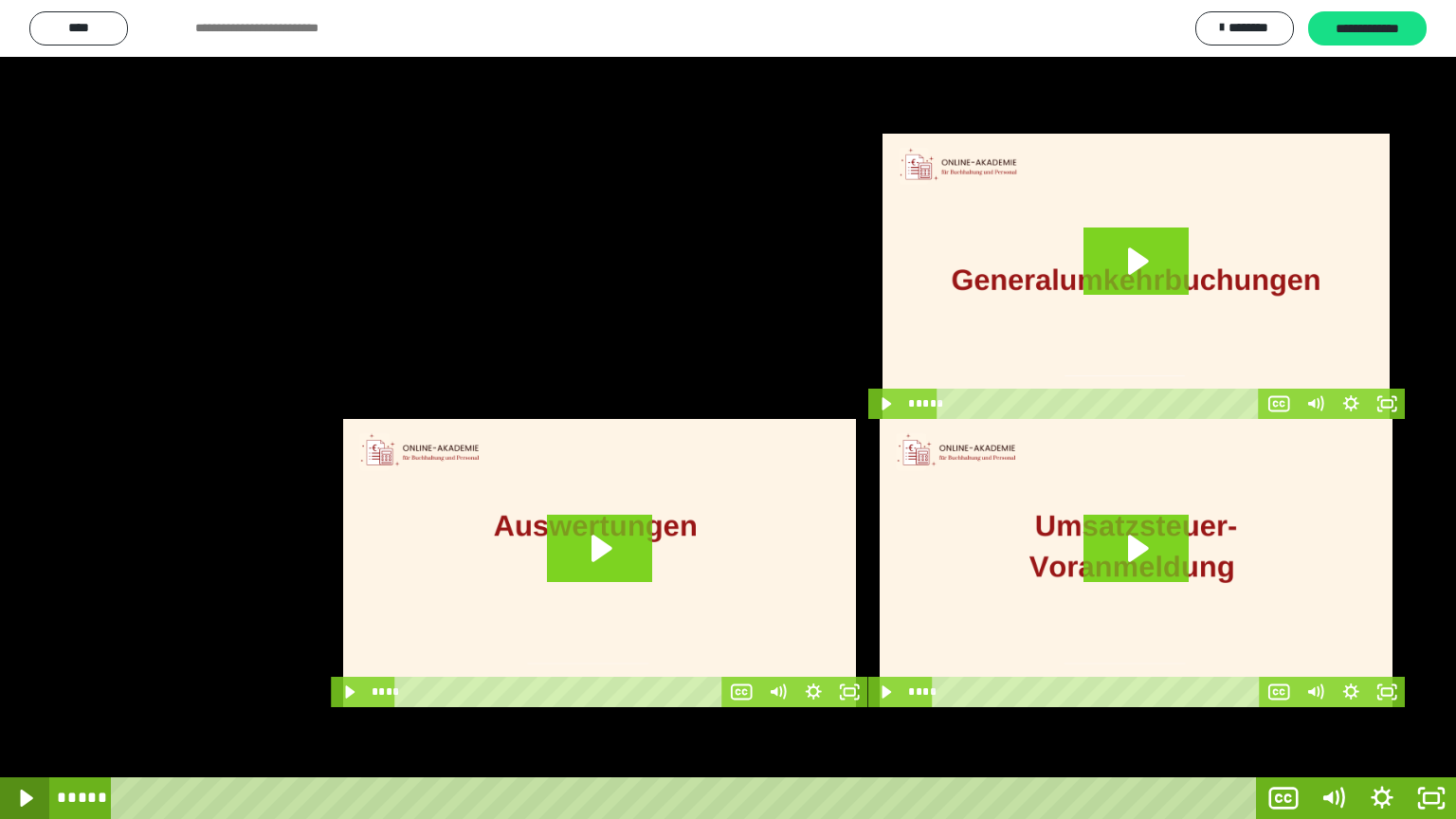 drag, startPoint x: 30, startPoint y: 792, endPoint x: 28, endPoint y: 767, distance: 25.079872 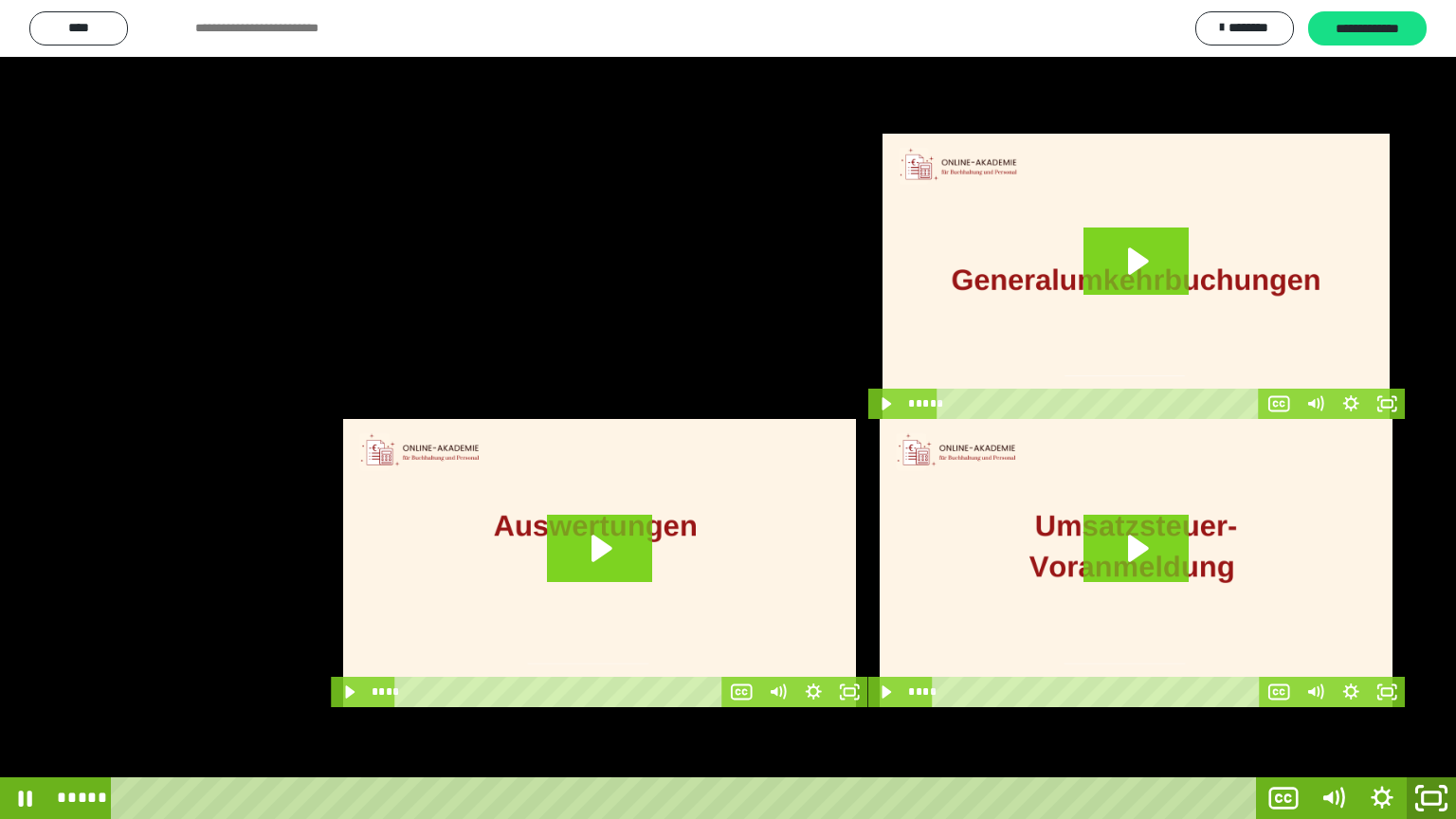 click 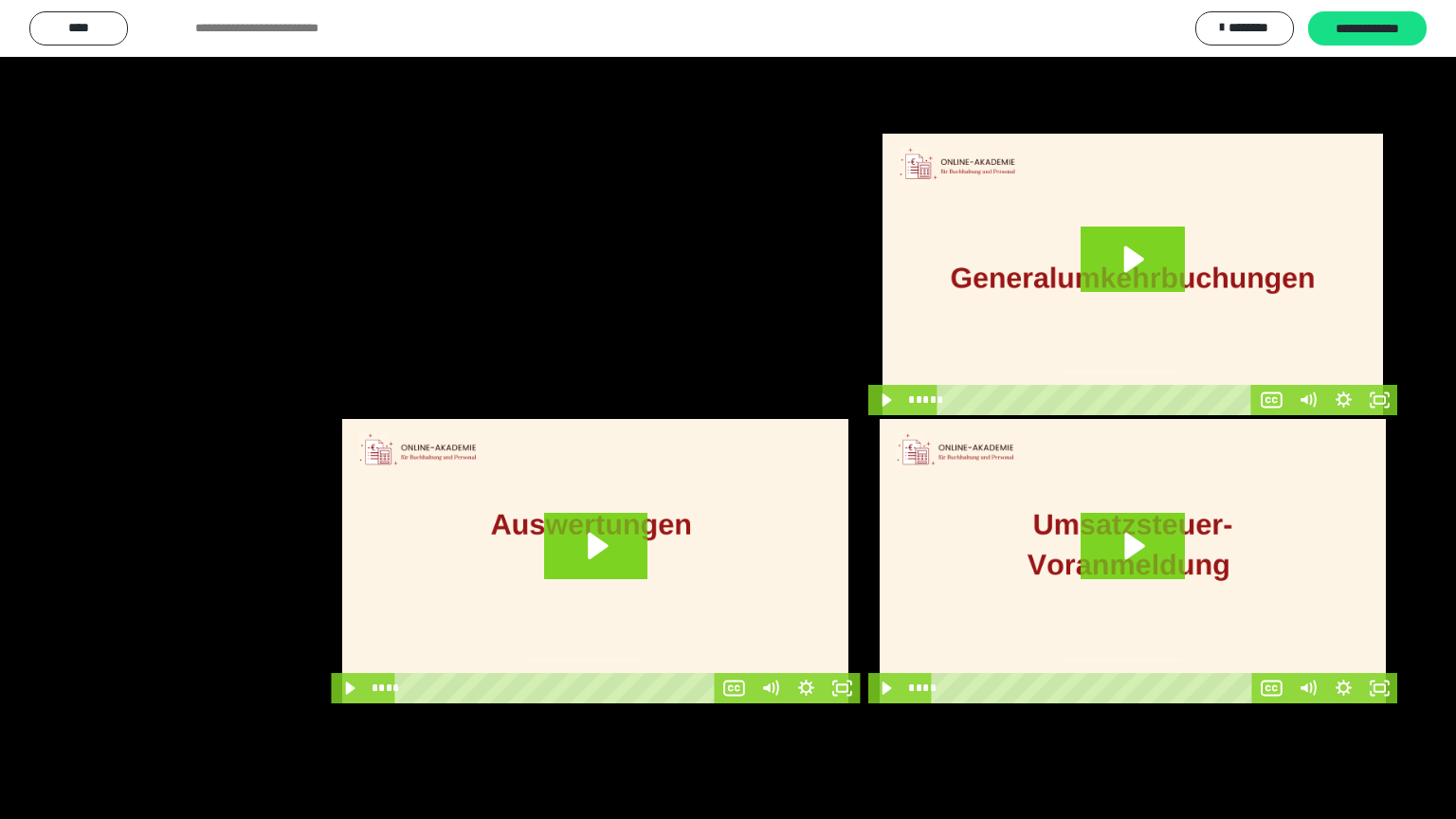scroll, scrollTop: 3697, scrollLeft: 0, axis: vertical 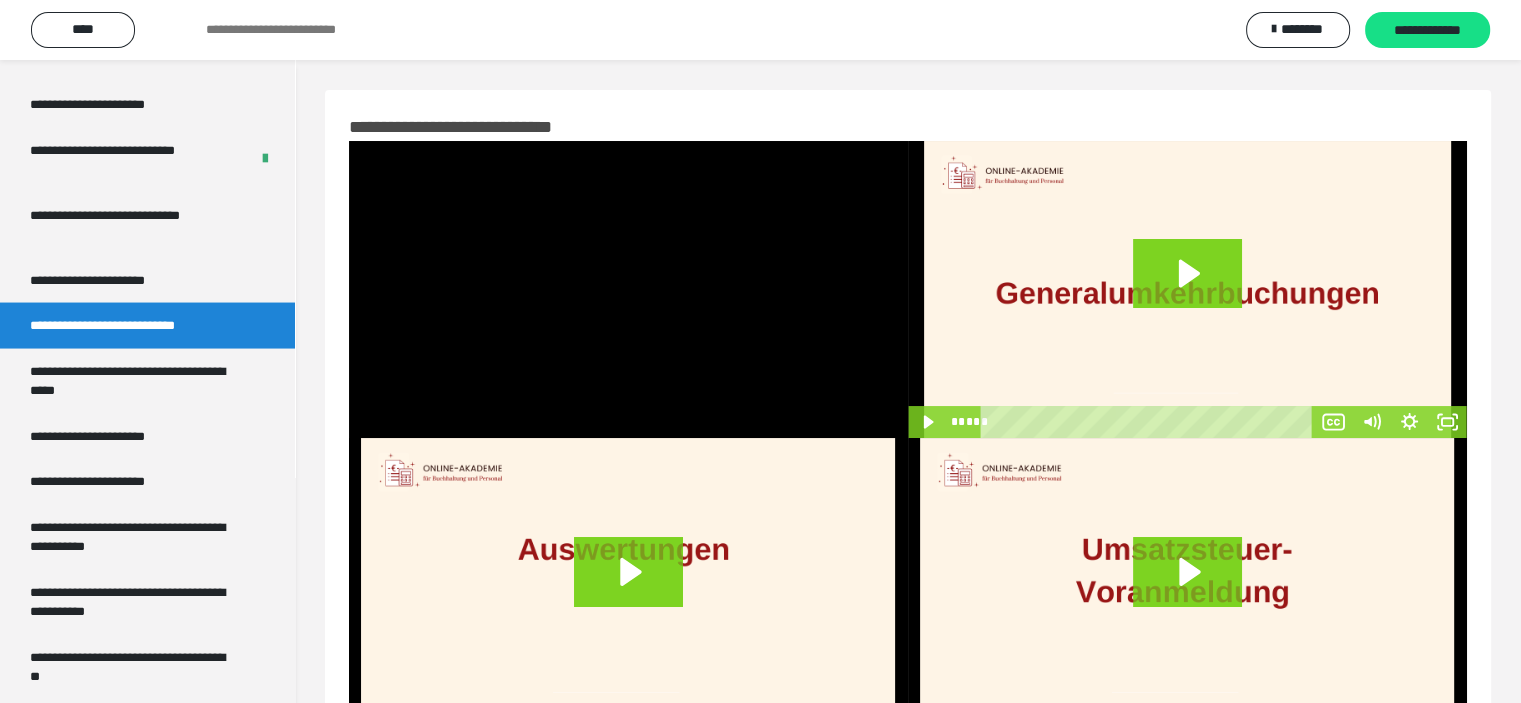 drag, startPoint x: 1095, startPoint y: 31, endPoint x: 1008, endPoint y: -11, distance: 96.60745 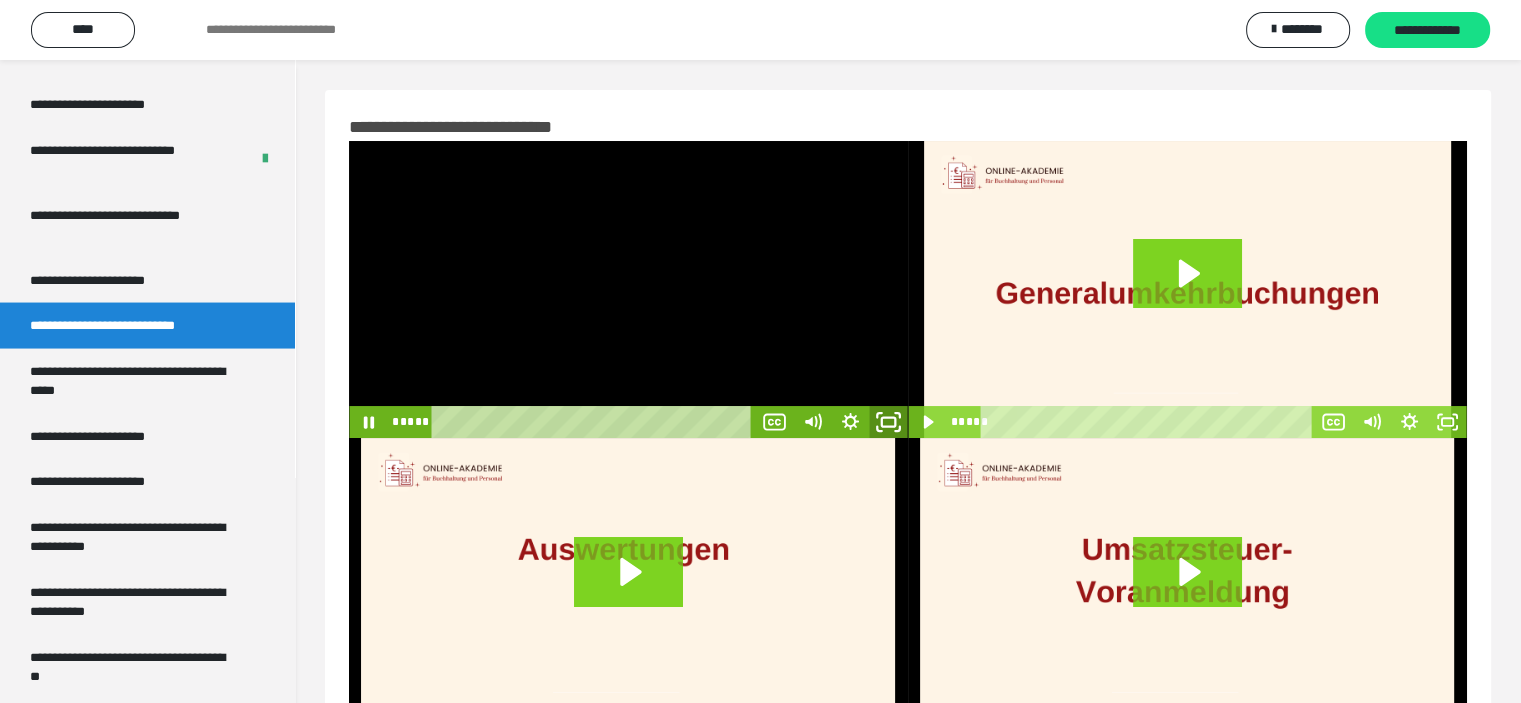 click 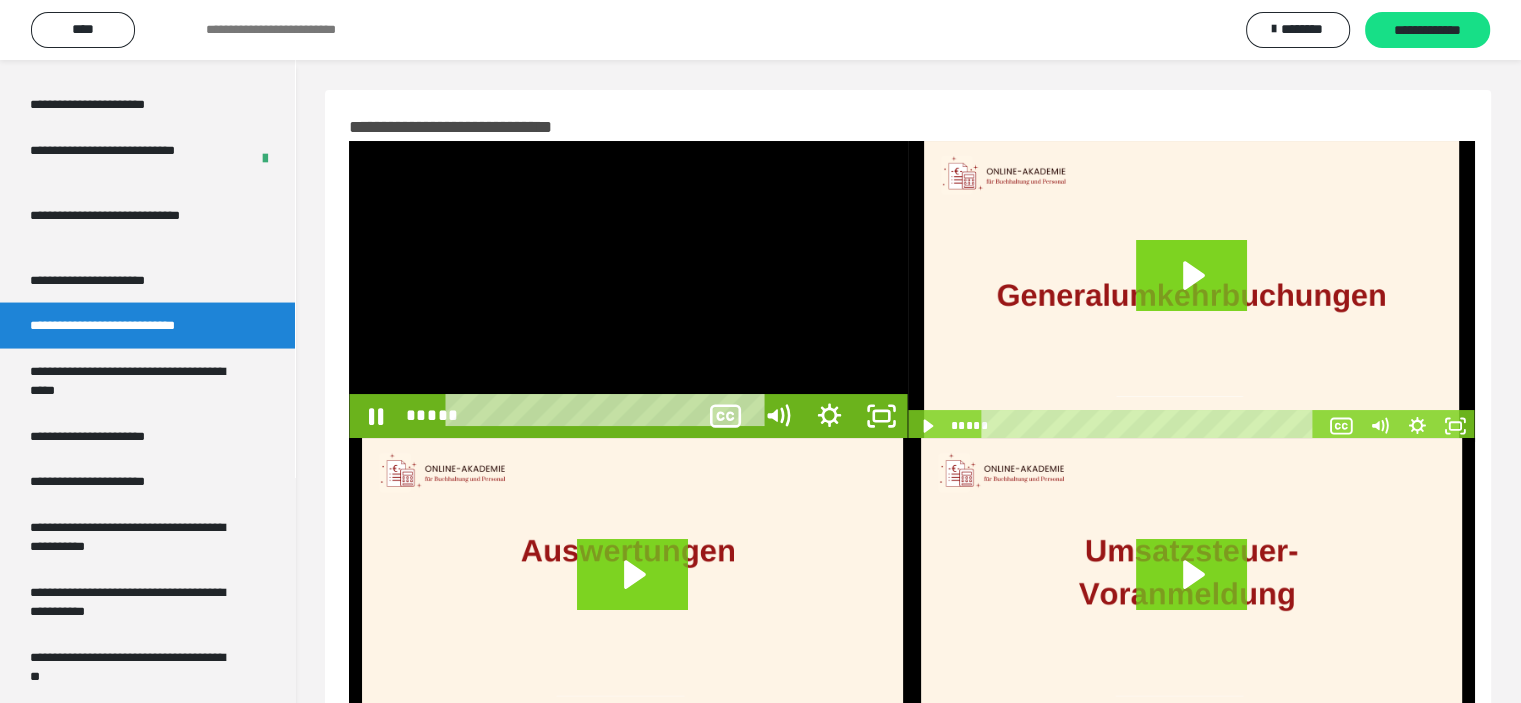 scroll, scrollTop: 3804, scrollLeft: 0, axis: vertical 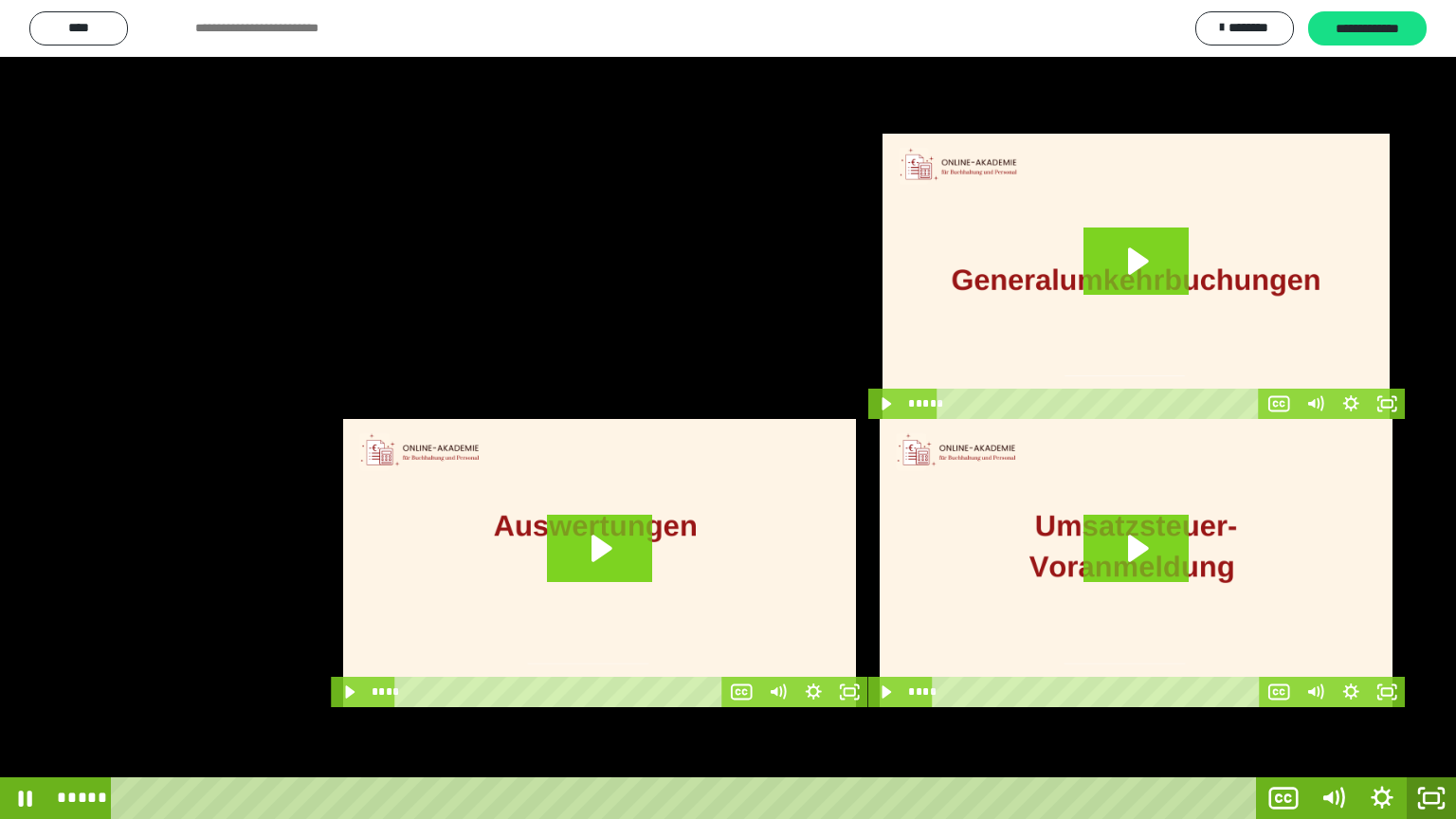 click 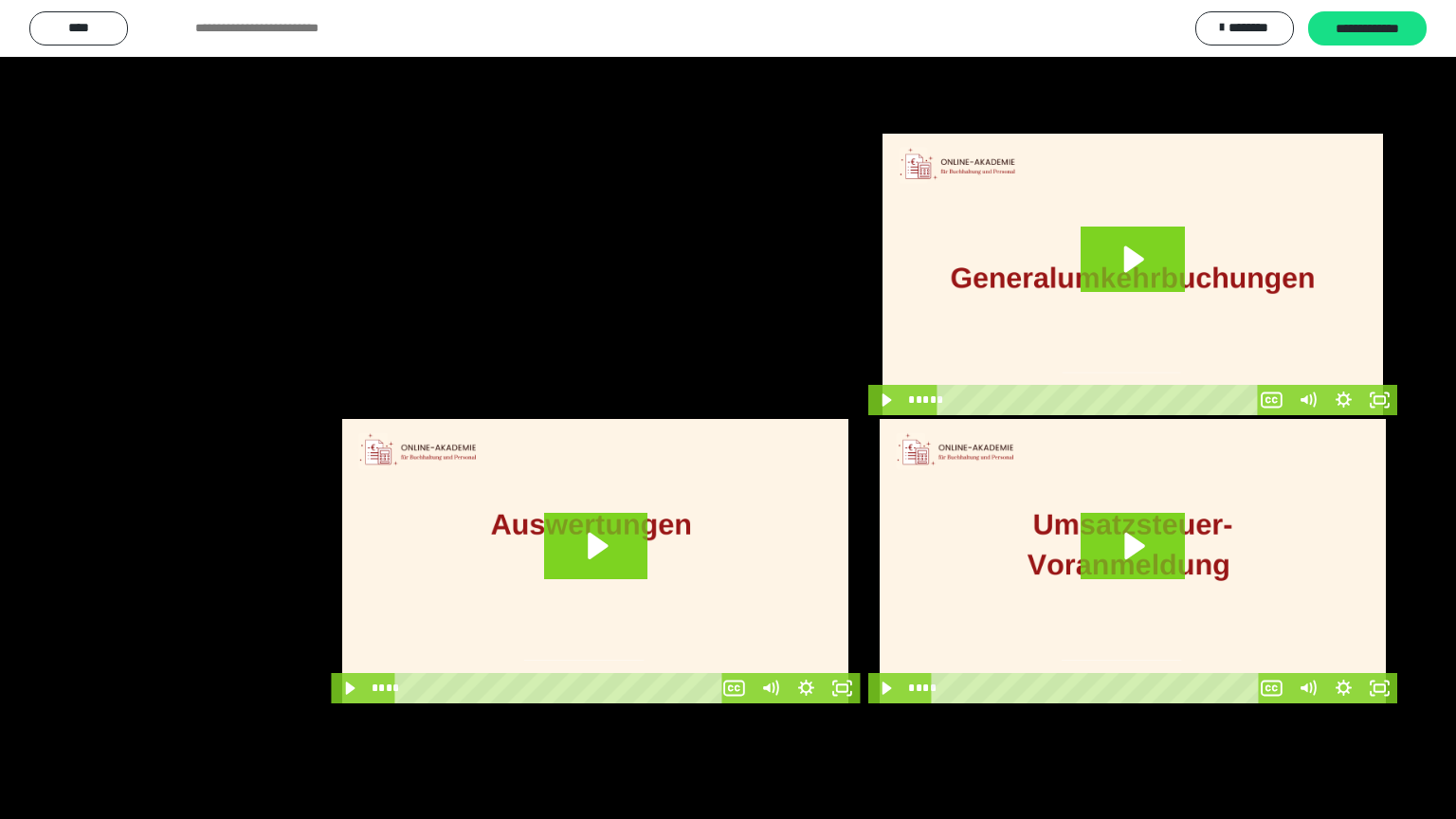 scroll, scrollTop: 3697, scrollLeft: 0, axis: vertical 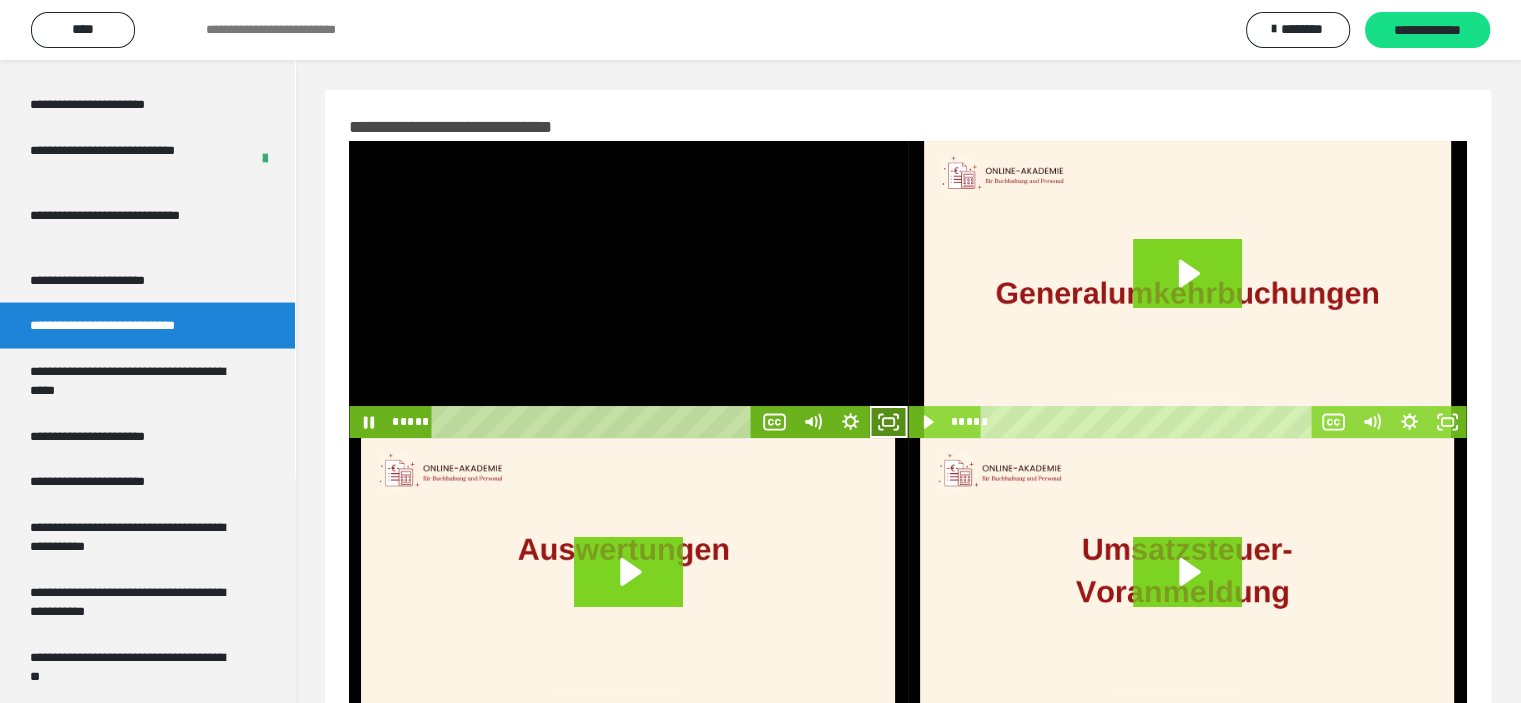 click 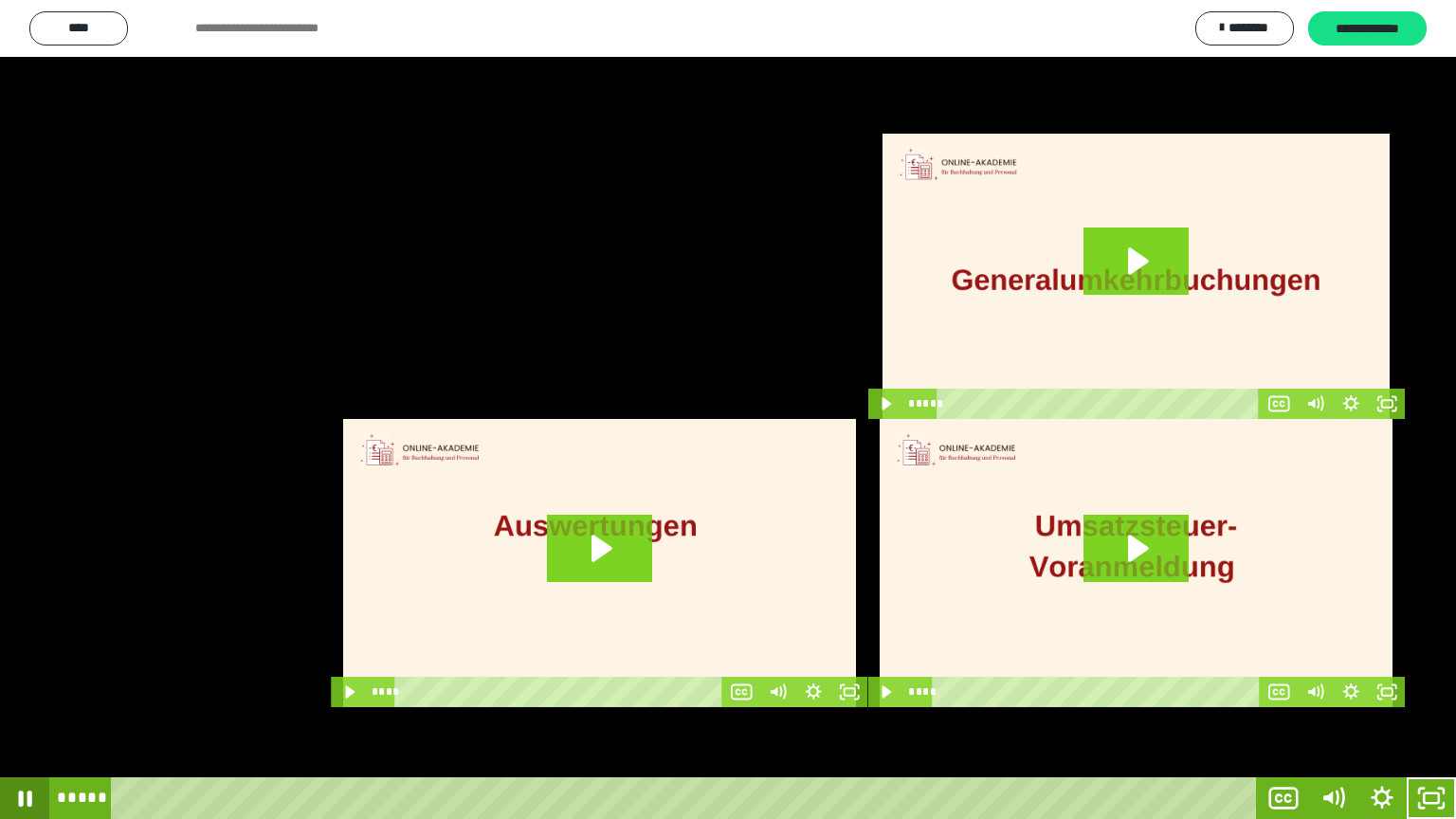 click 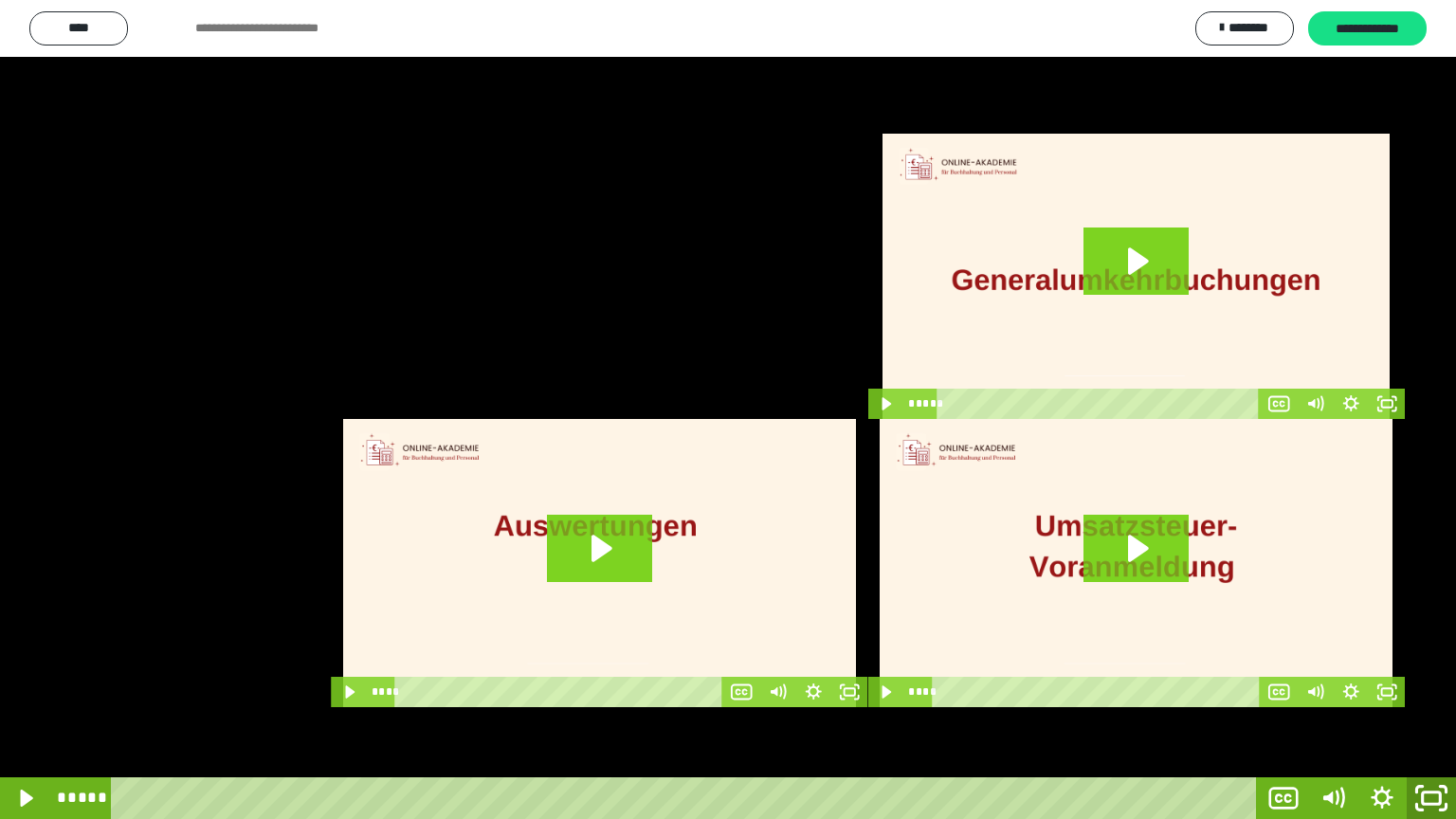 click 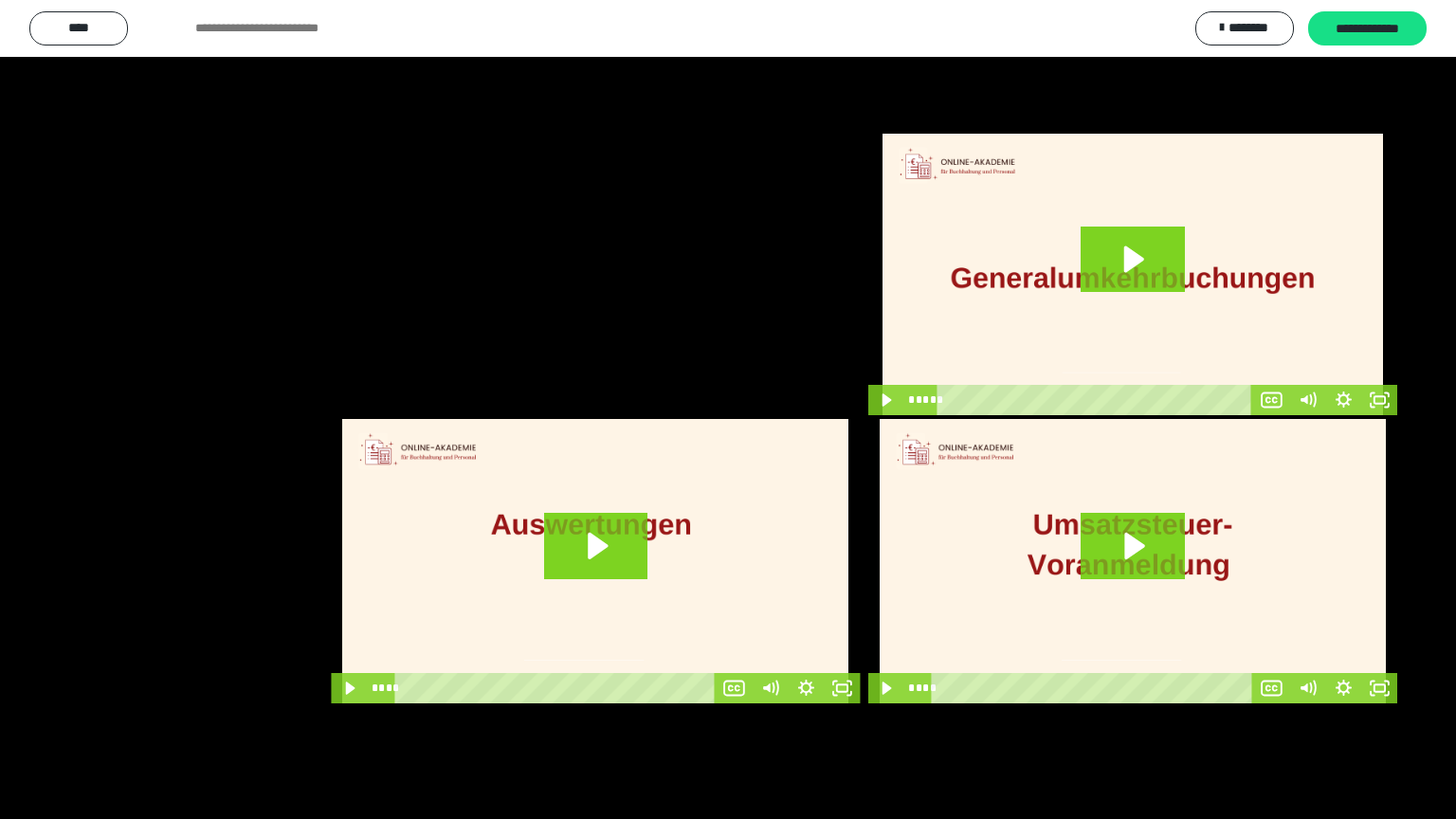 scroll, scrollTop: 3697, scrollLeft: 0, axis: vertical 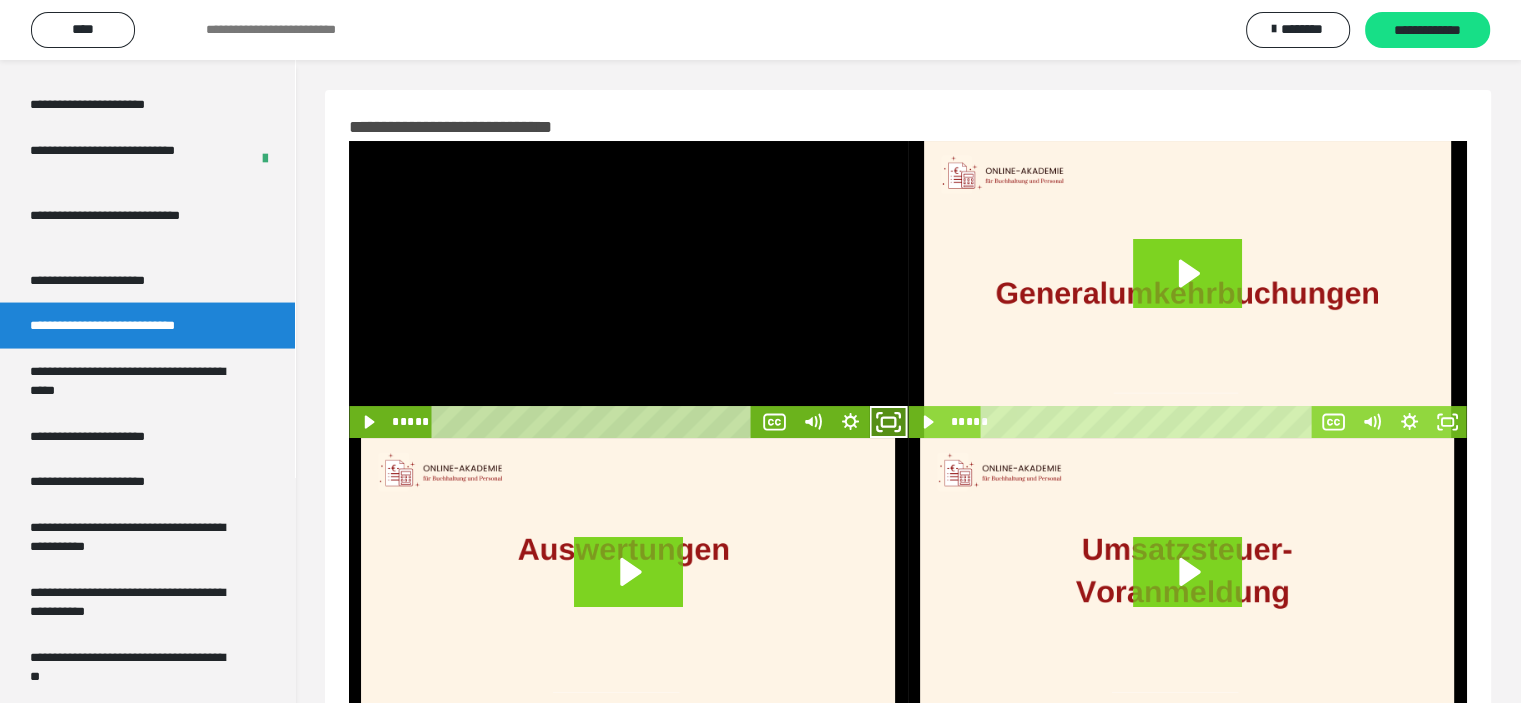 drag, startPoint x: 876, startPoint y: 418, endPoint x: 878, endPoint y: 537, distance: 119.01681 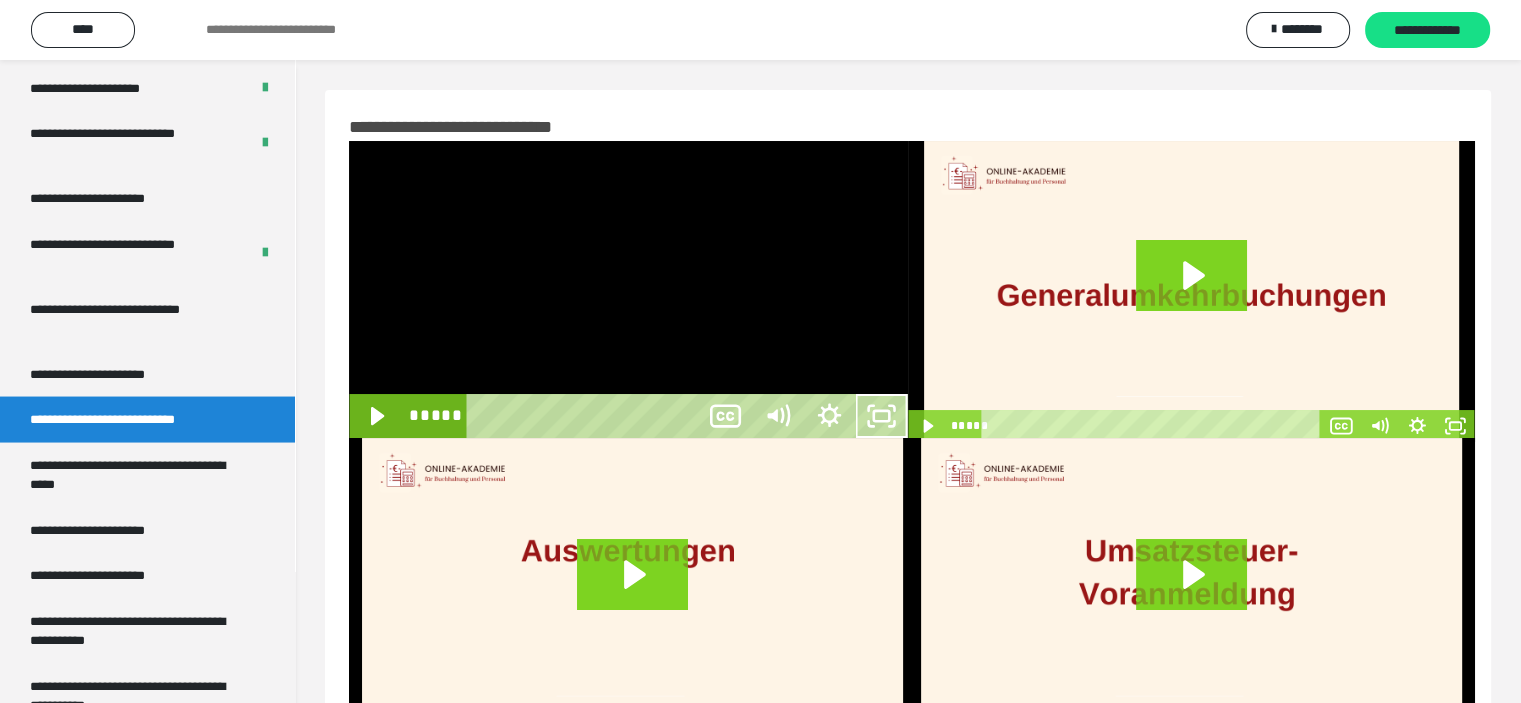 scroll, scrollTop: 3804, scrollLeft: 0, axis: vertical 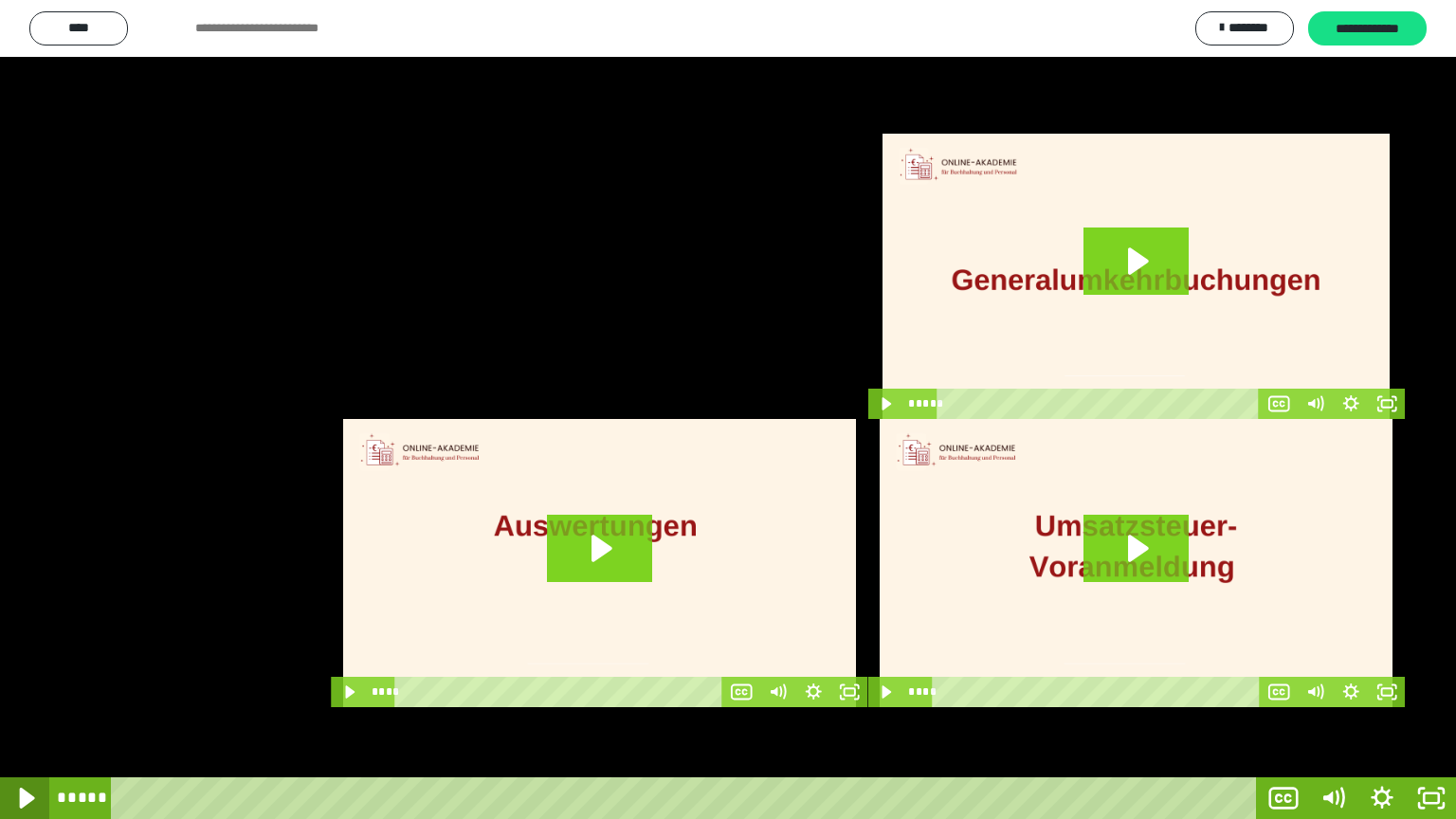 drag, startPoint x: 26, startPoint y: 792, endPoint x: 61, endPoint y: 801, distance: 36.138622 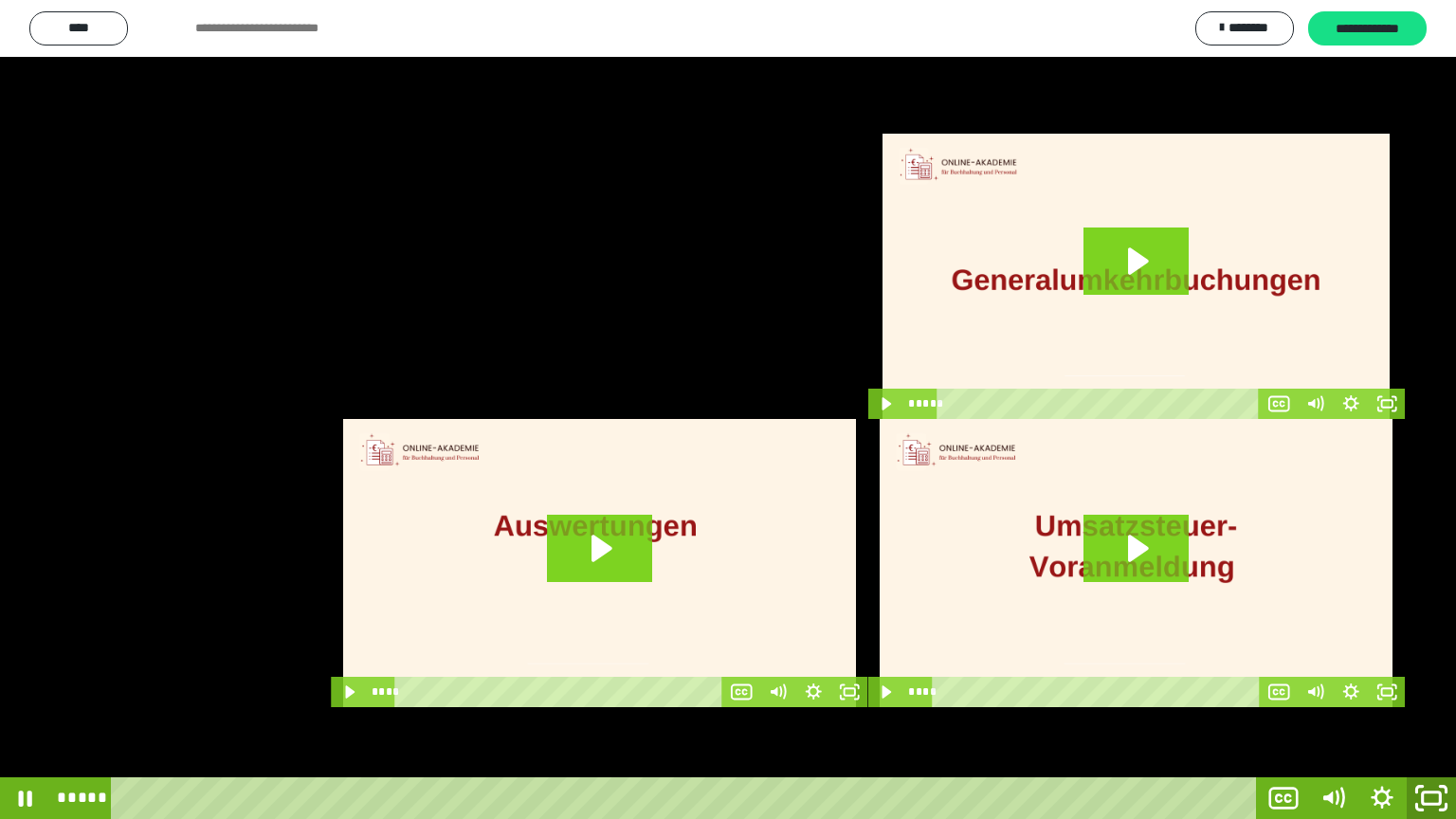 click 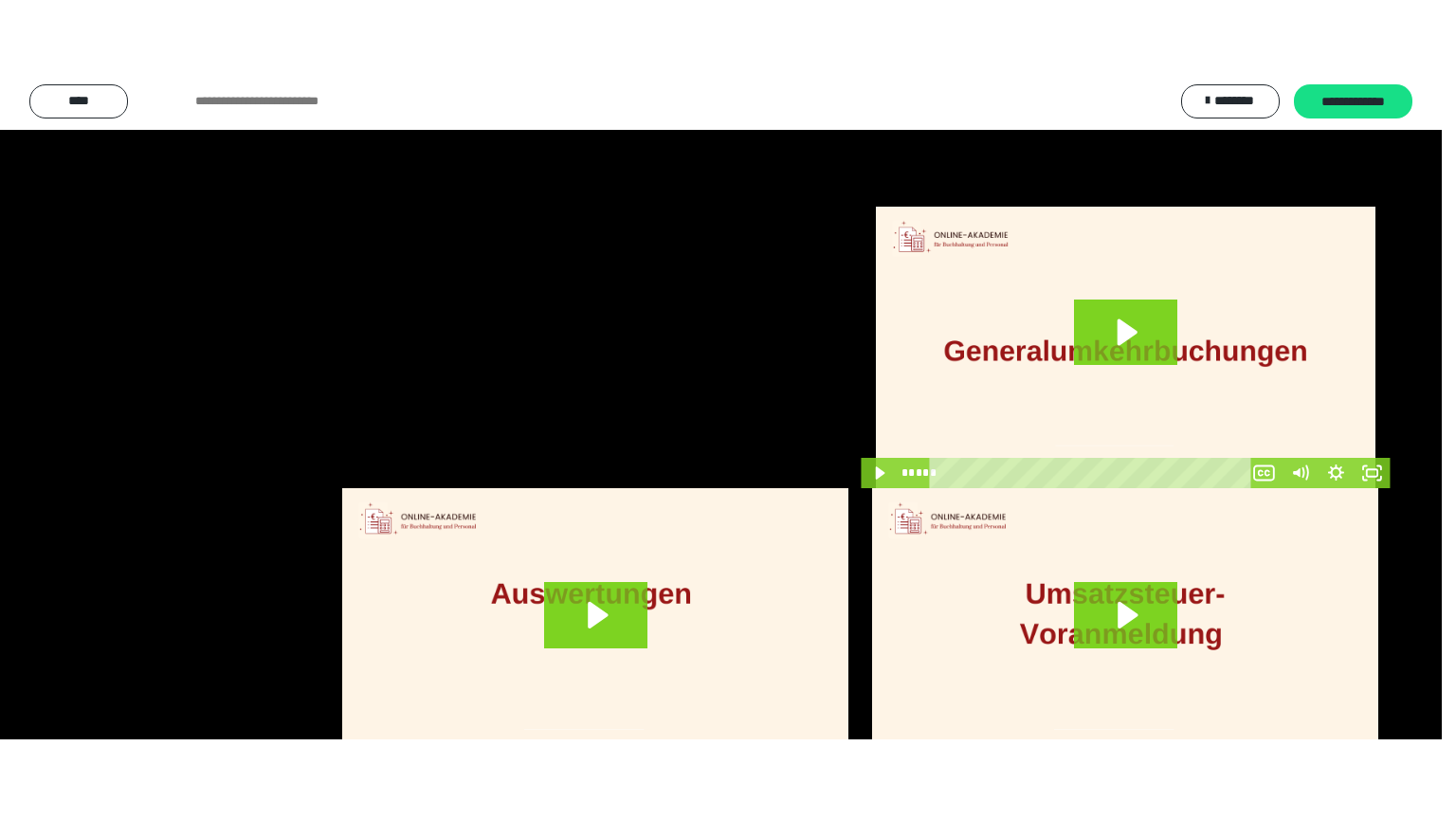scroll, scrollTop: 3697, scrollLeft: 0, axis: vertical 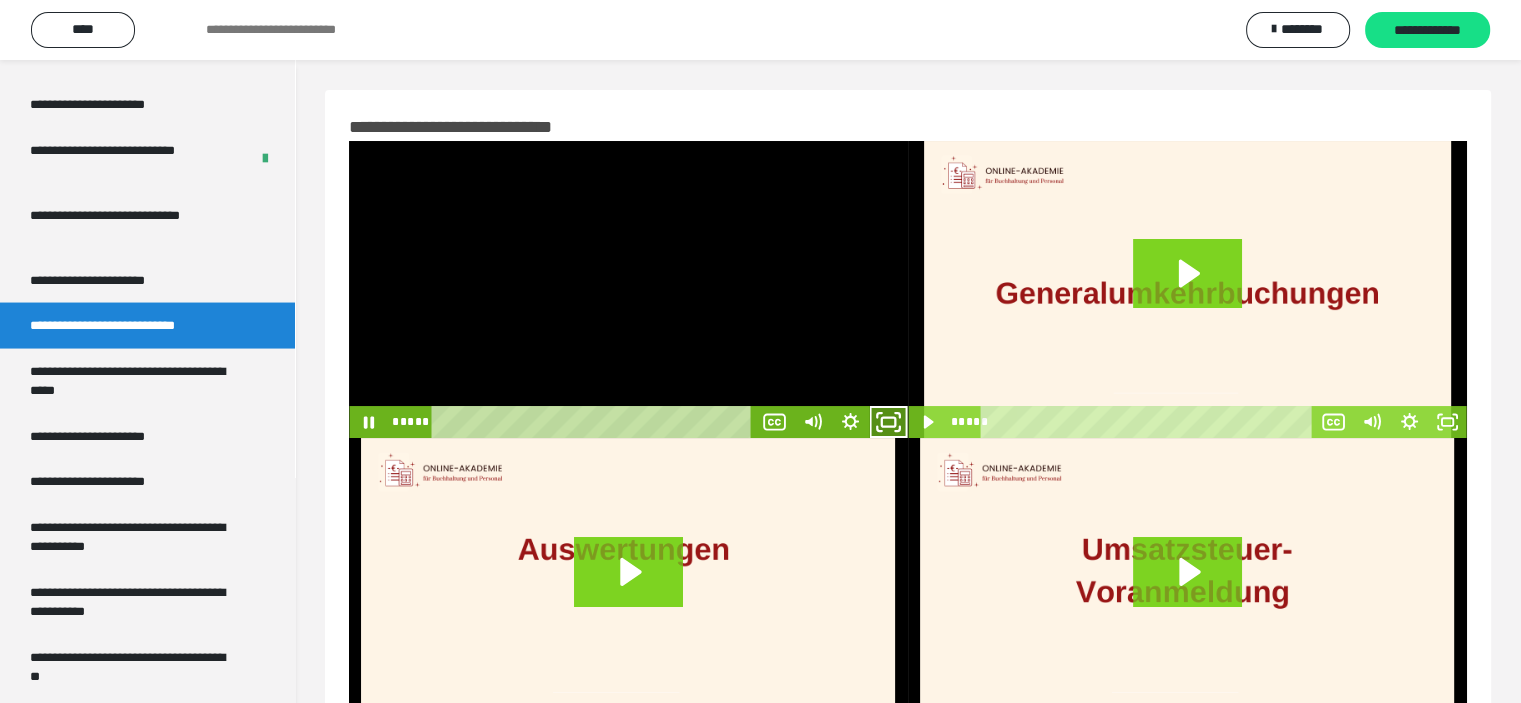 click 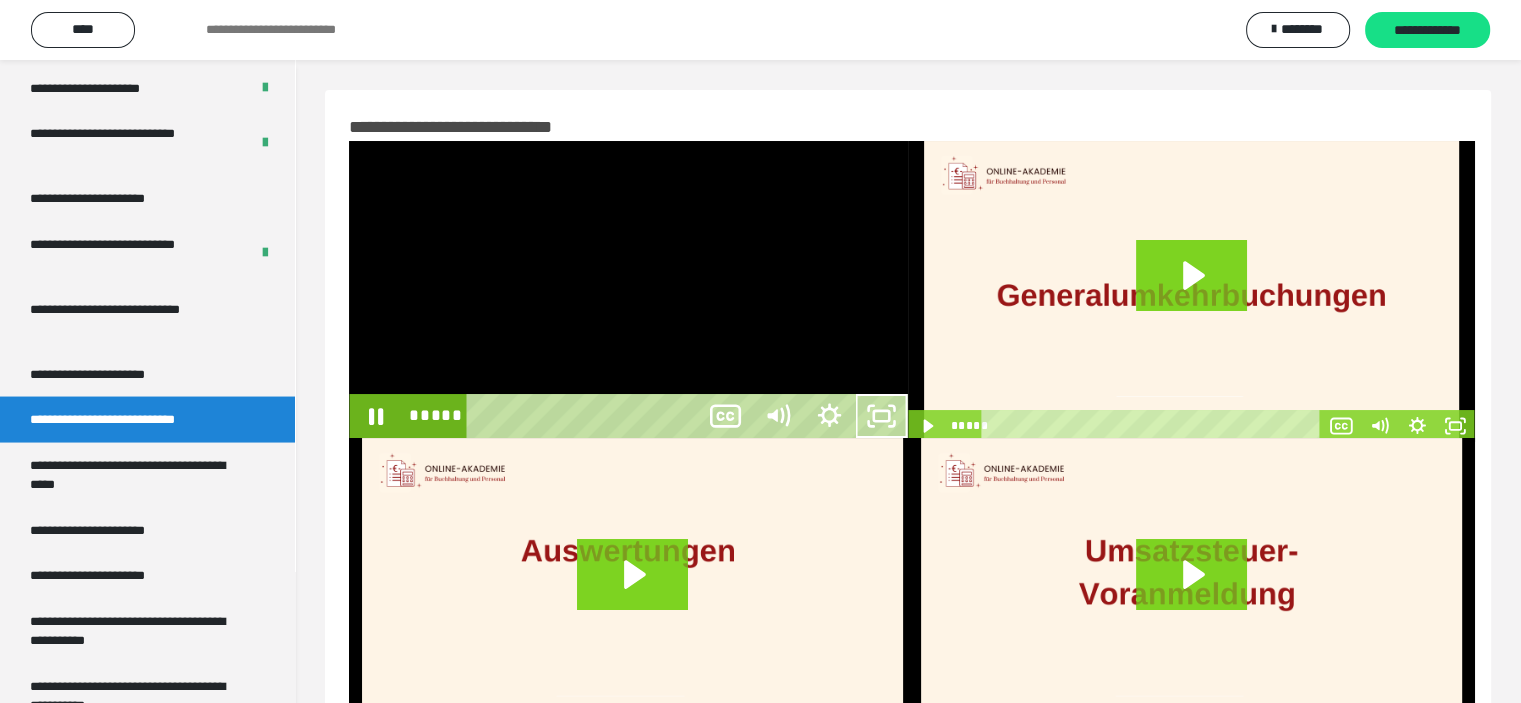 scroll, scrollTop: 3804, scrollLeft: 0, axis: vertical 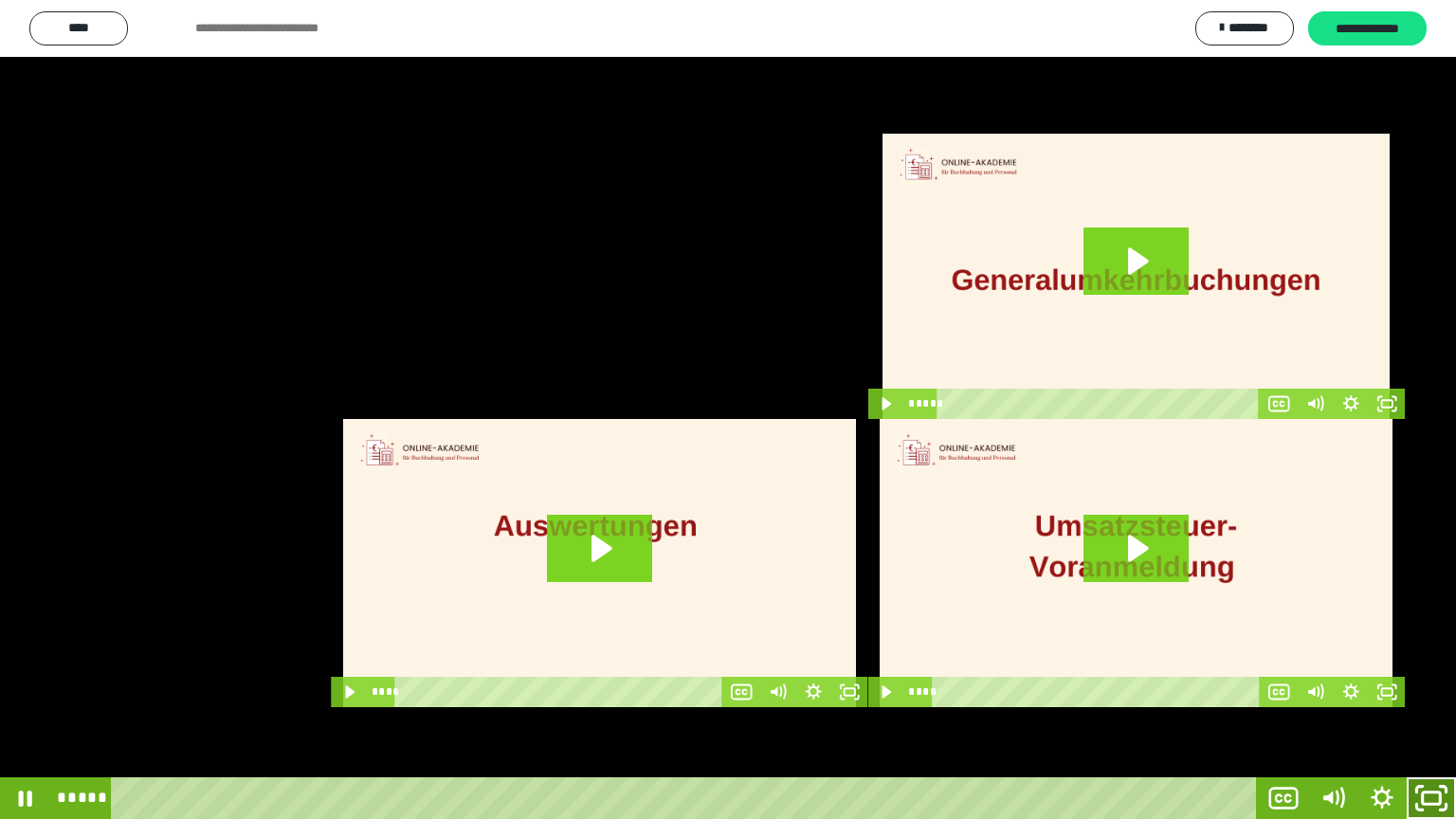 click 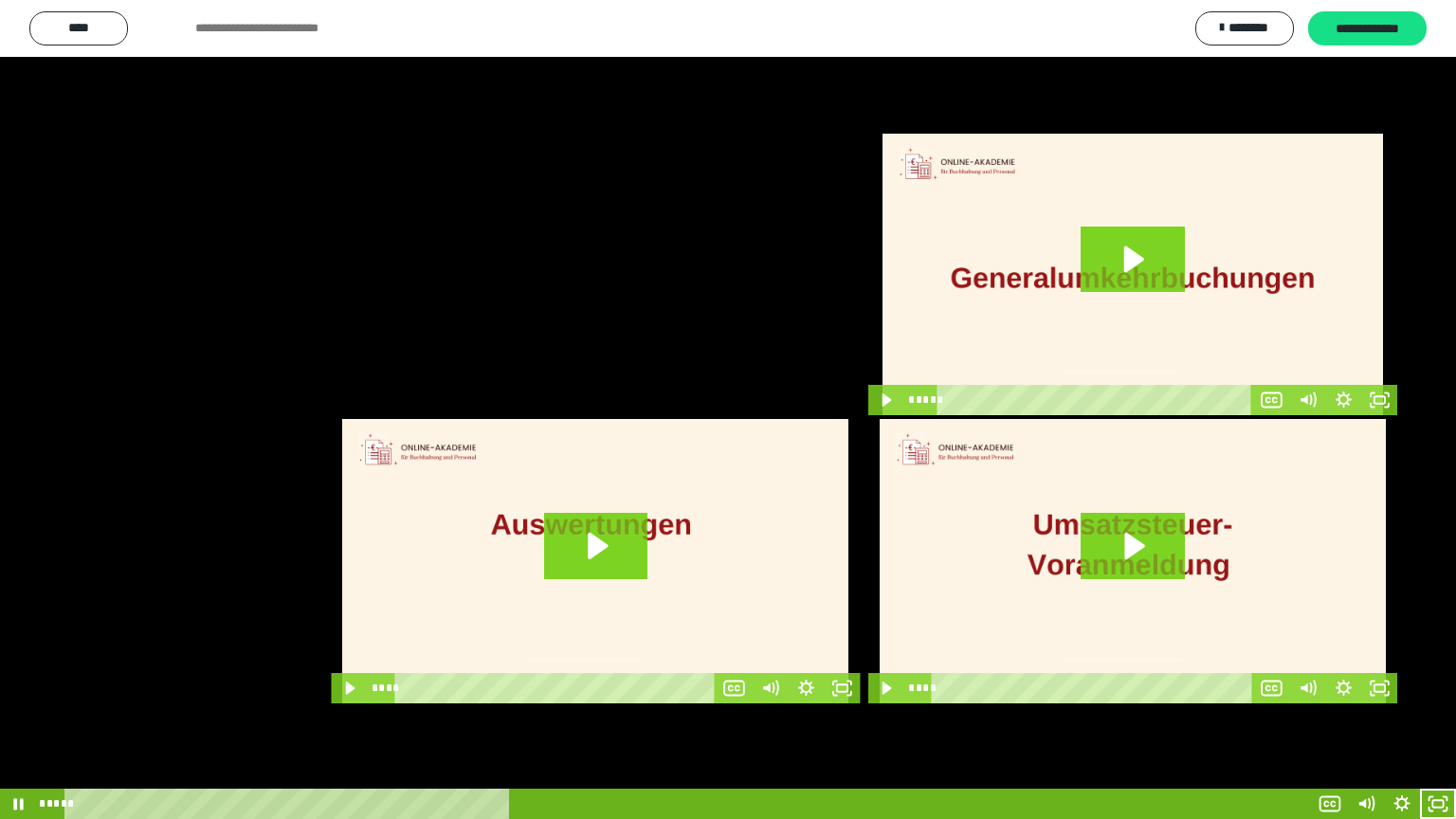scroll, scrollTop: 3697, scrollLeft: 0, axis: vertical 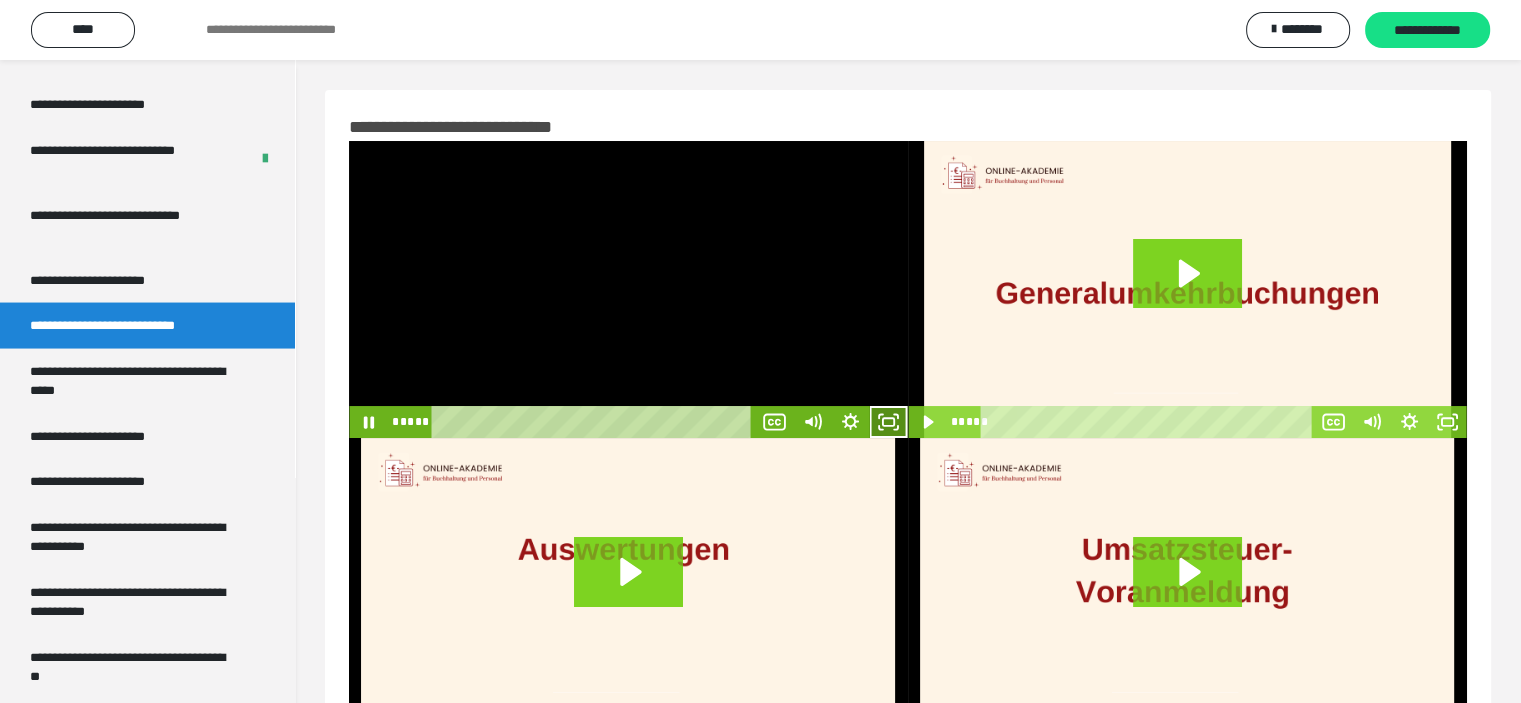 click 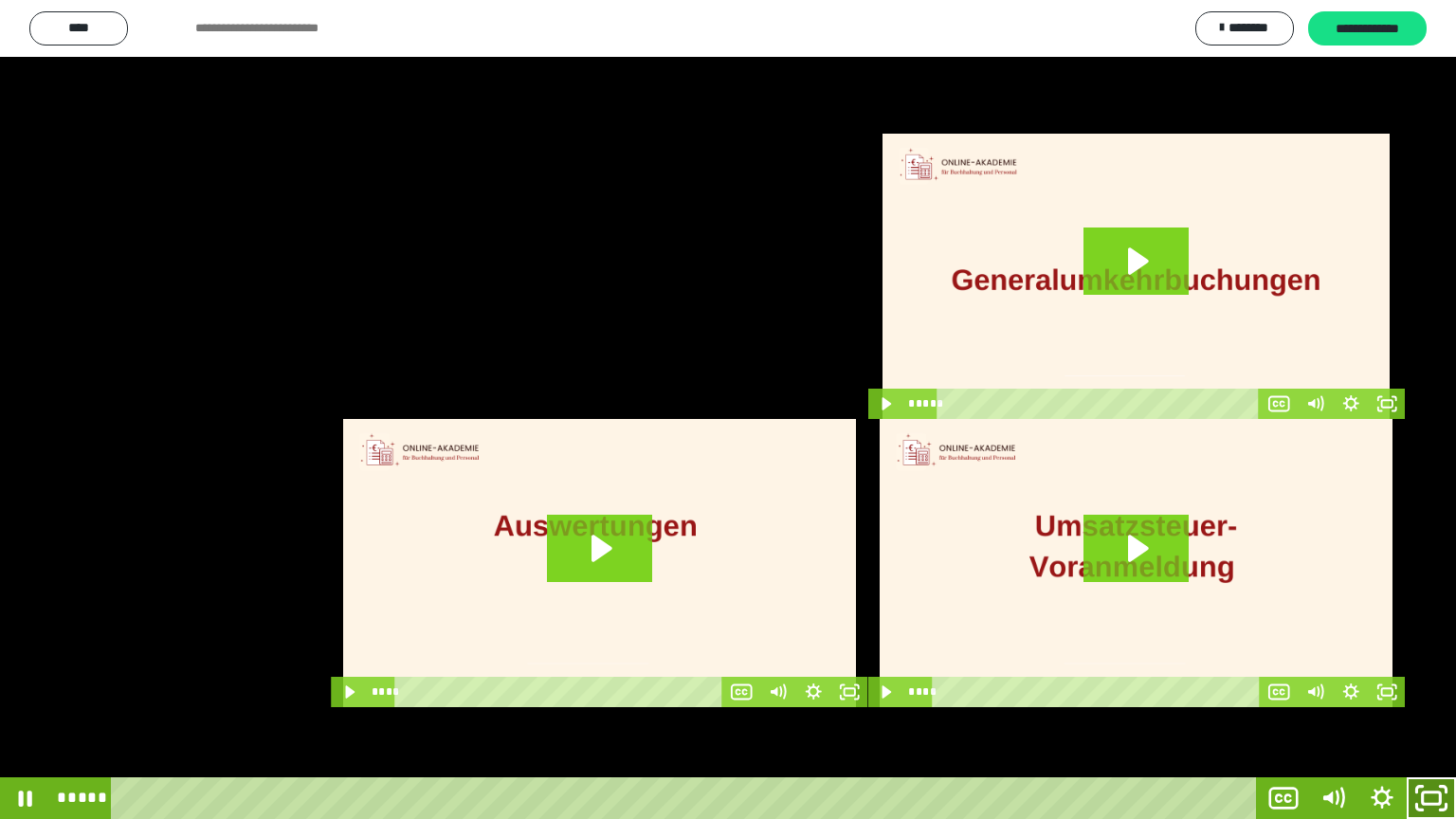 click 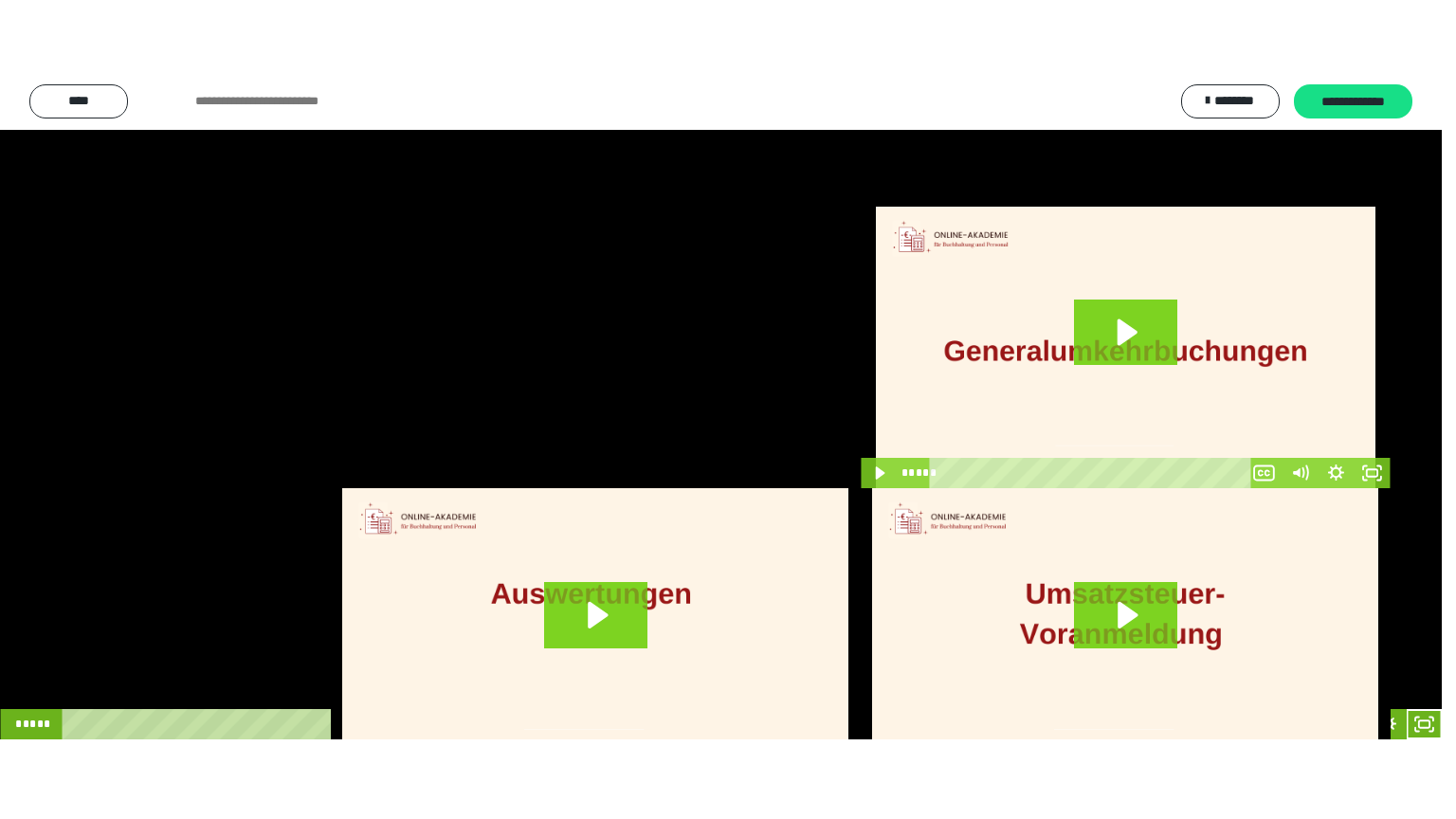 scroll, scrollTop: 3697, scrollLeft: 0, axis: vertical 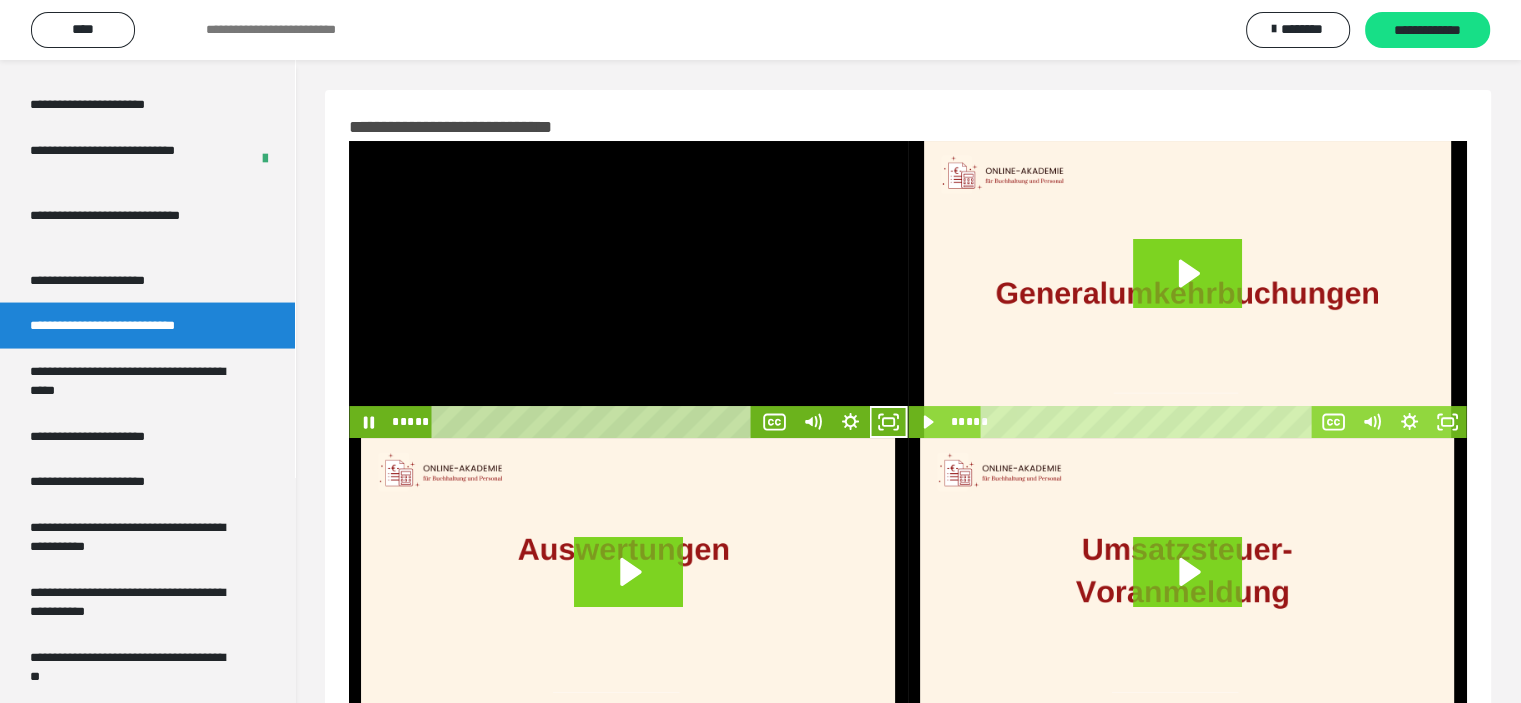 click at bounding box center [628, 289] 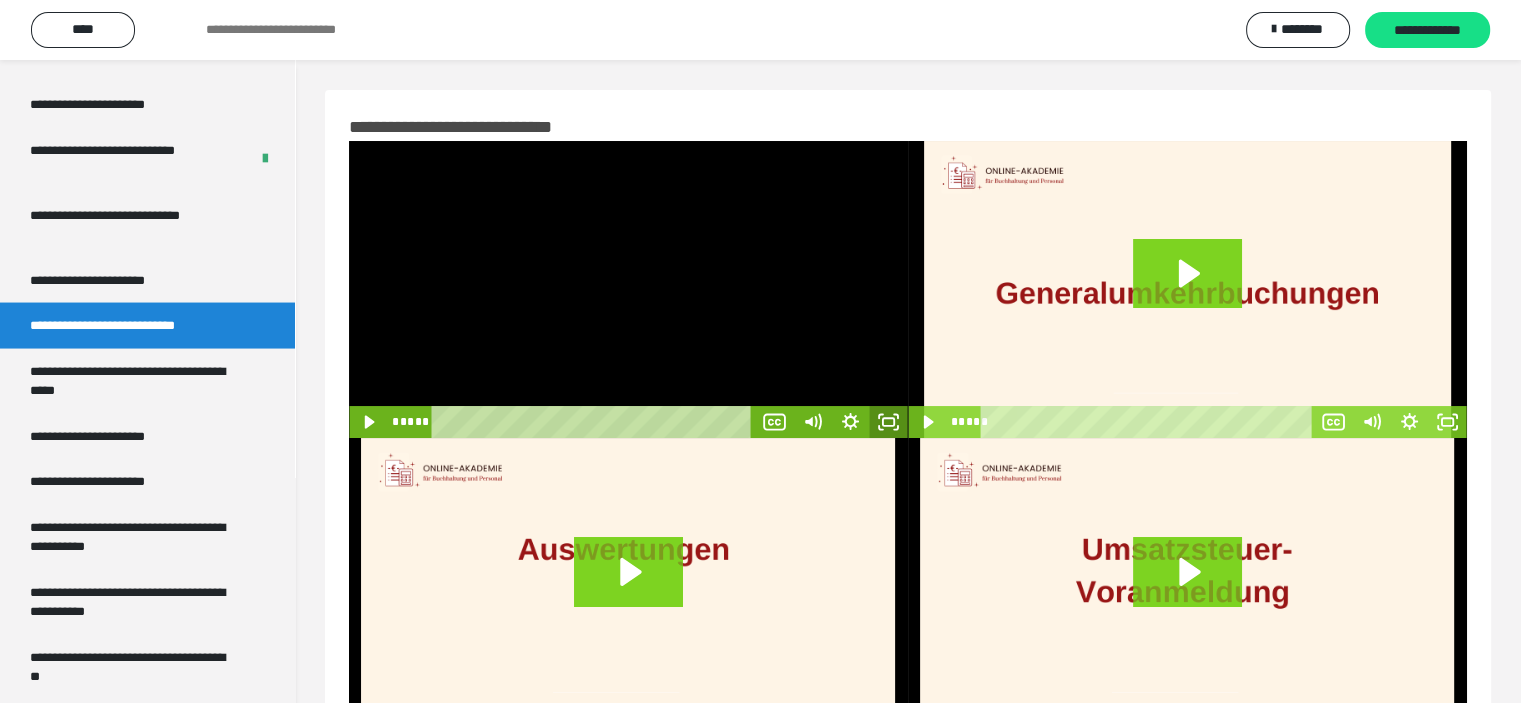 click 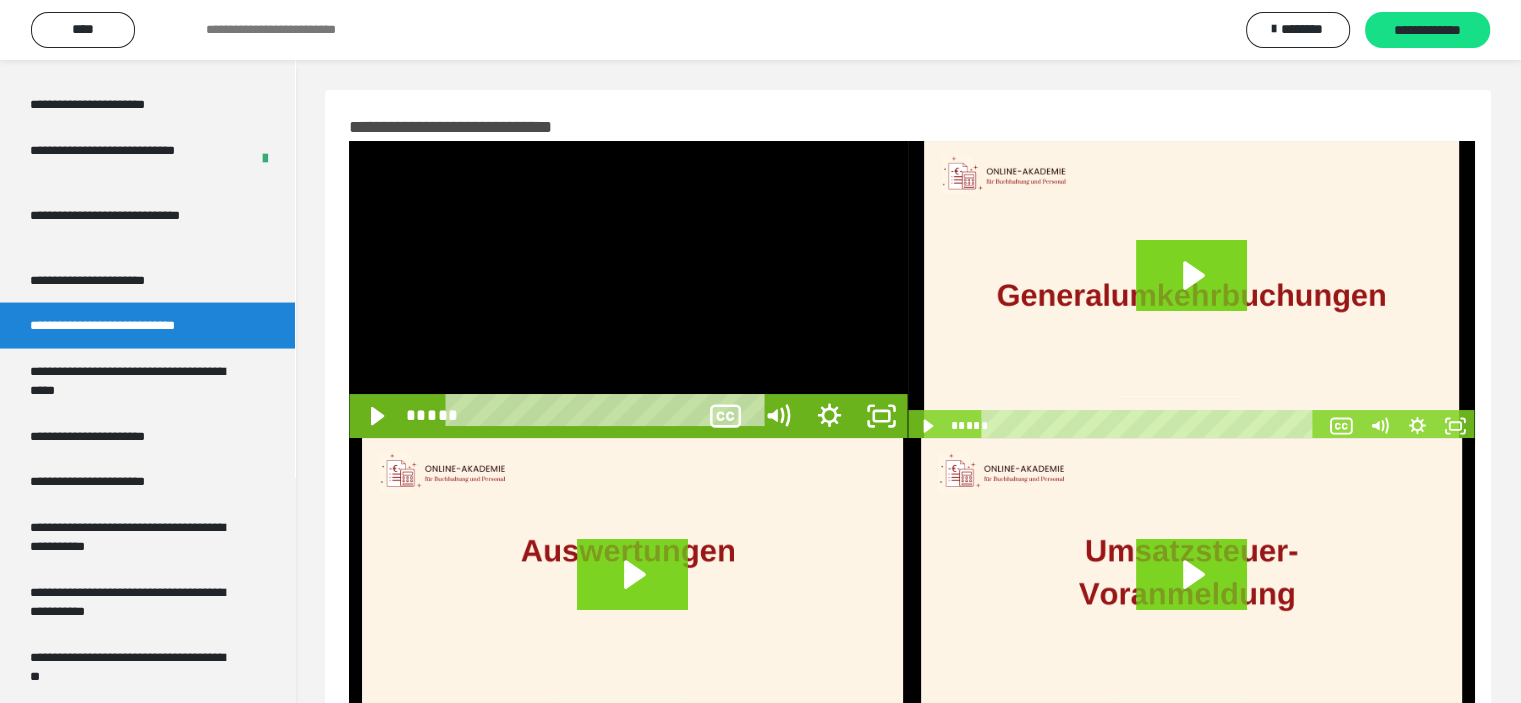 scroll, scrollTop: 3804, scrollLeft: 0, axis: vertical 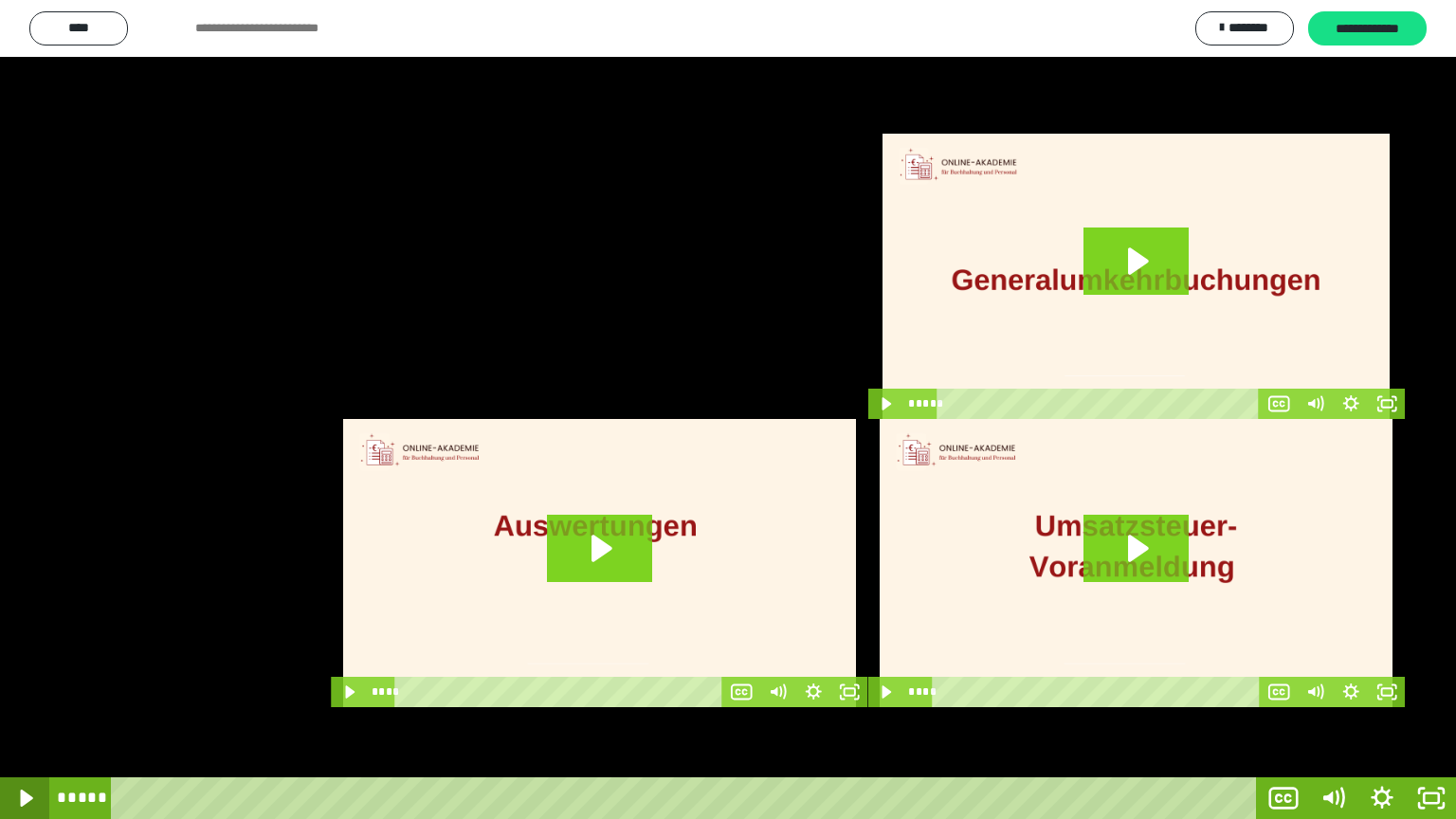 click 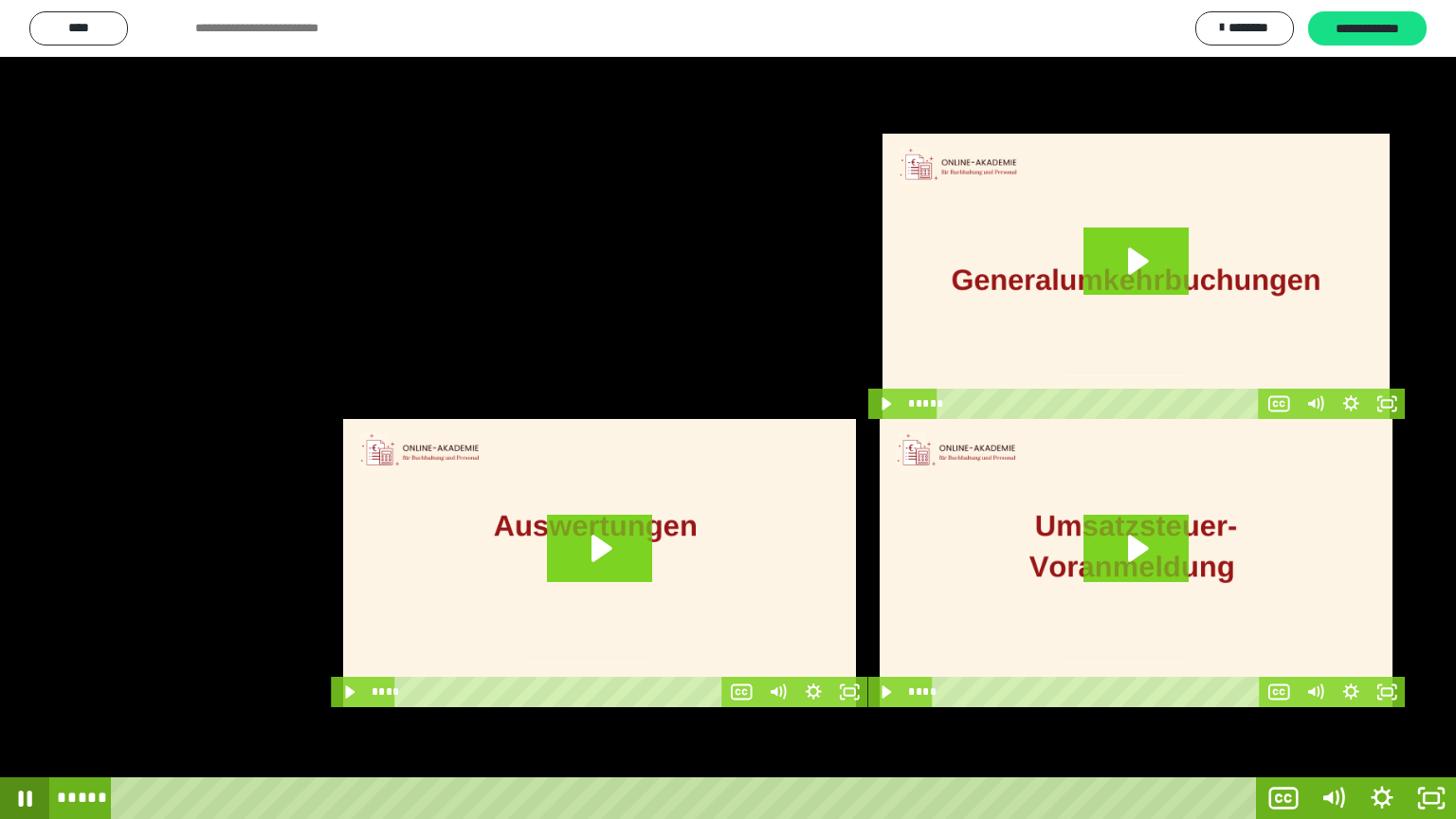 click 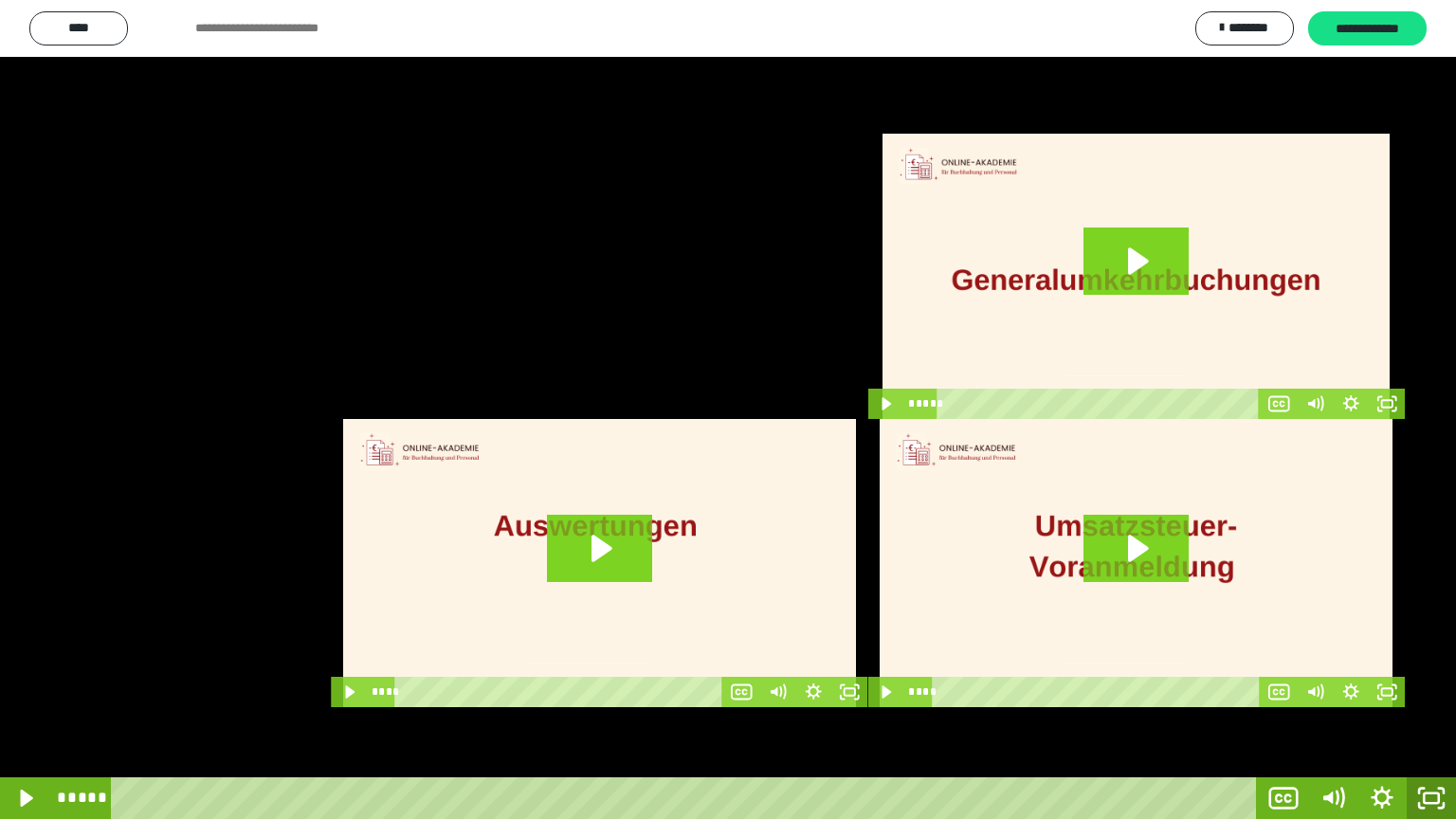 click 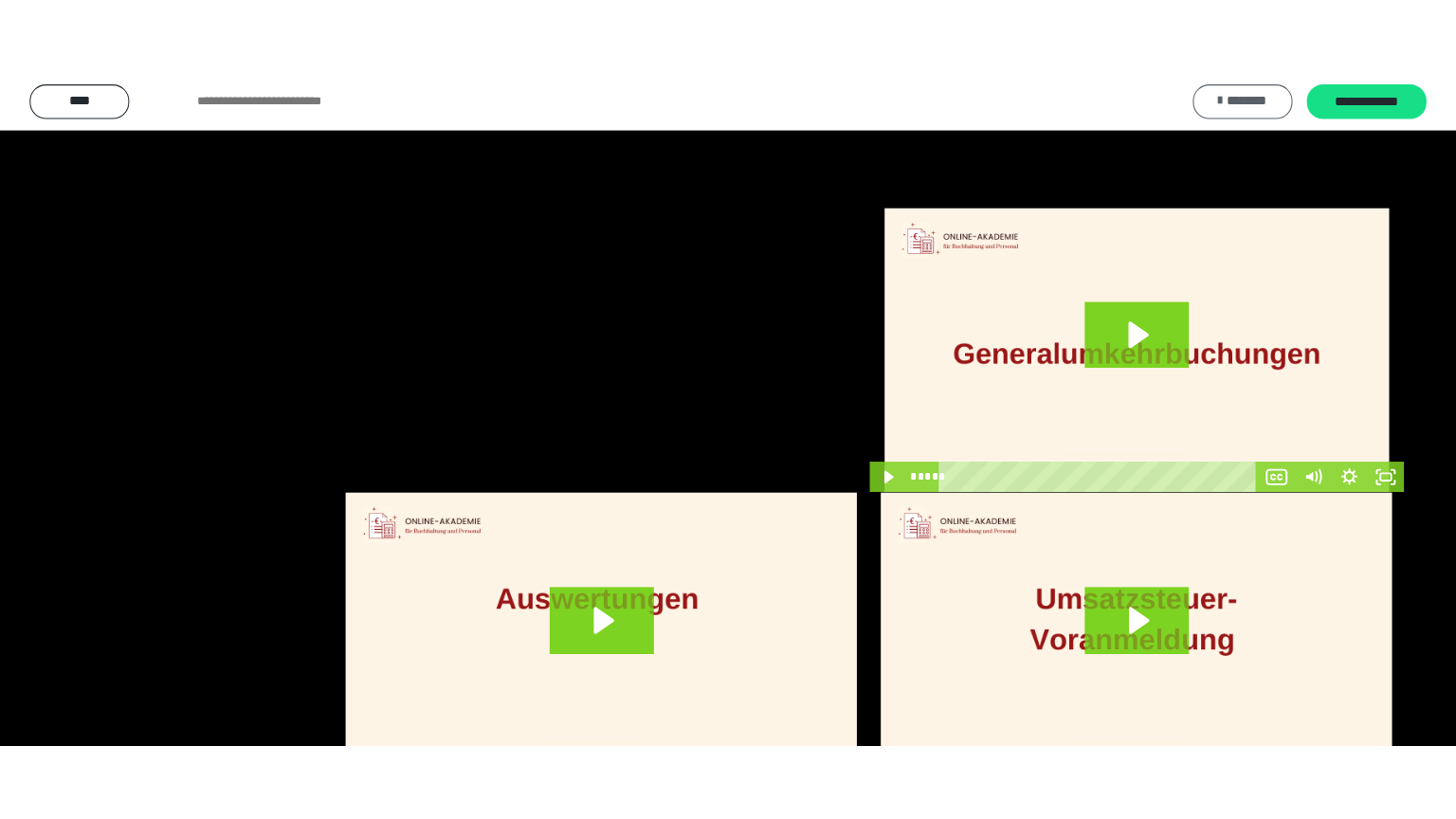 scroll, scrollTop: 3697, scrollLeft: 0, axis: vertical 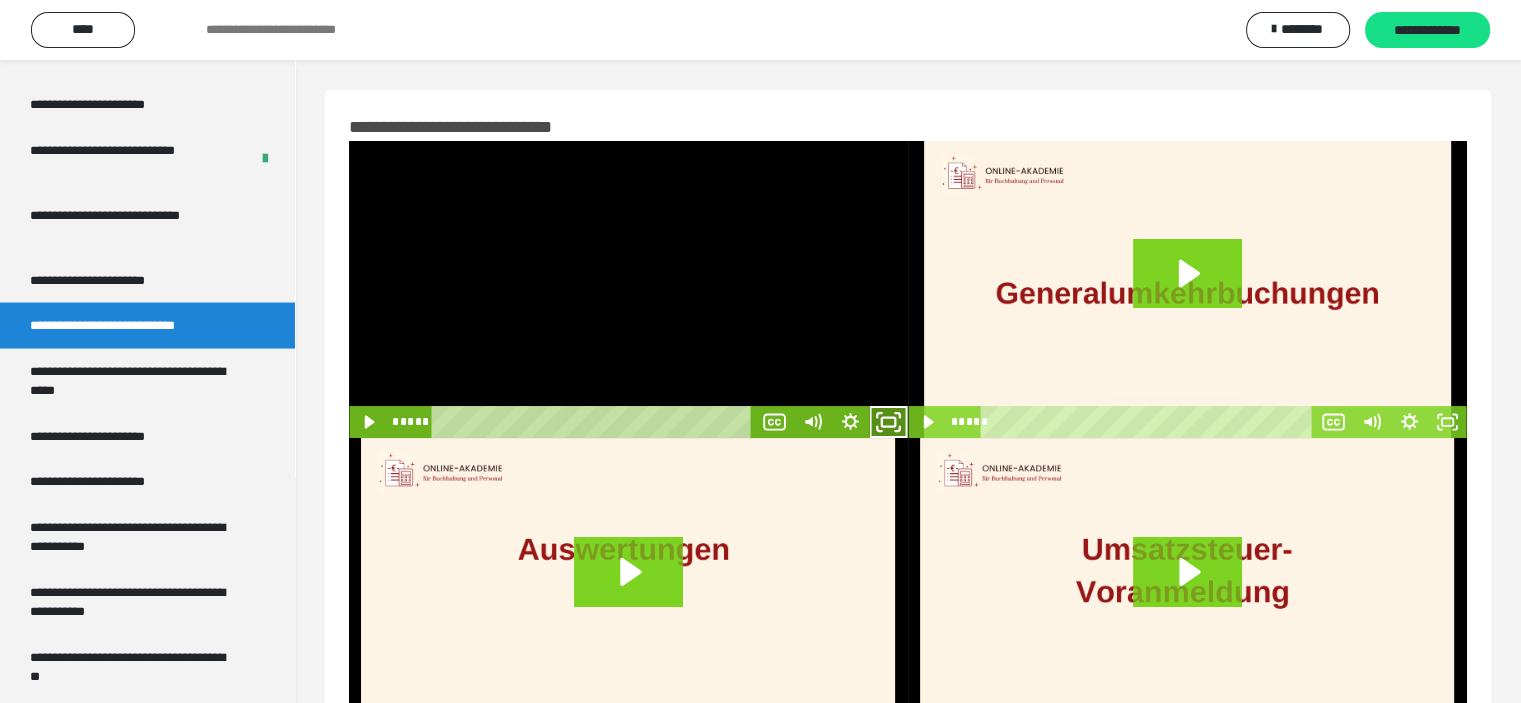 click 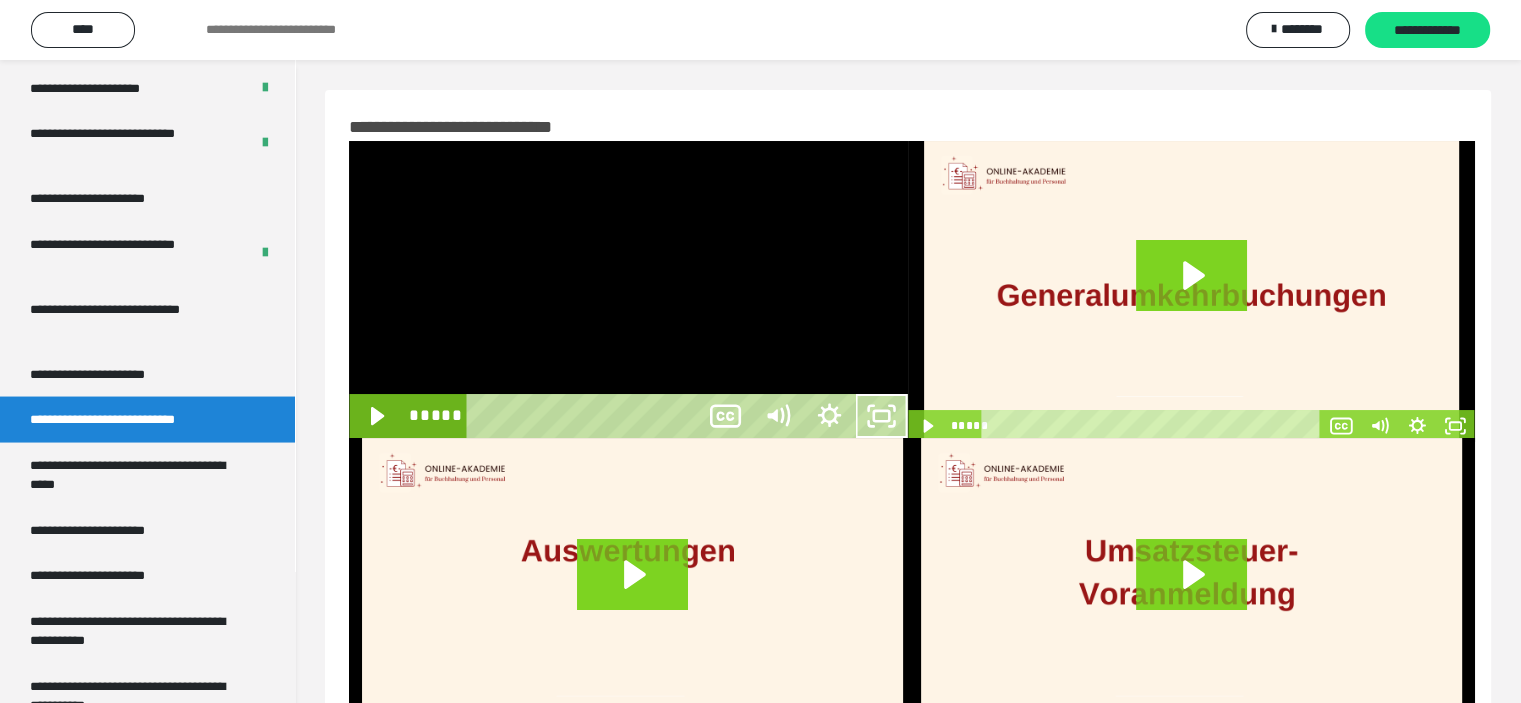 scroll, scrollTop: 3804, scrollLeft: 0, axis: vertical 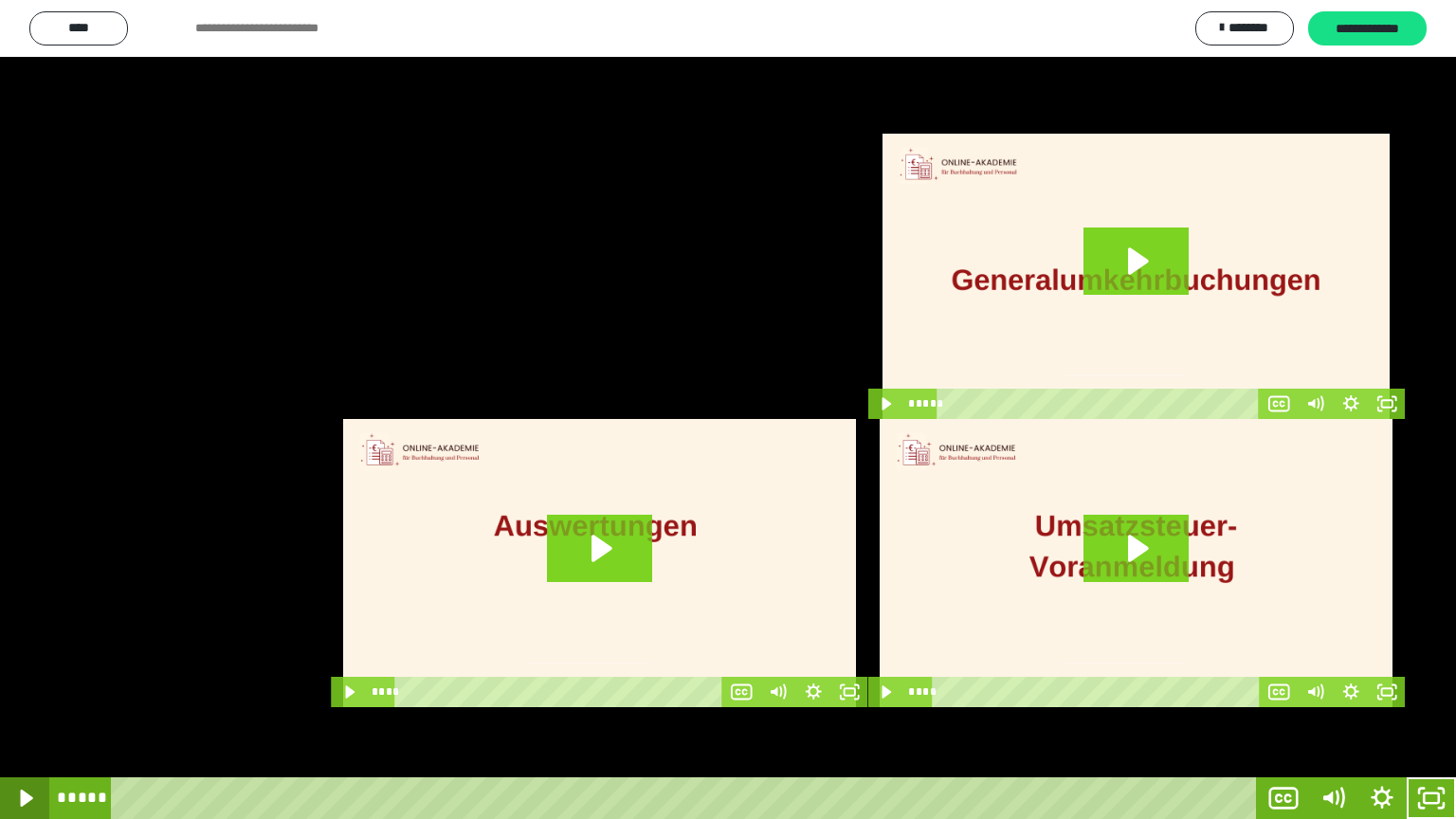 click 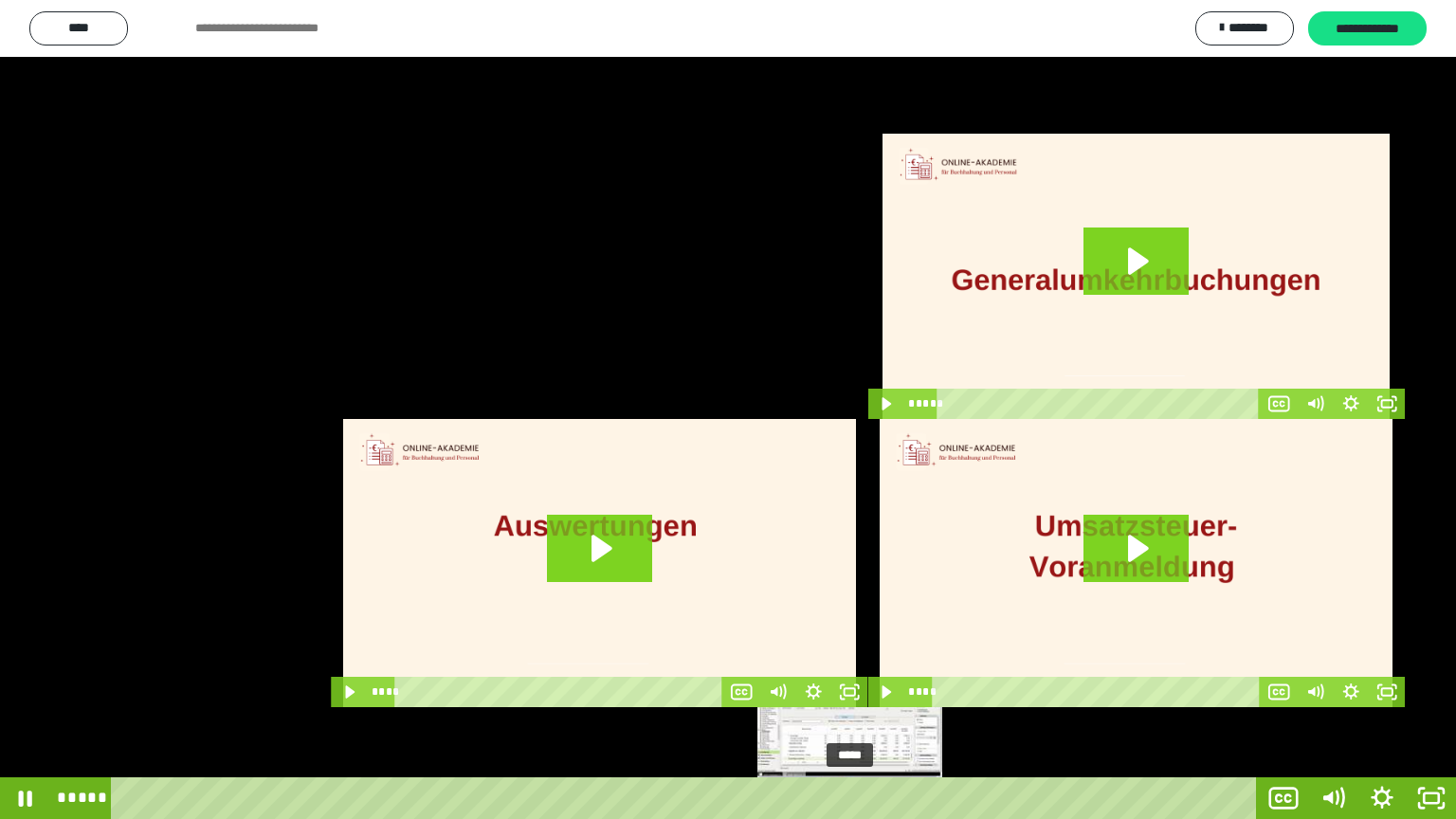 click on "*****" at bounding box center (687, 798) 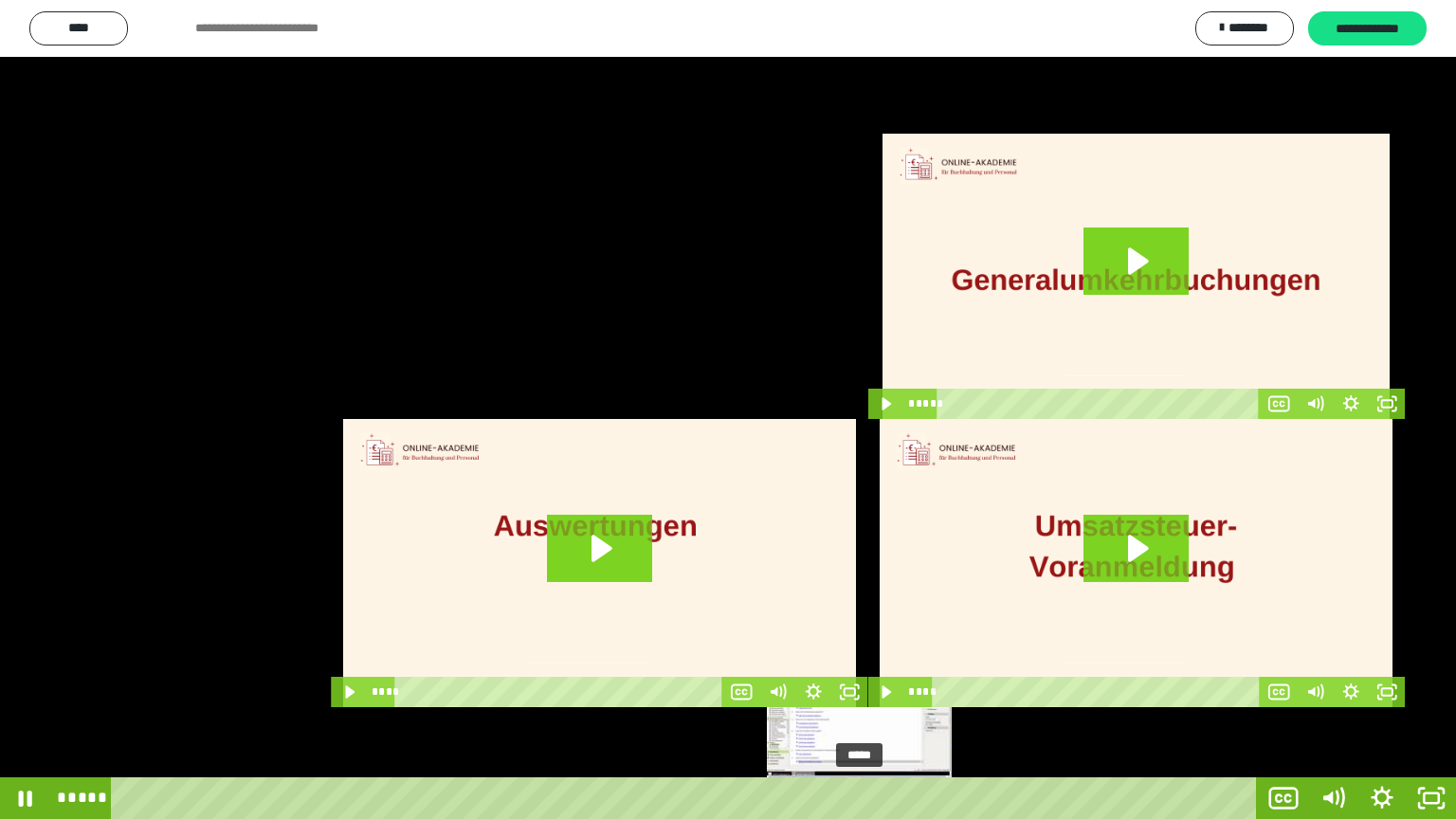 click on "*****" at bounding box center (687, 798) 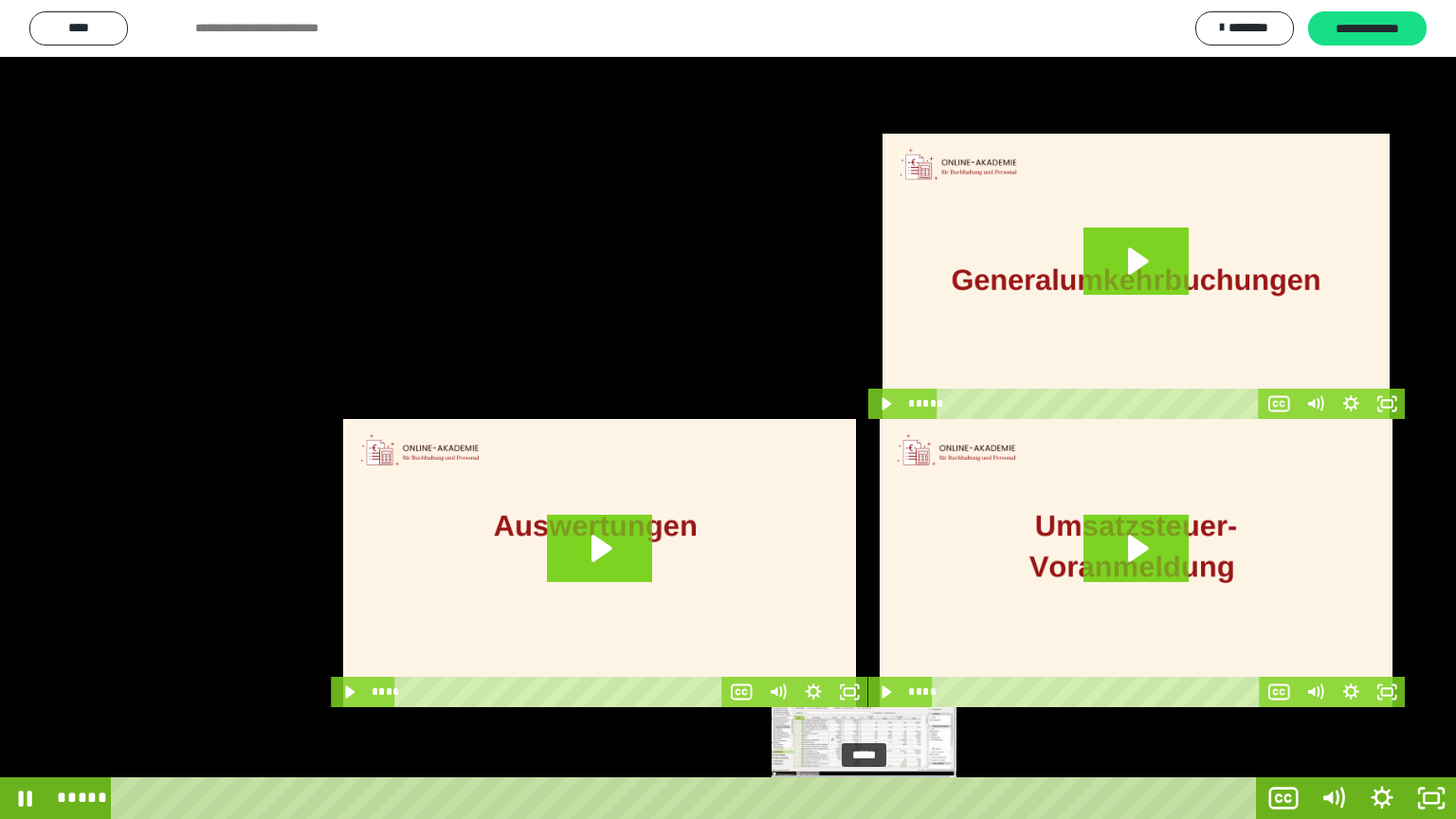 click on "*****" at bounding box center (687, 798) 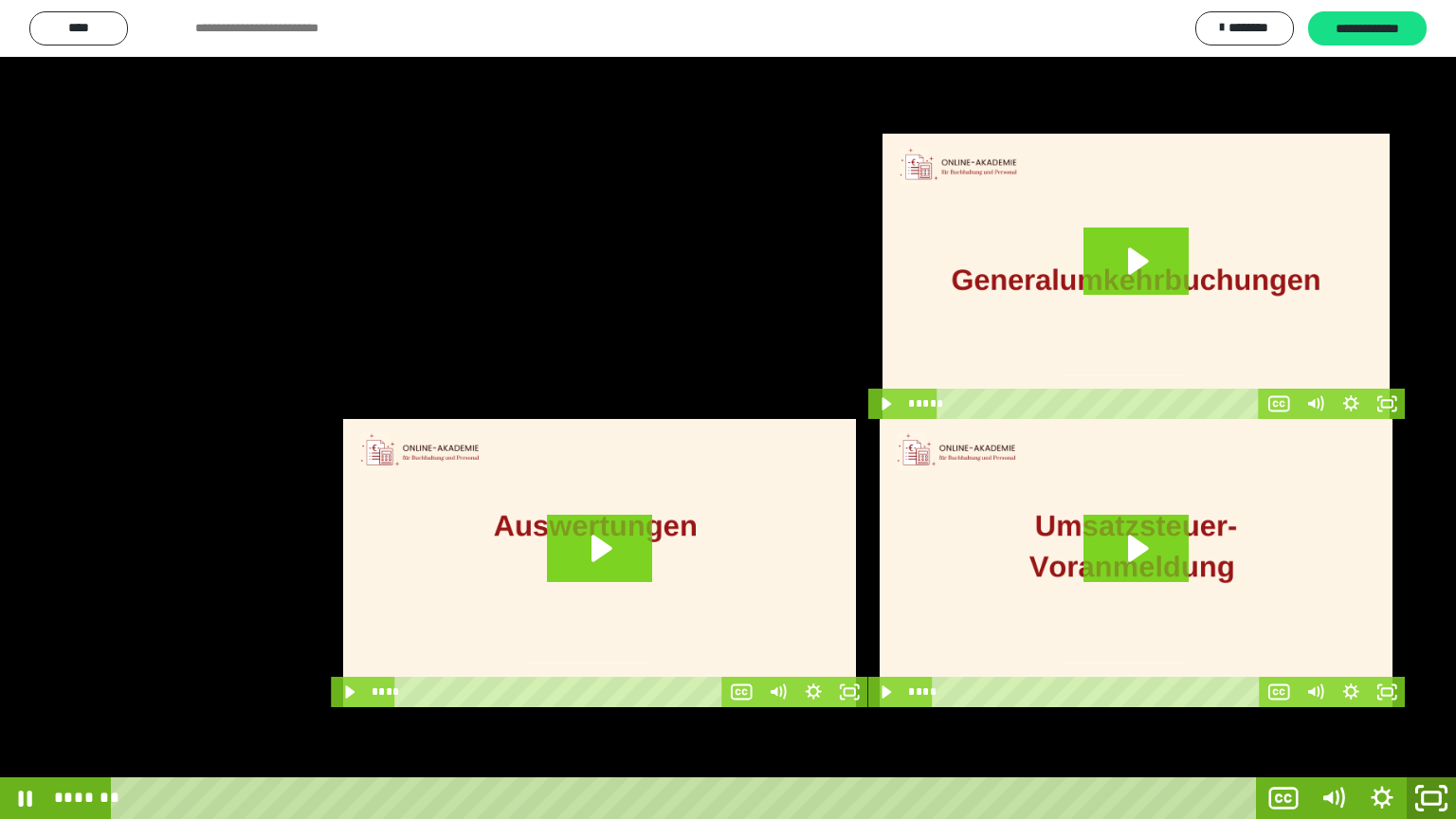 click 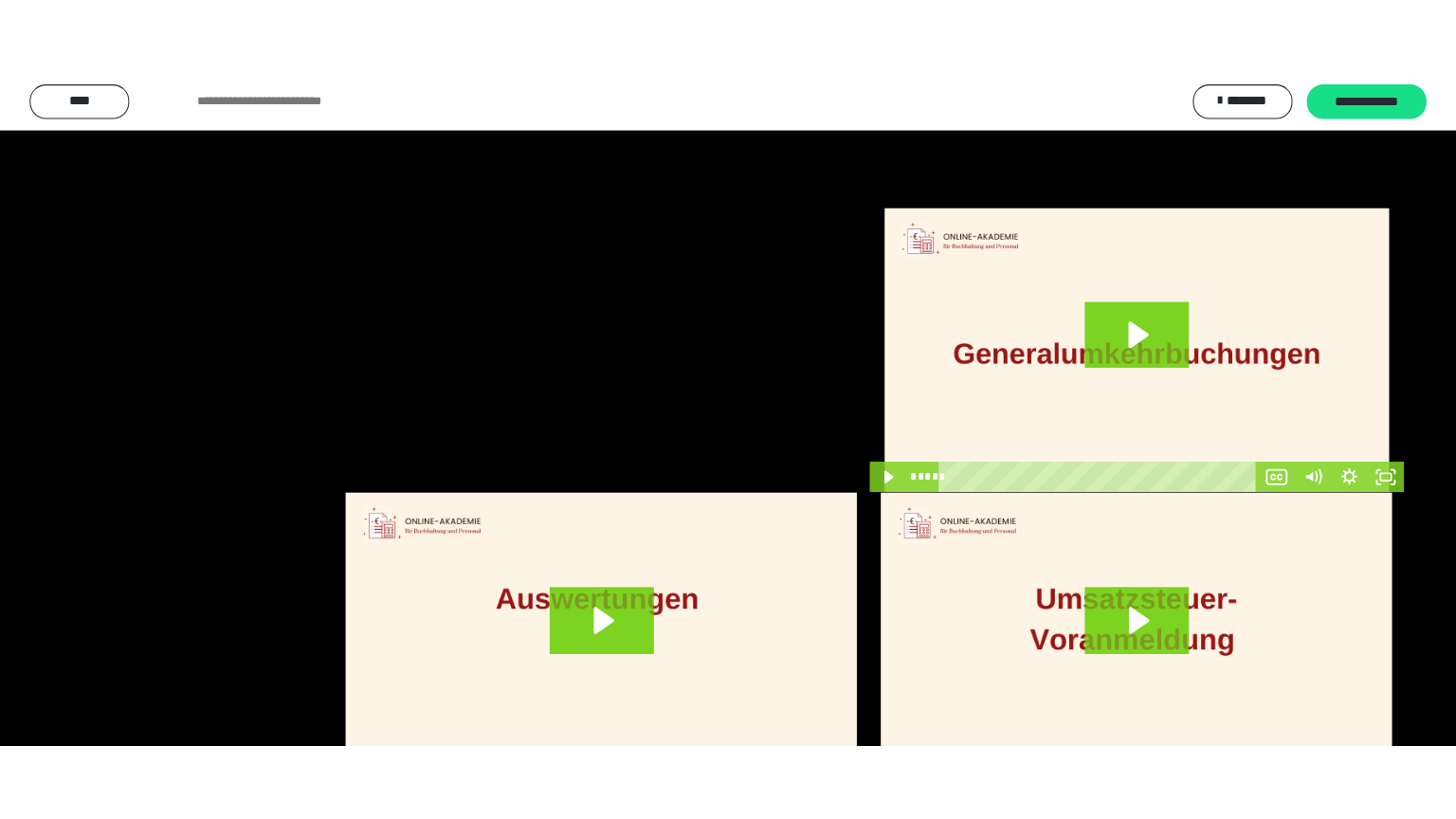 scroll, scrollTop: 3697, scrollLeft: 0, axis: vertical 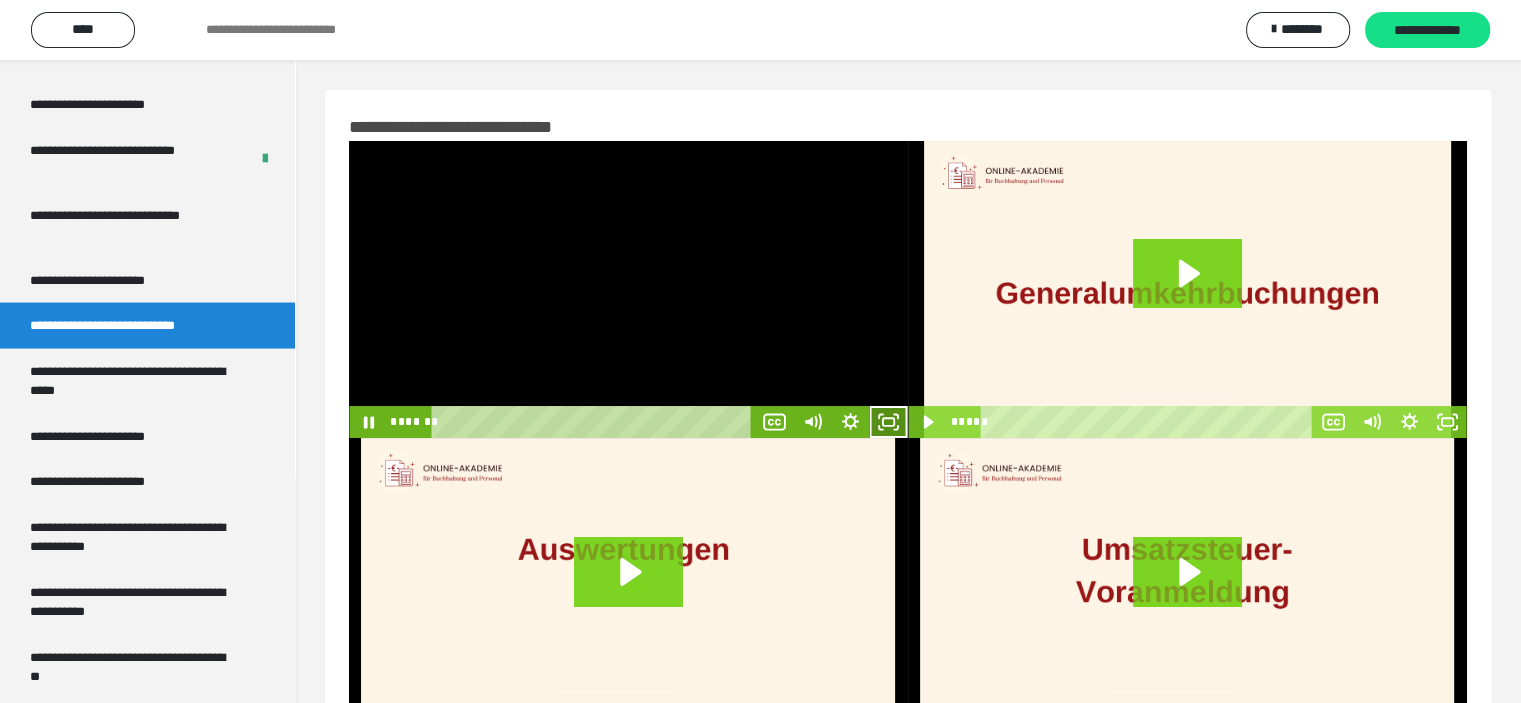 click 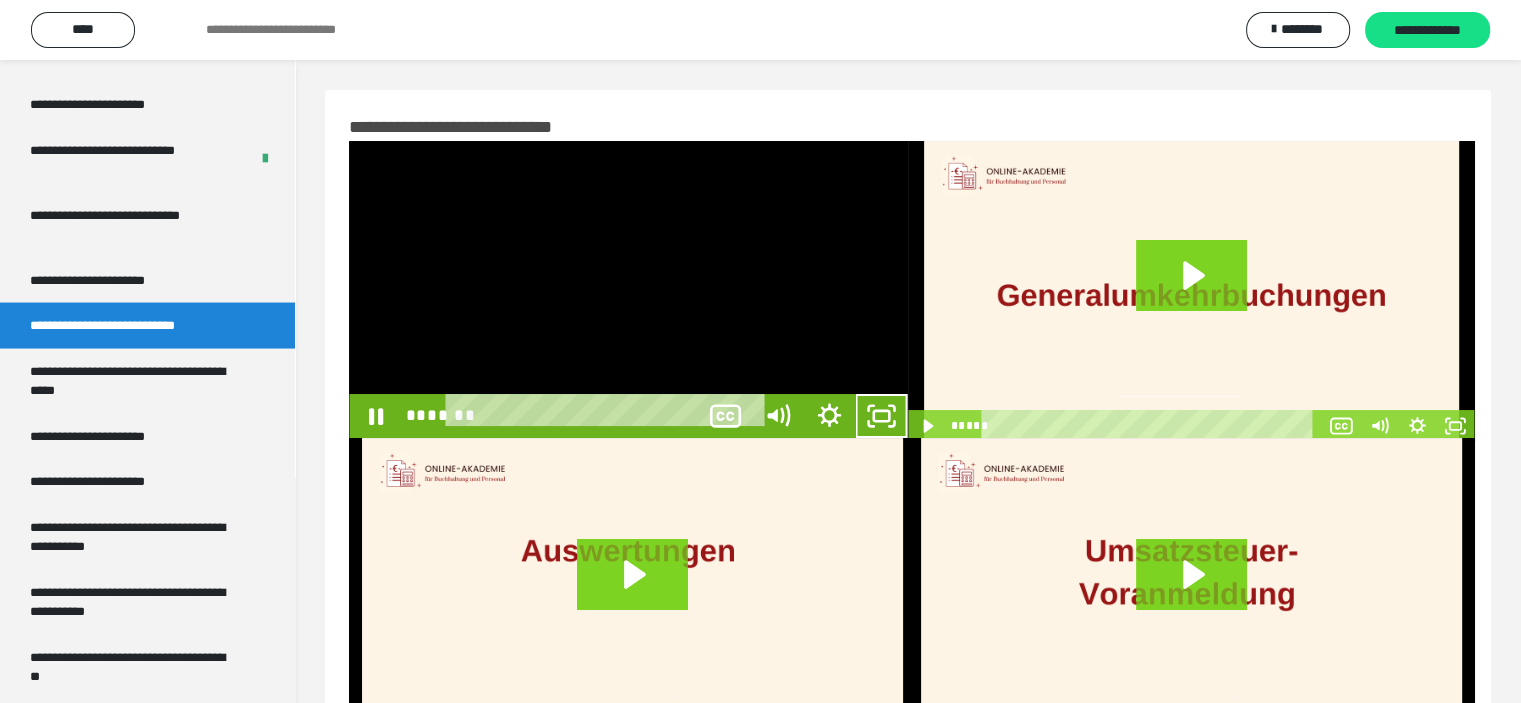 scroll, scrollTop: 3804, scrollLeft: 0, axis: vertical 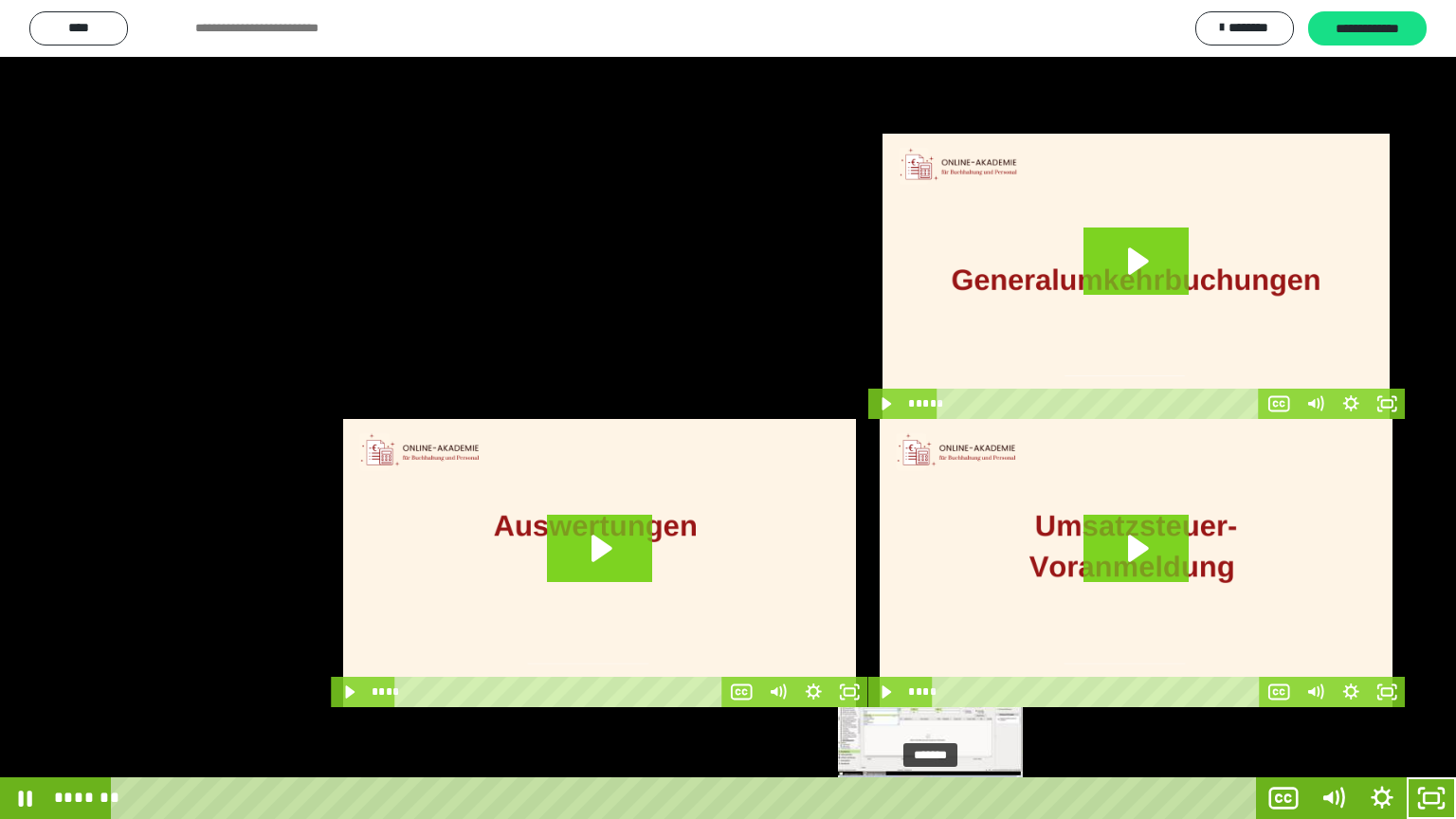 click on "*******" at bounding box center [687, 798] 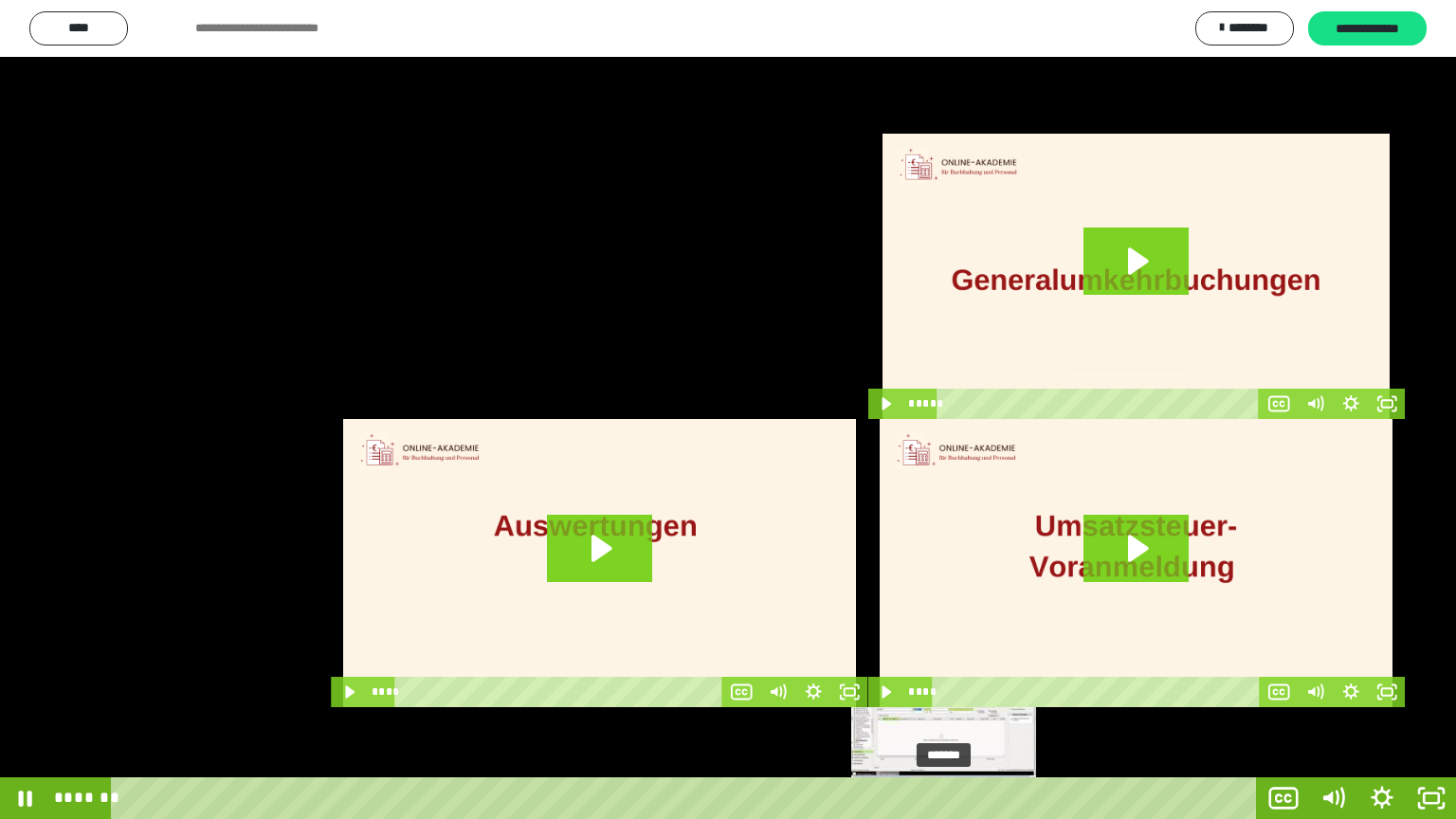 click on "*******" at bounding box center (687, 798) 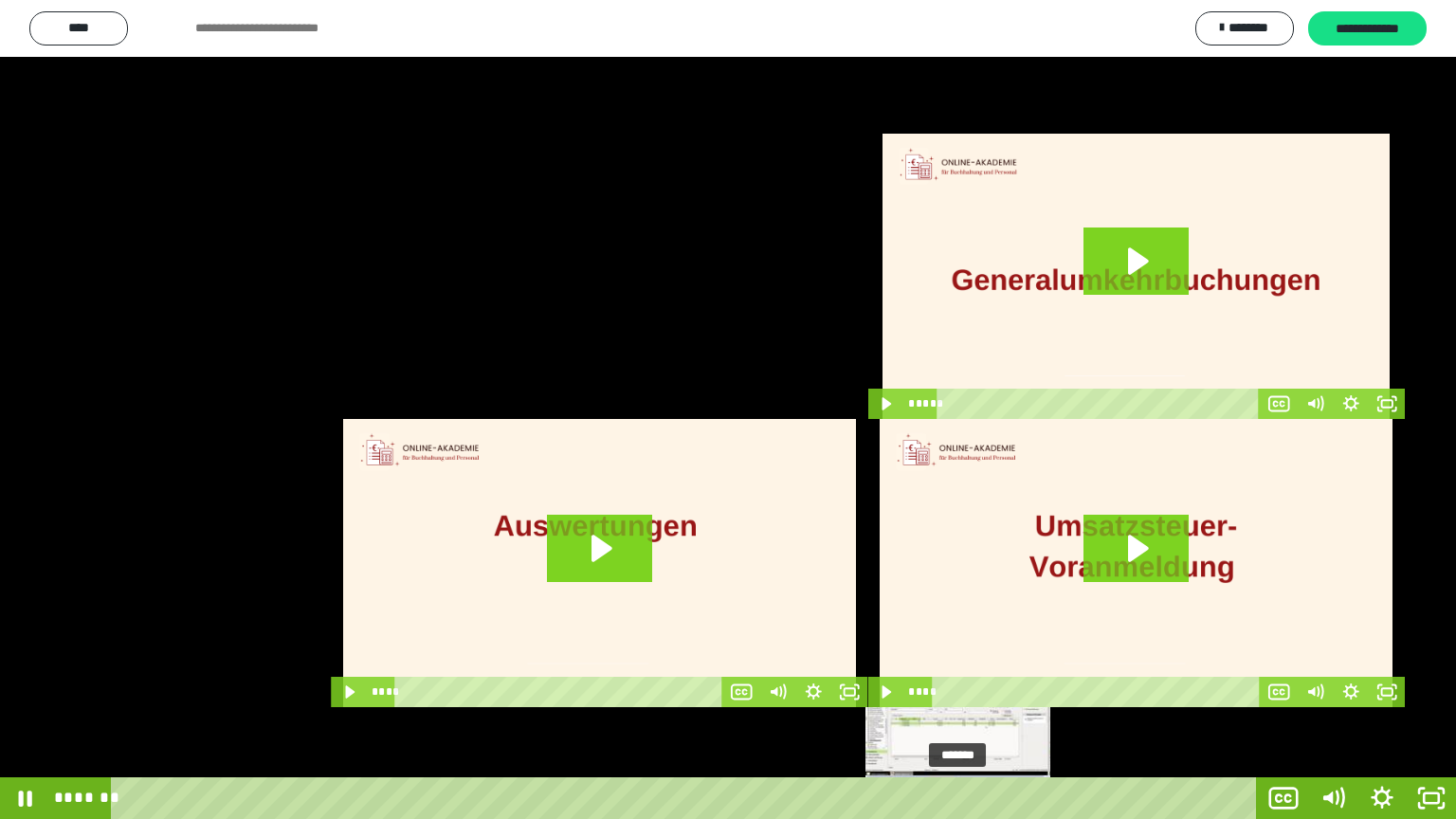 click on "*******" at bounding box center [687, 798] 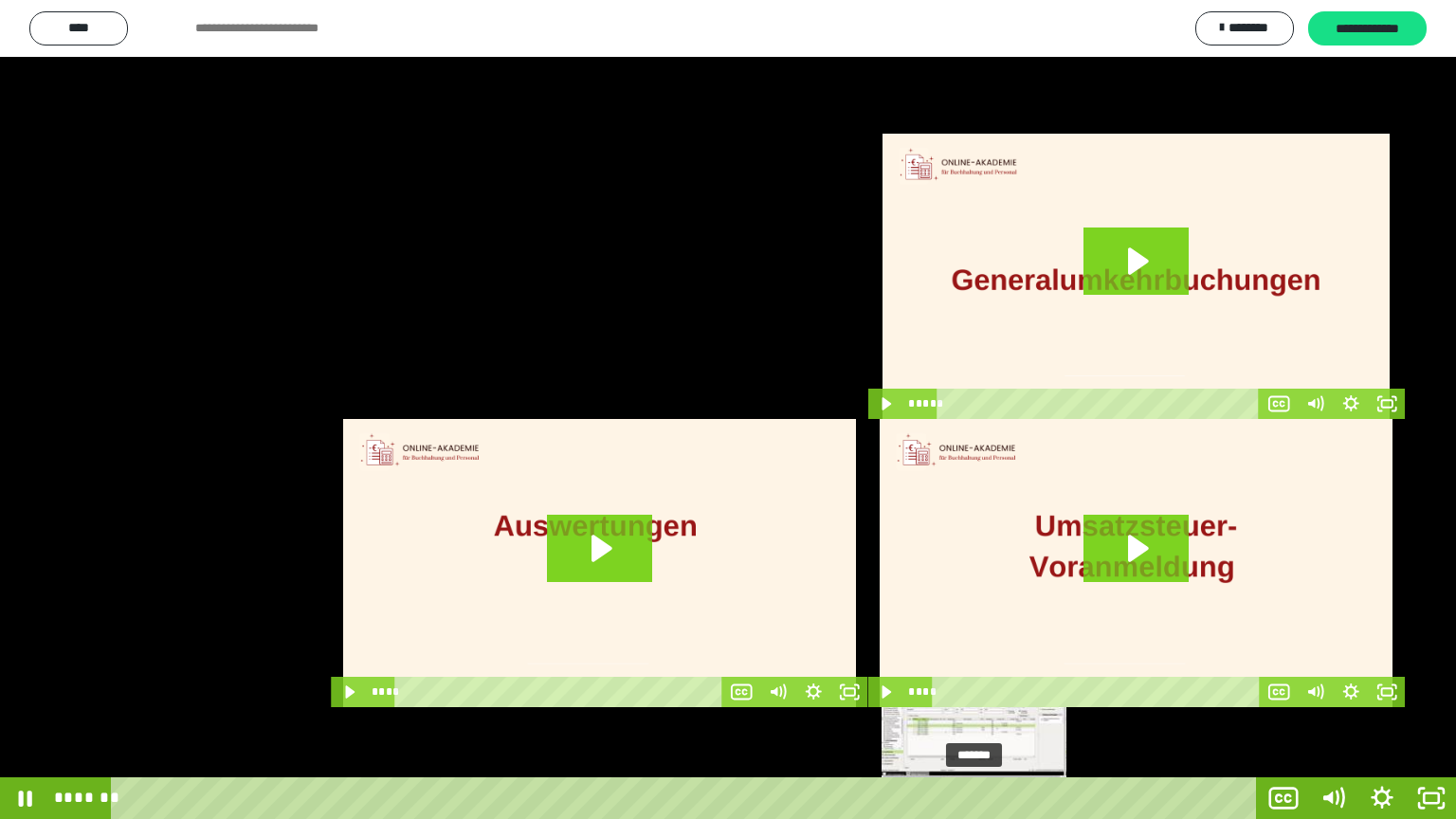 click on "*******" at bounding box center (687, 798) 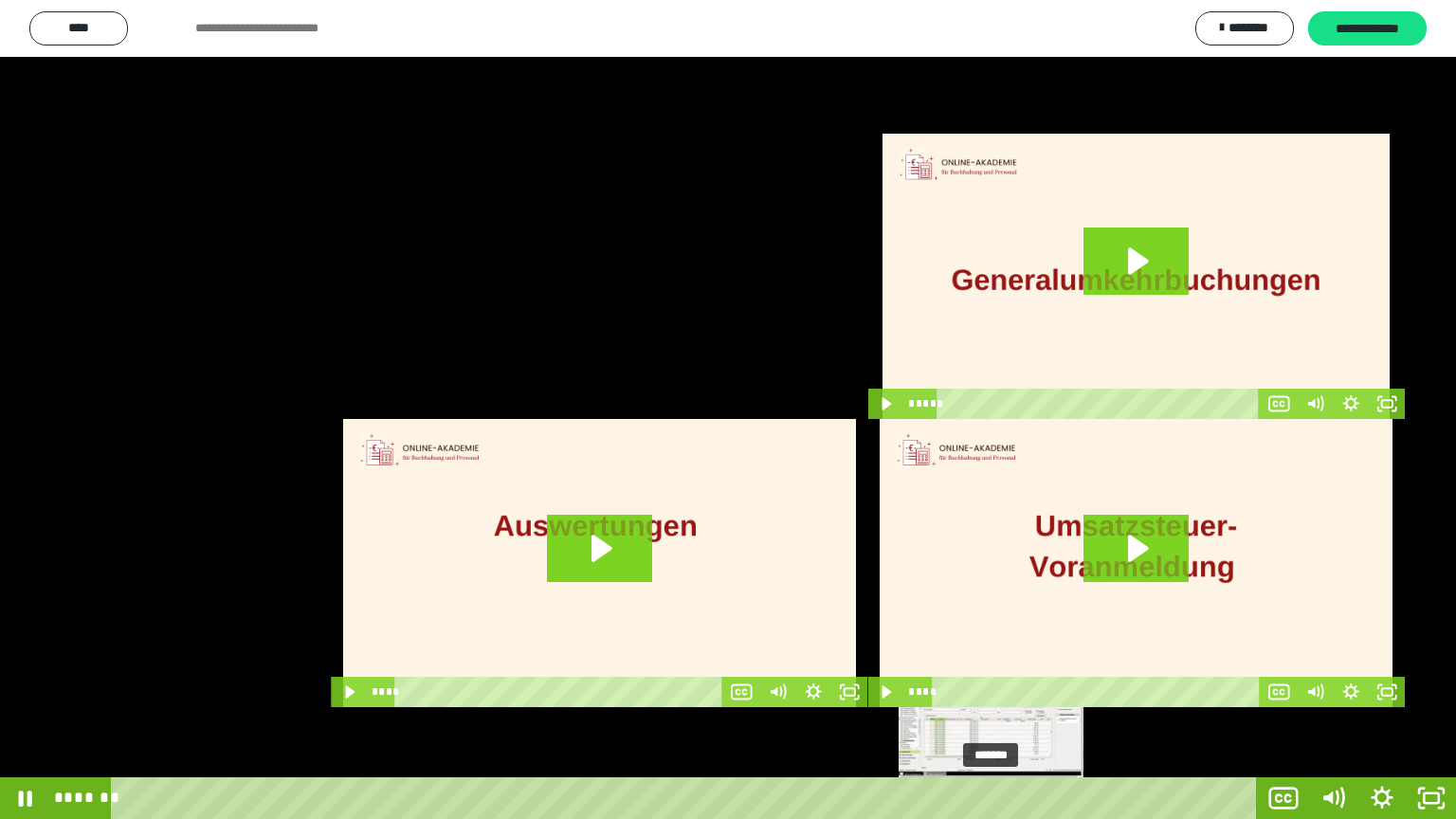 click on "*******" at bounding box center (687, 798) 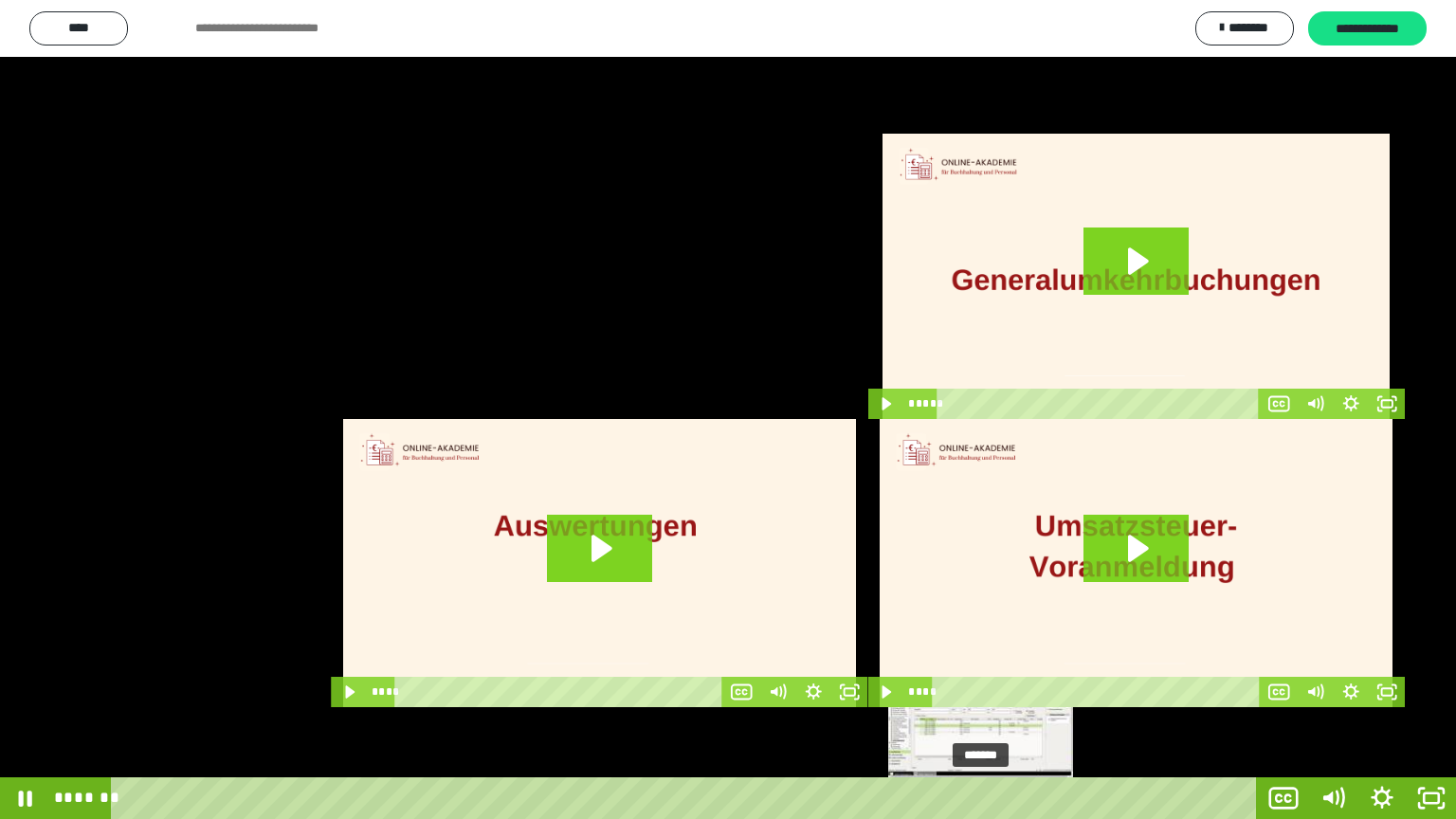 click on "*******" at bounding box center [687, 798] 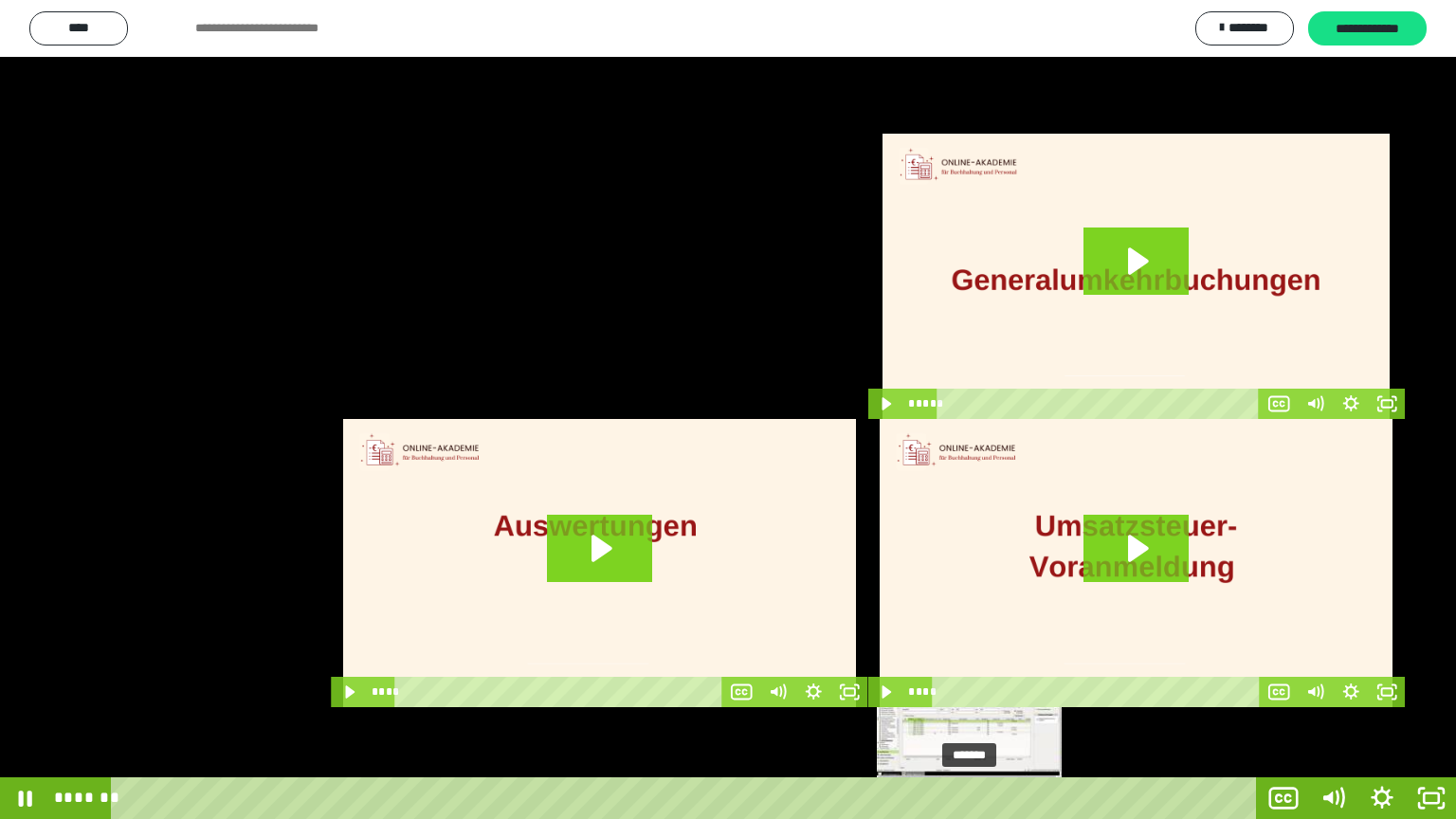 click on "*******" at bounding box center (687, 798) 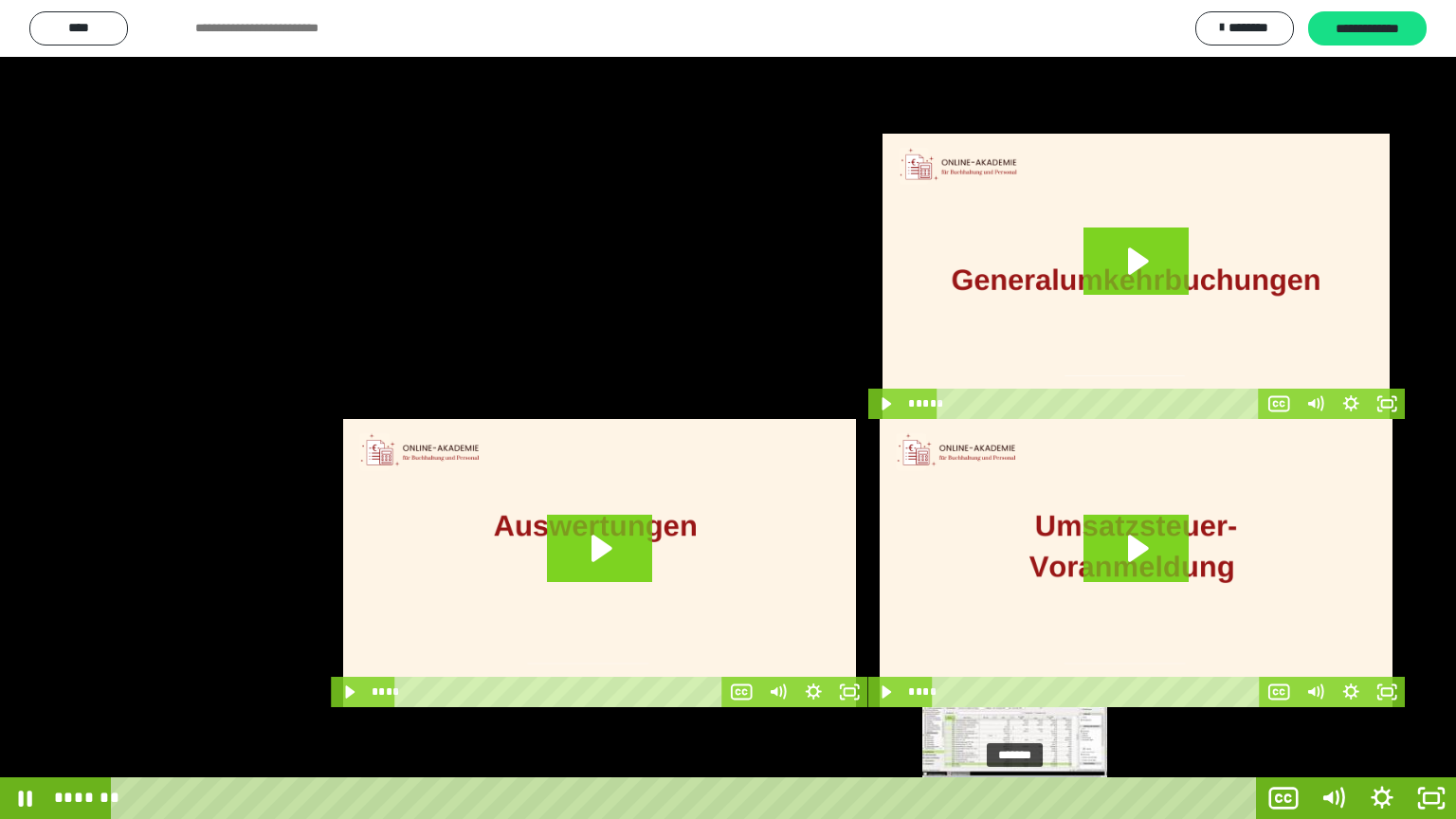 click on "*******" at bounding box center (687, 798) 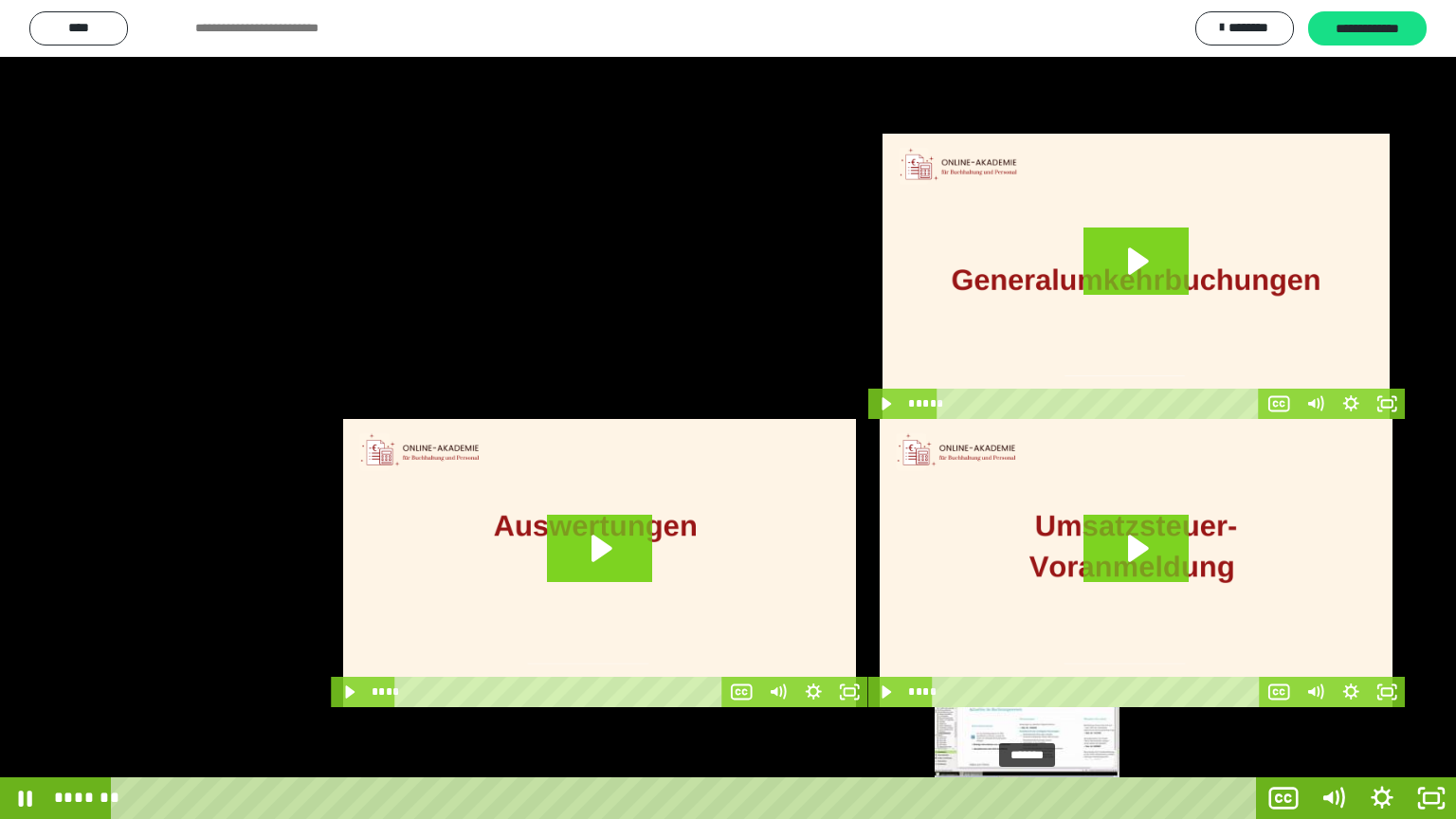 click on "*******" at bounding box center [687, 798] 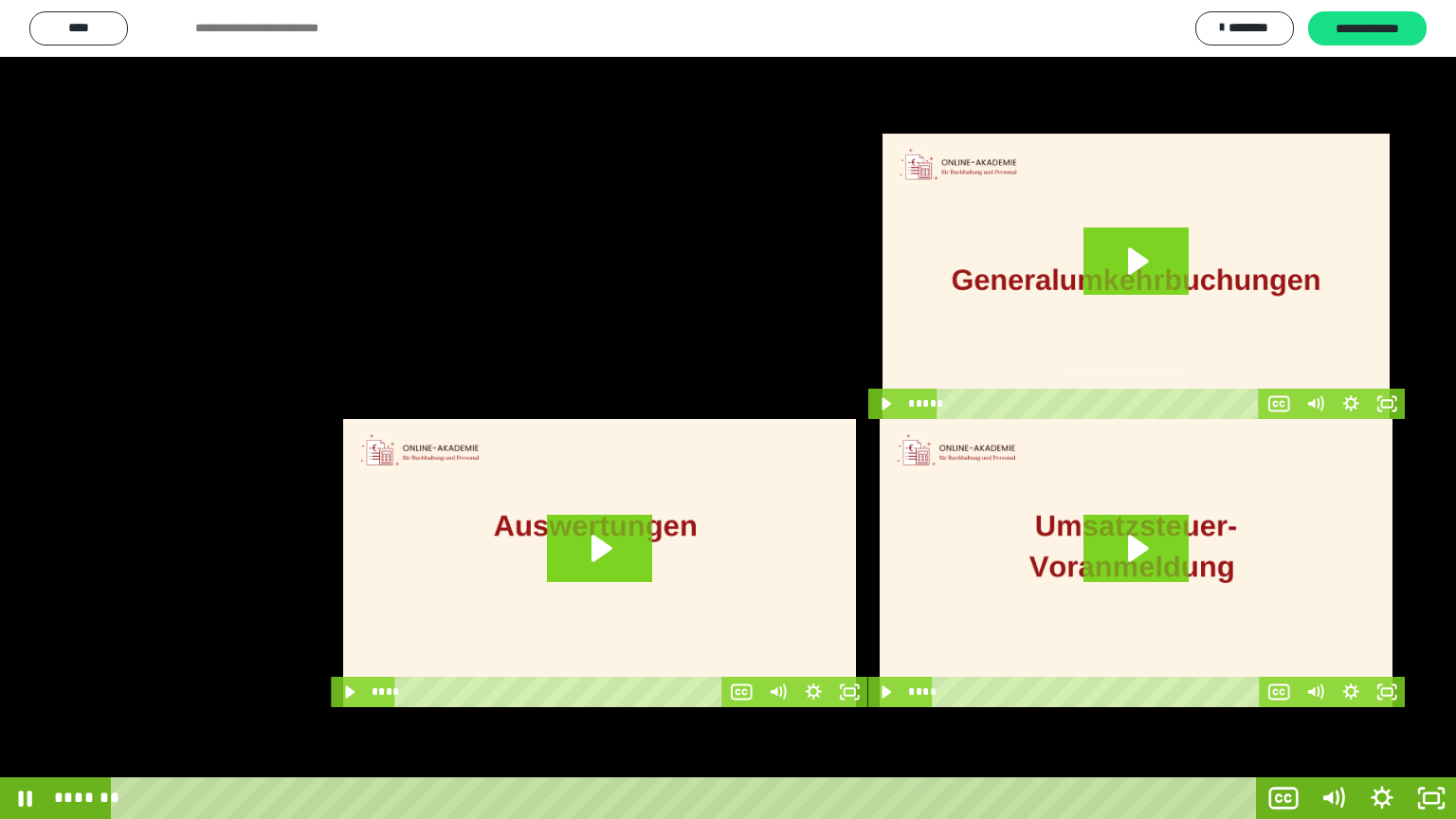 click at bounding box center [728, 410] 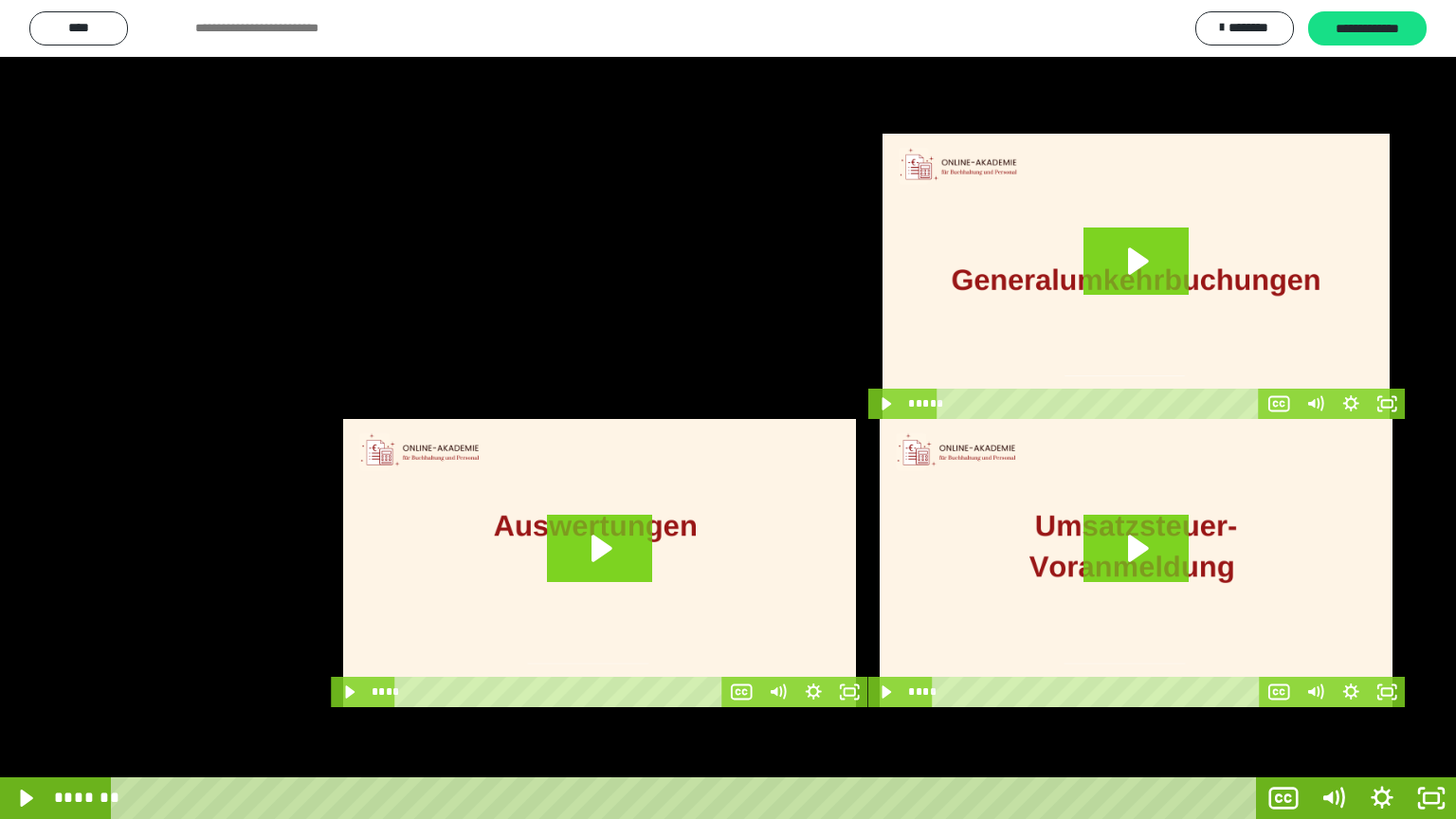 click at bounding box center [728, 410] 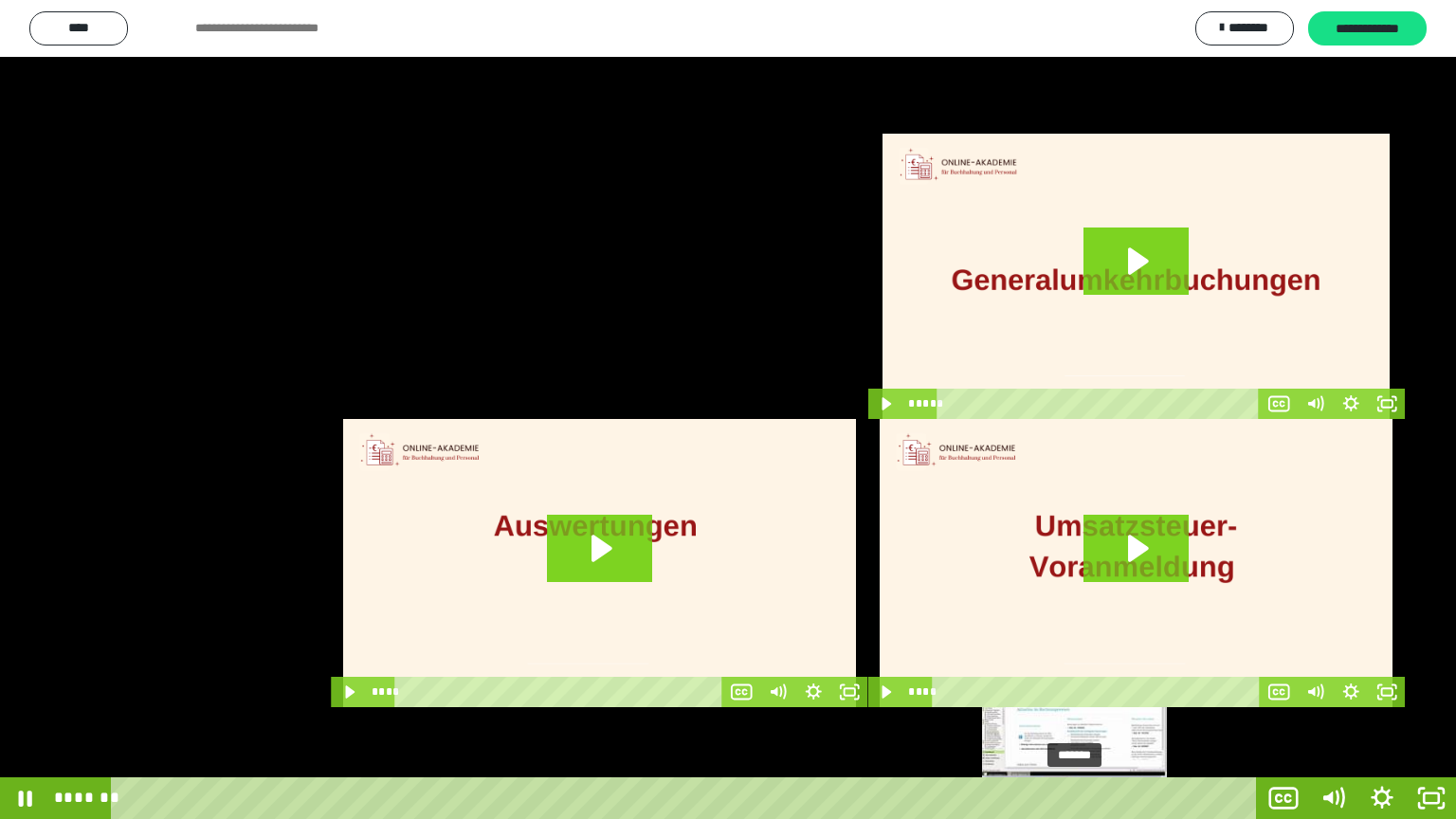 click on "*******" at bounding box center (687, 798) 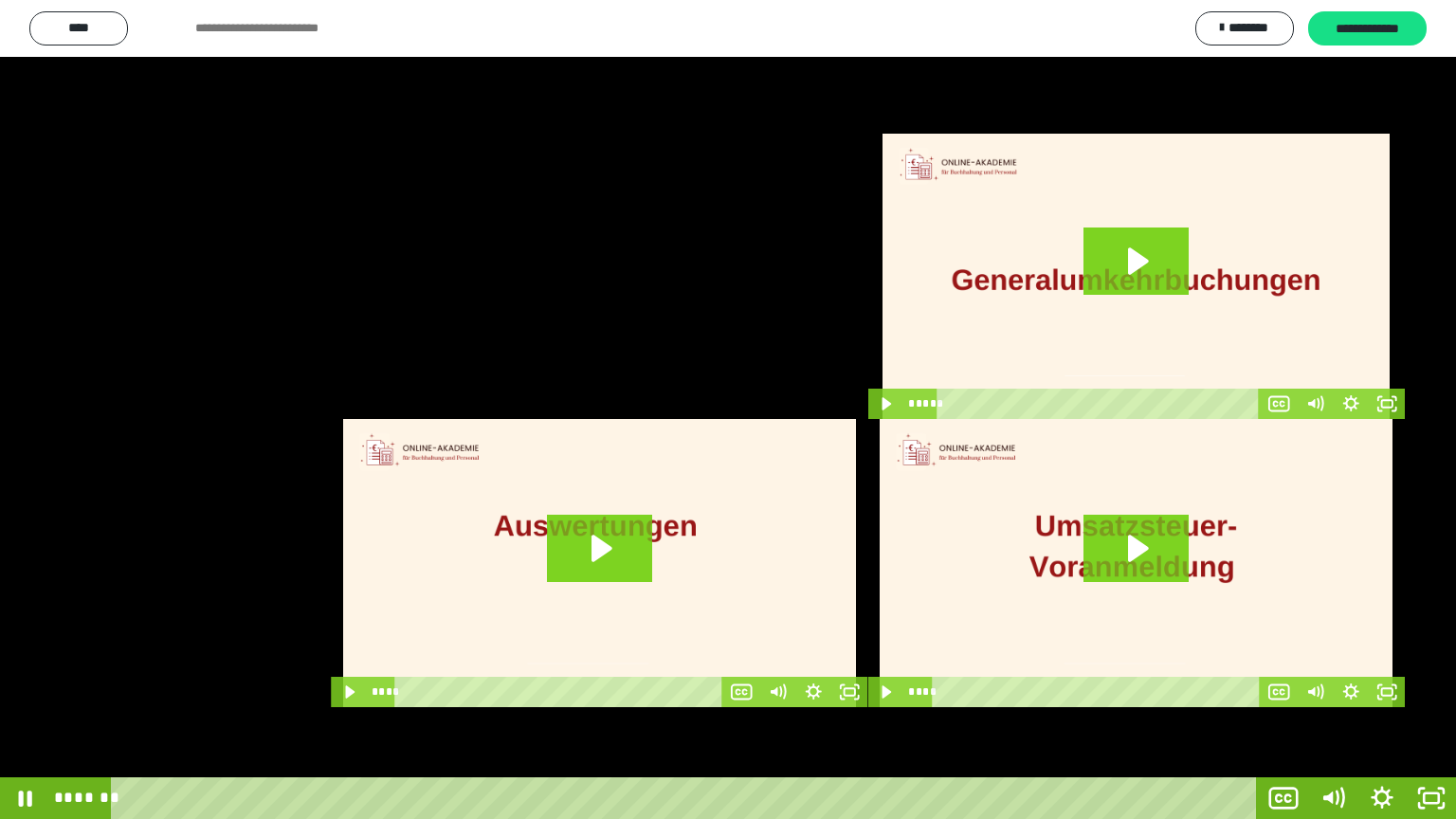 click at bounding box center [728, 410] 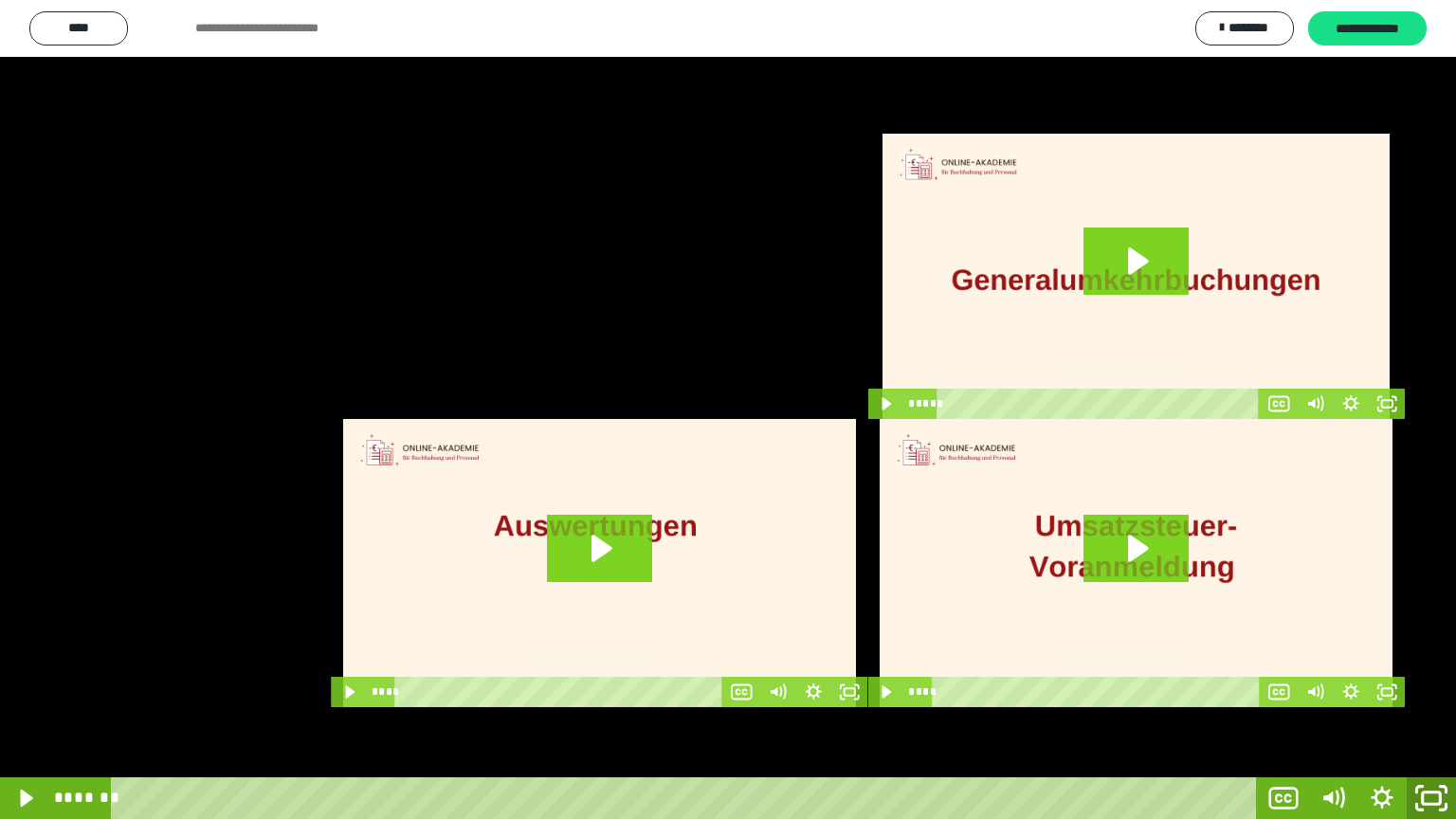 click 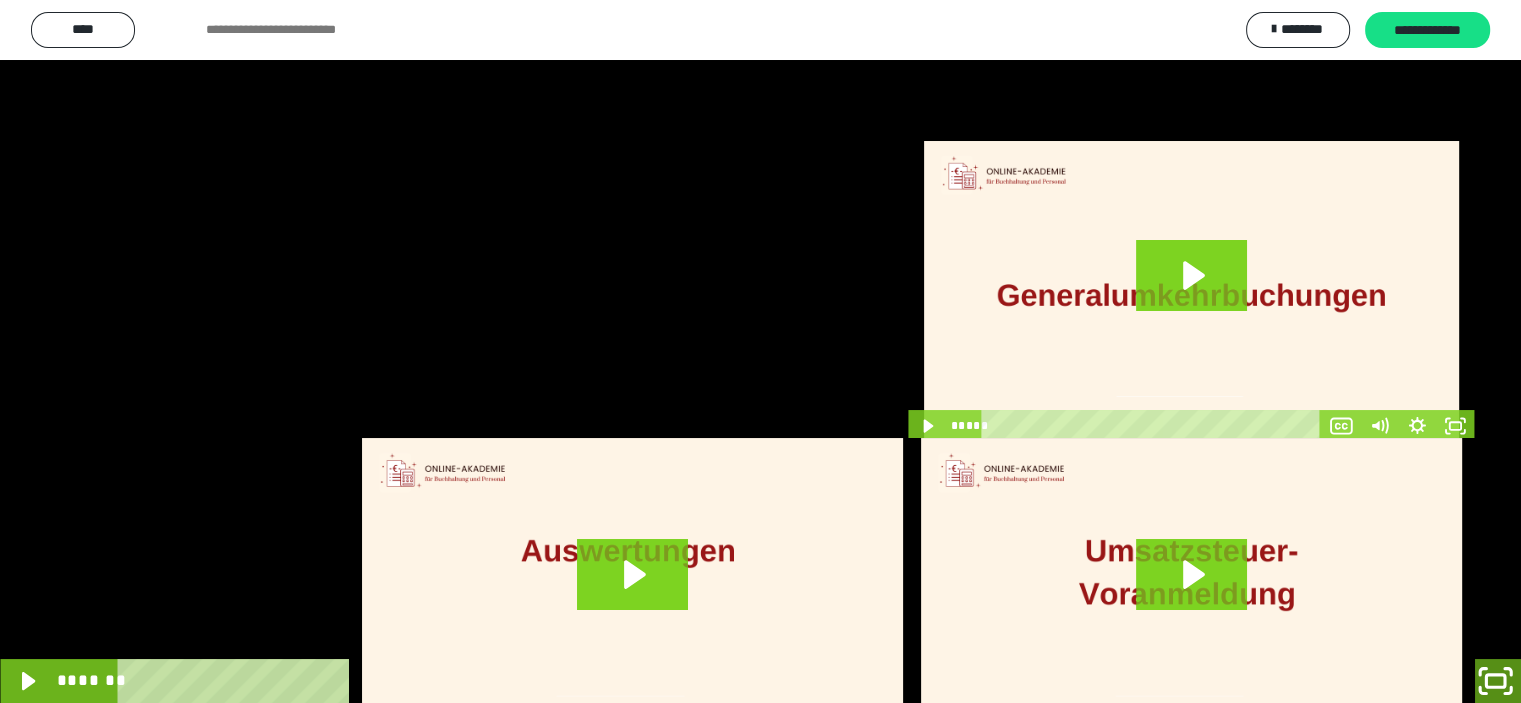 scroll, scrollTop: 3900, scrollLeft: 0, axis: vertical 